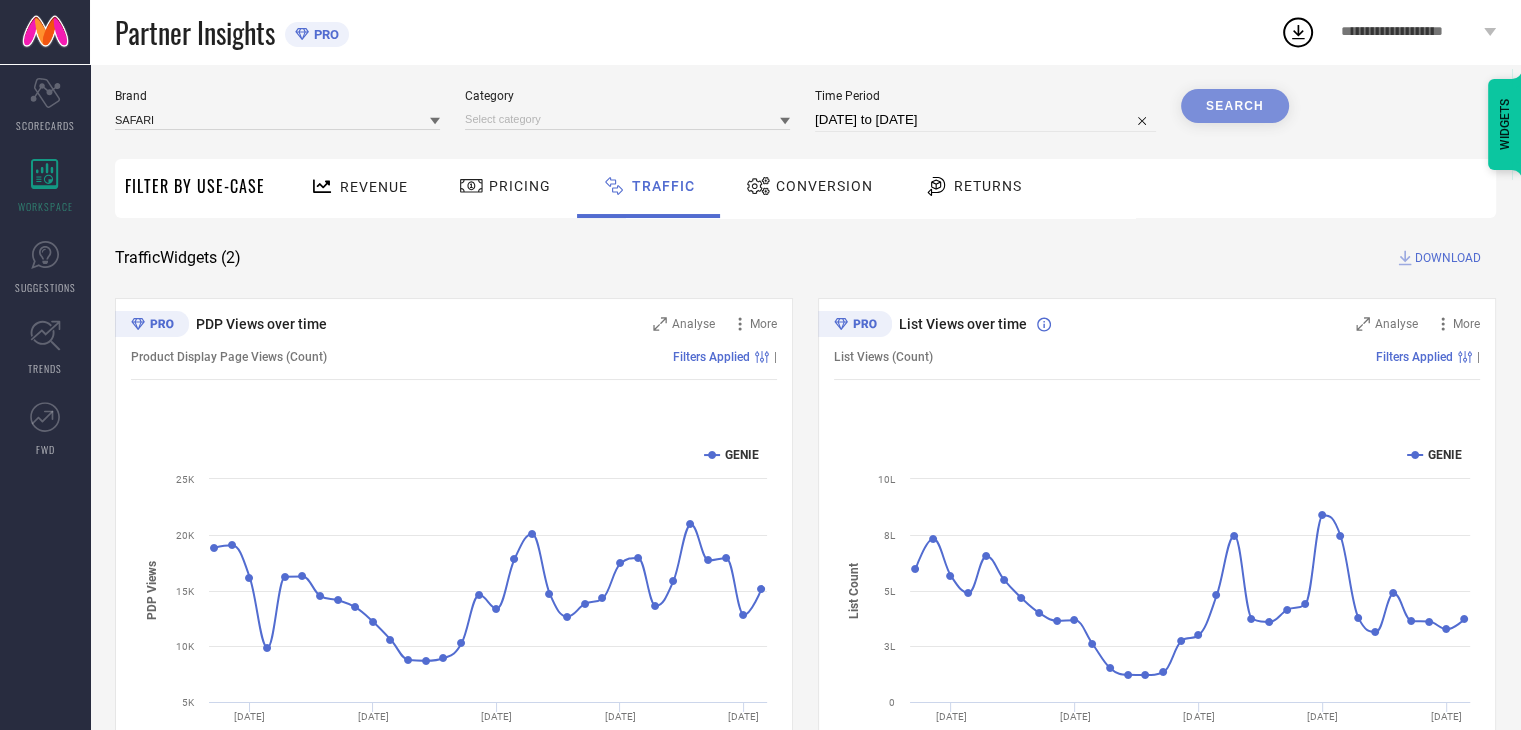 scroll, scrollTop: 45, scrollLeft: 0, axis: vertical 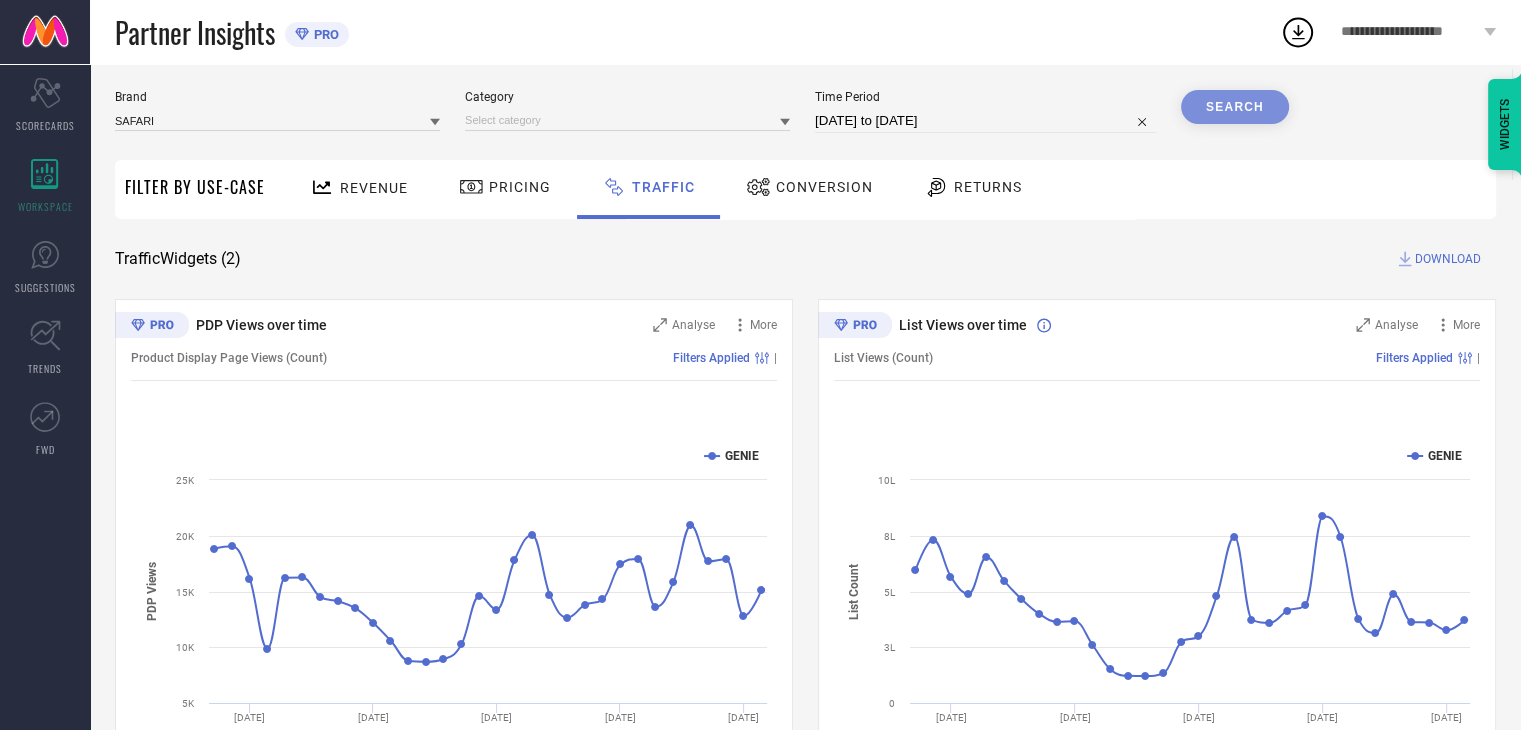 click on "DOWNLOAD" at bounding box center (1448, 259) 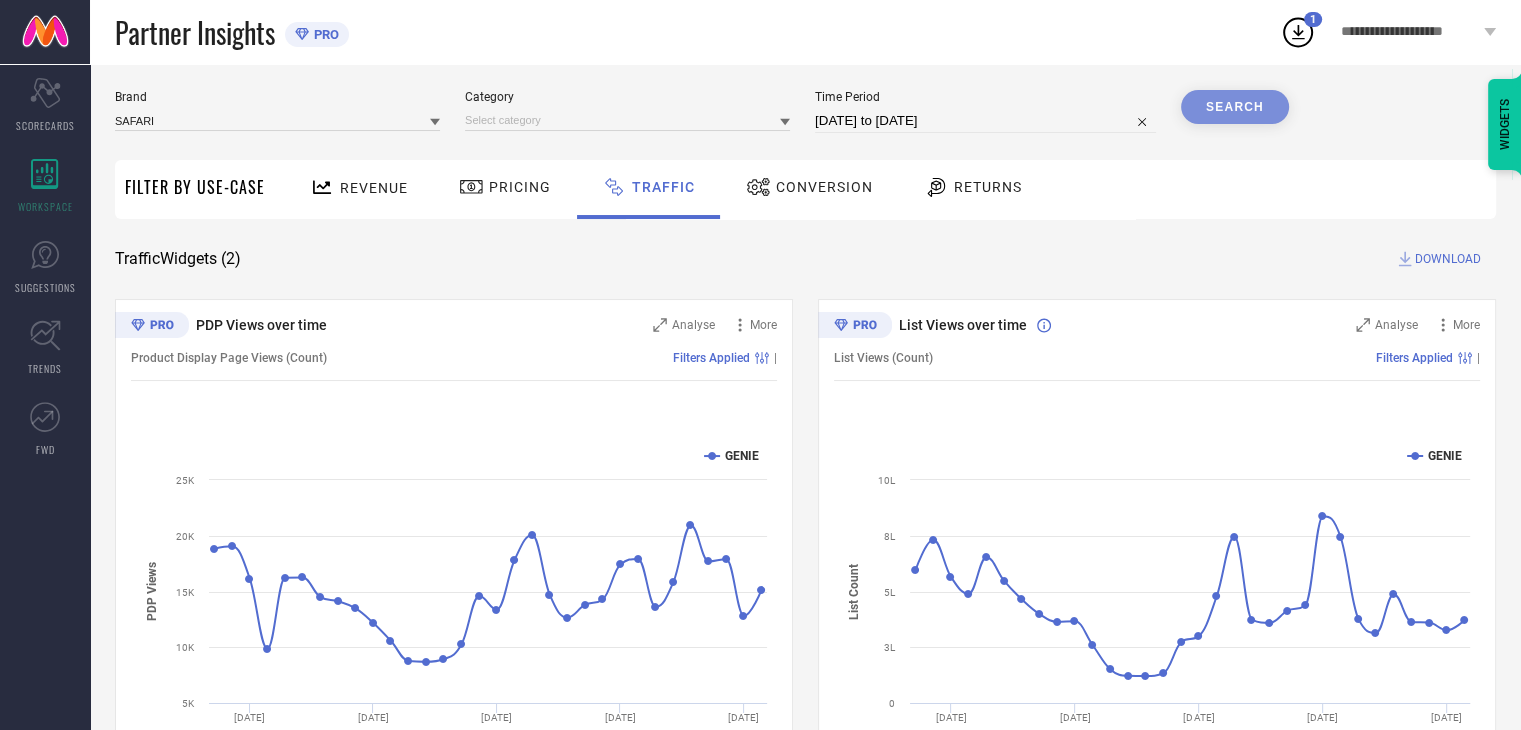 click 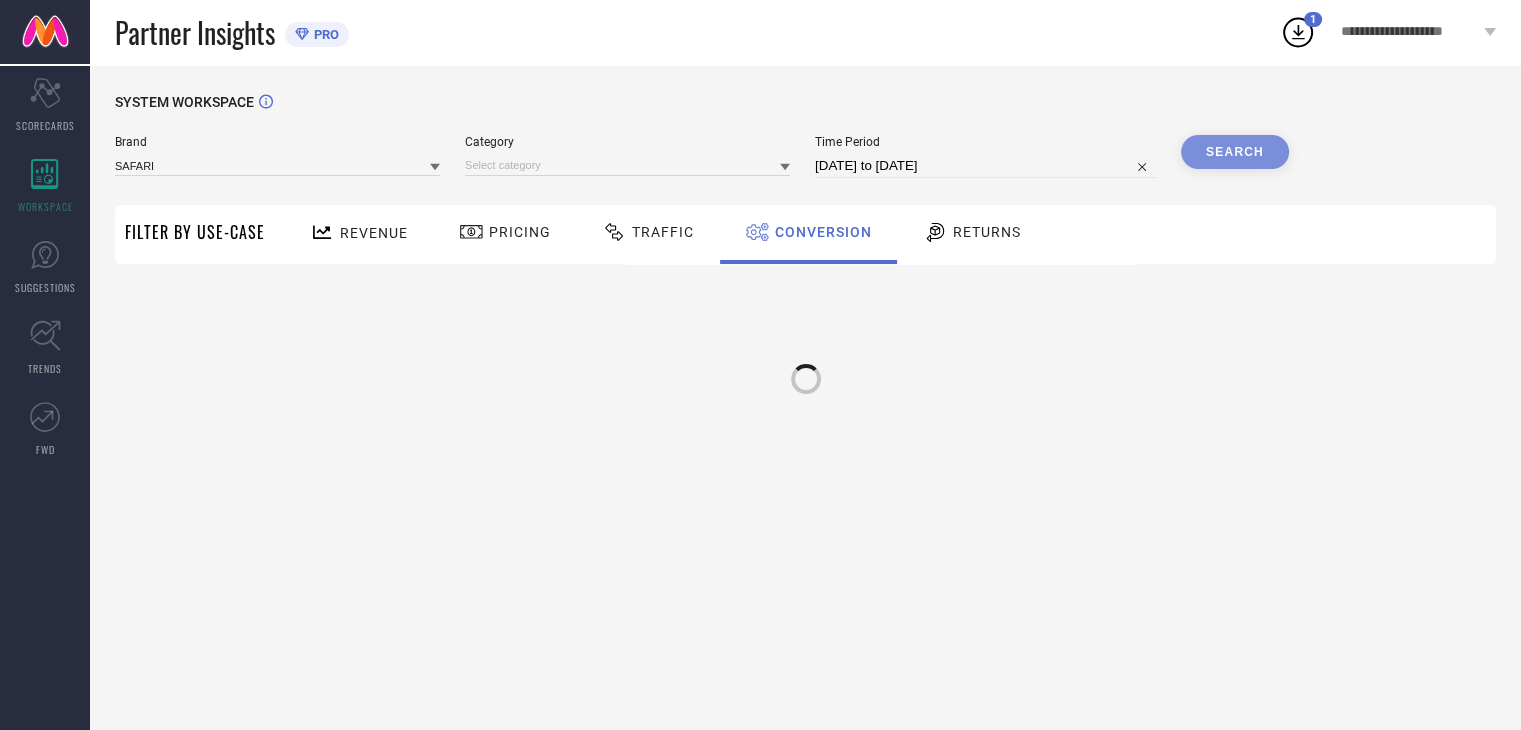 scroll, scrollTop: 0, scrollLeft: 0, axis: both 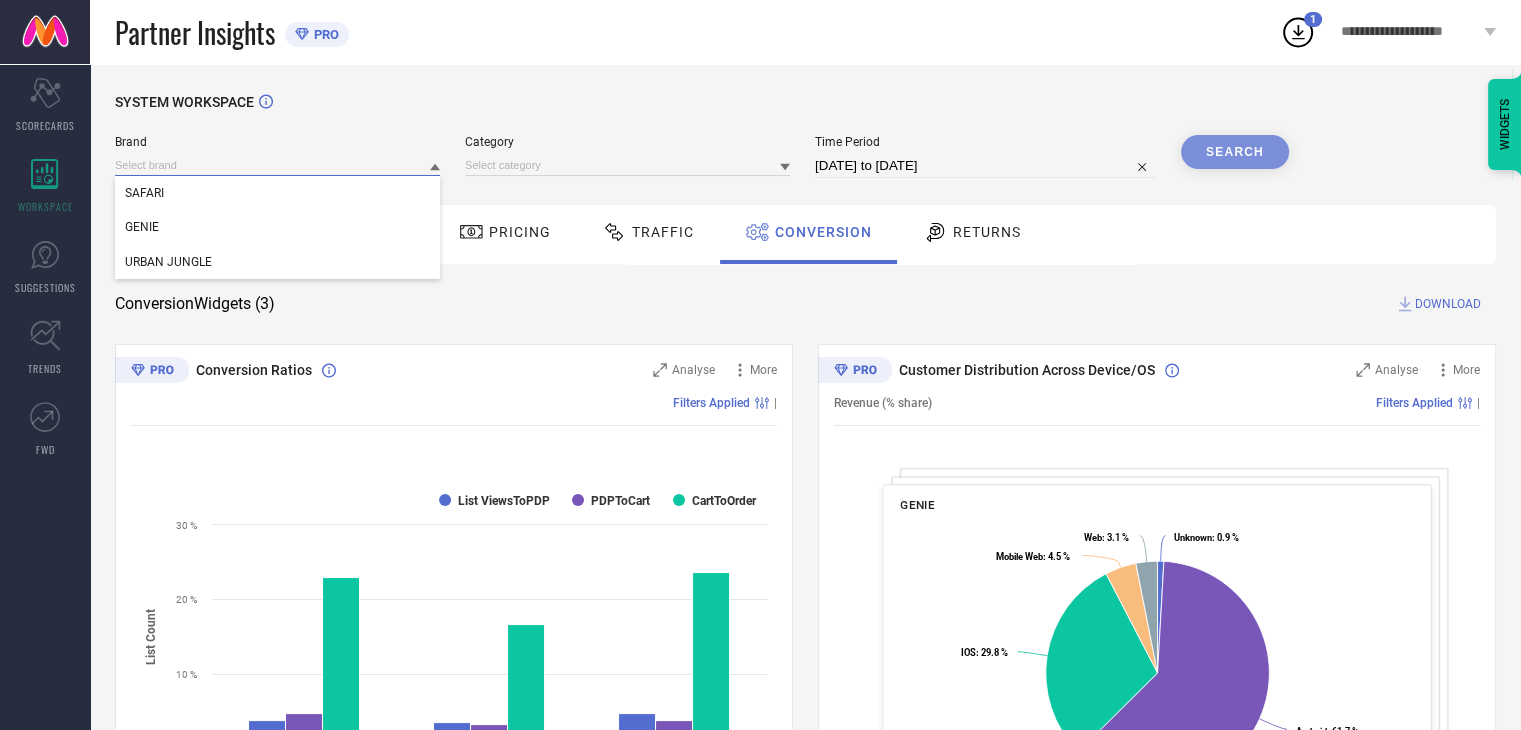 click at bounding box center [277, 165] 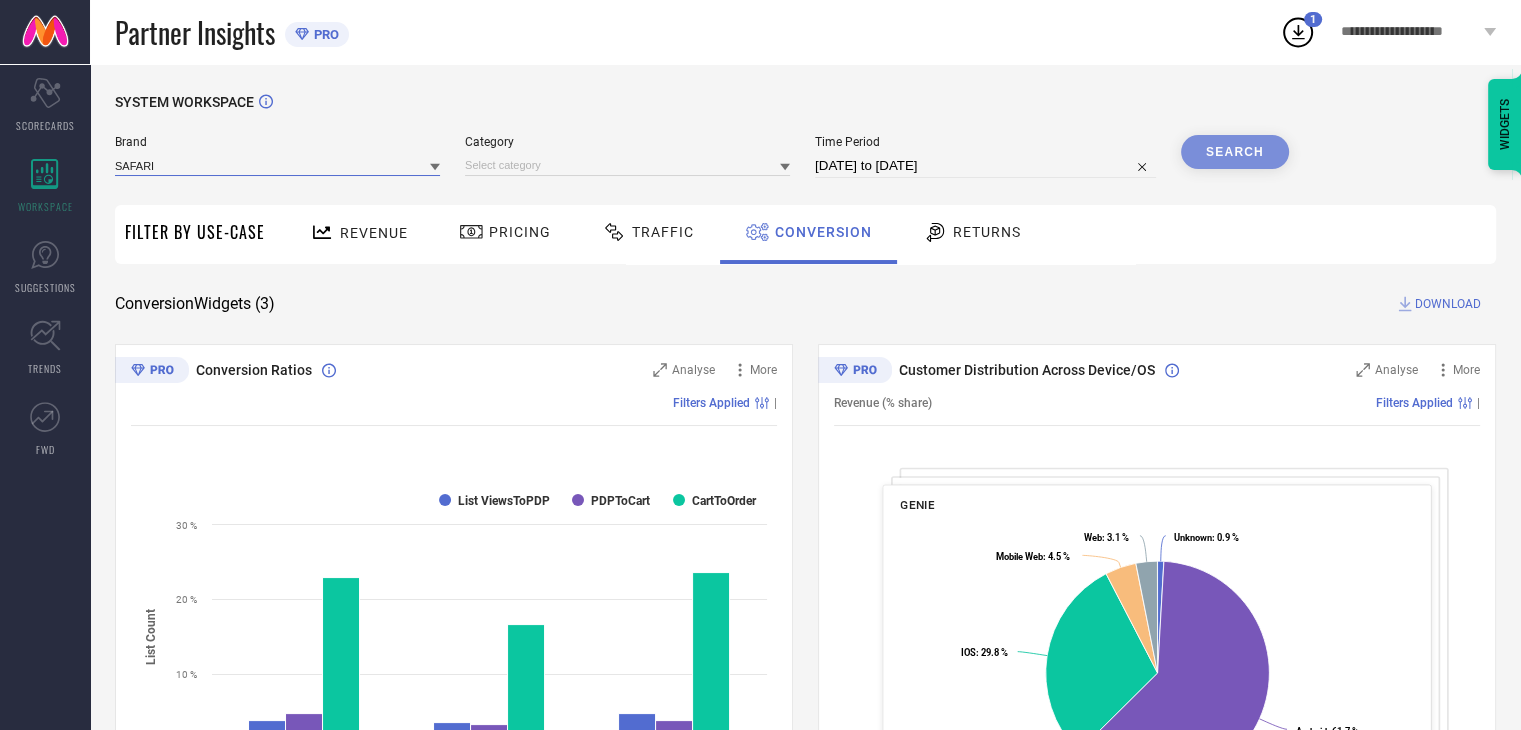 click at bounding box center (277, 165) 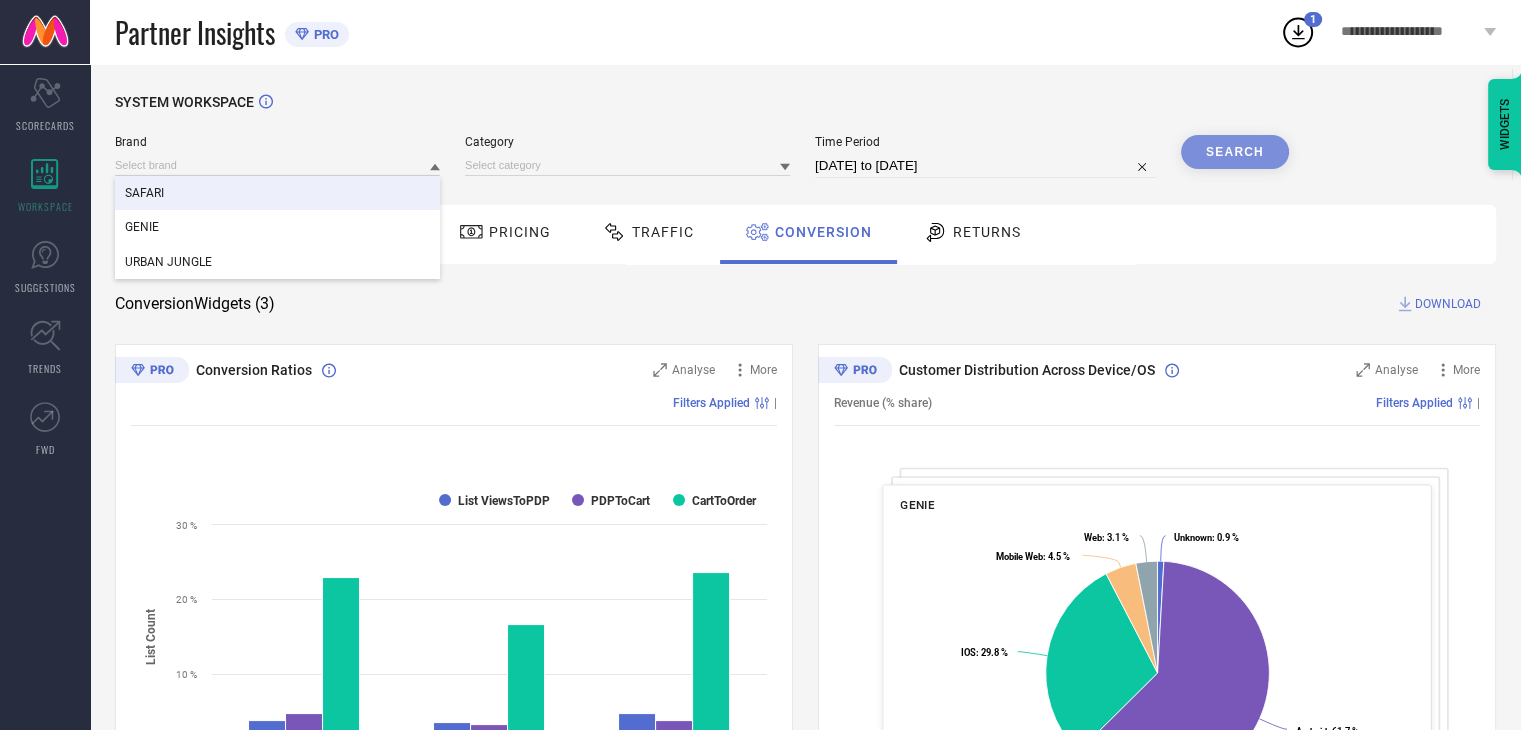 click on "SAFARI" at bounding box center (277, 193) 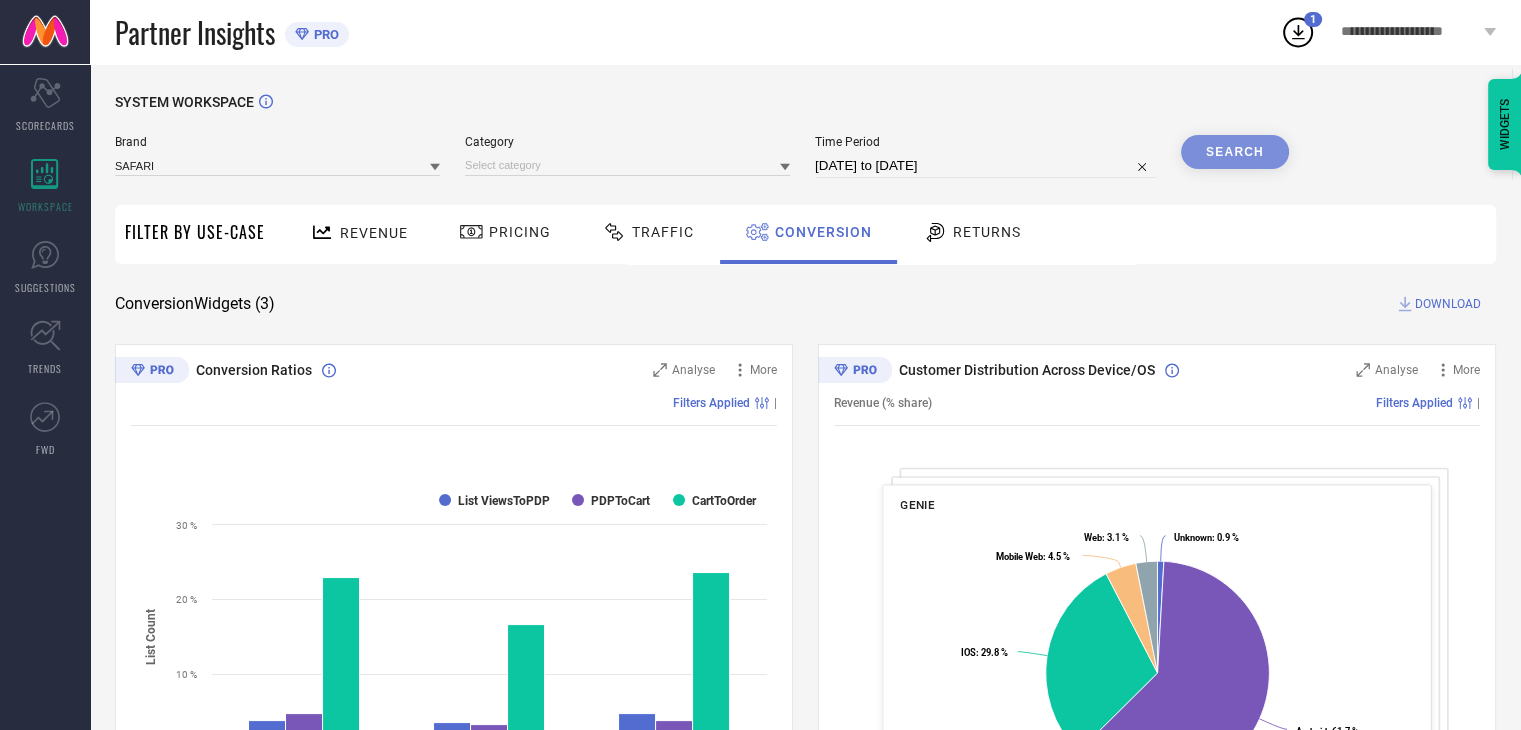 click on "Search" at bounding box center (1235, 152) 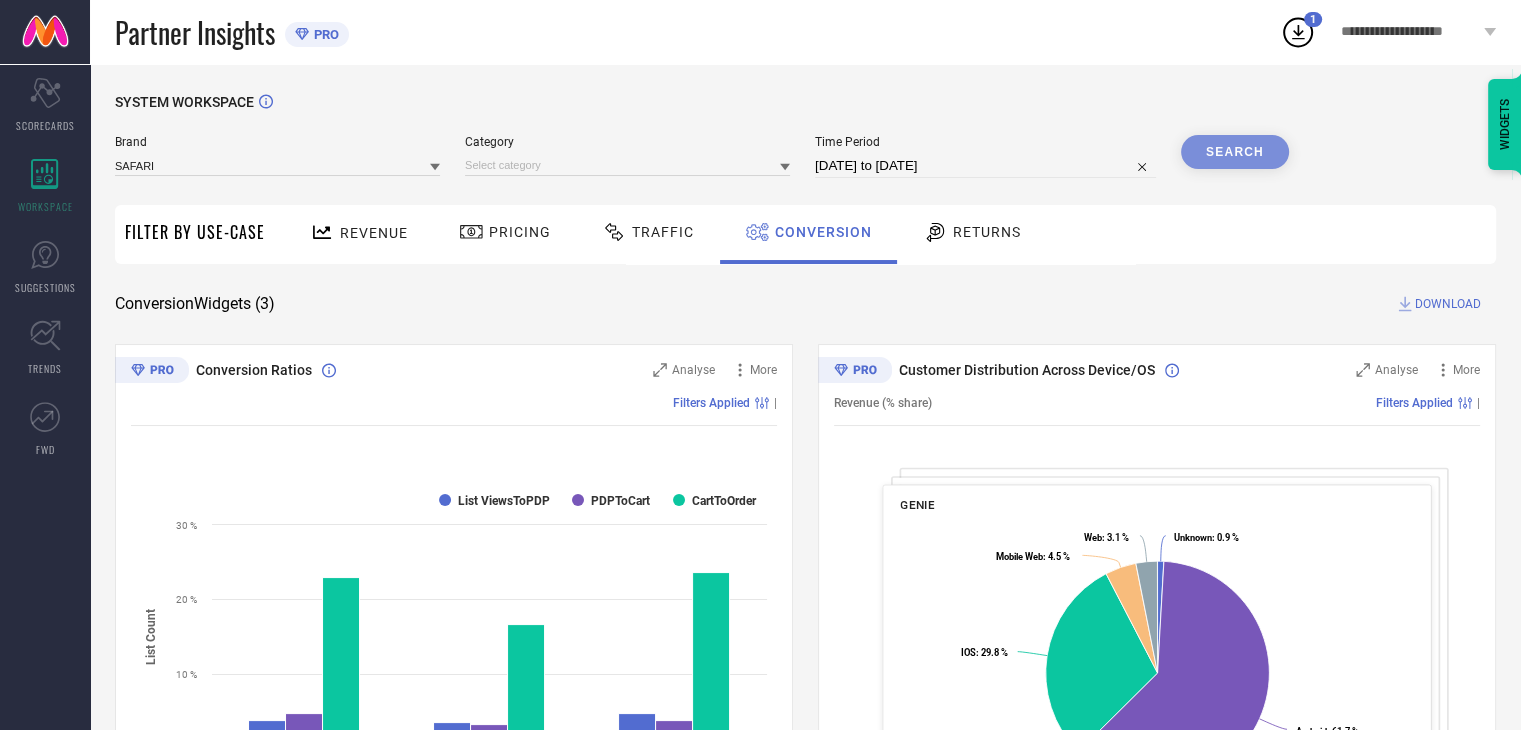 click on "01-07-2025 to 15-07-2025" at bounding box center [985, 166] 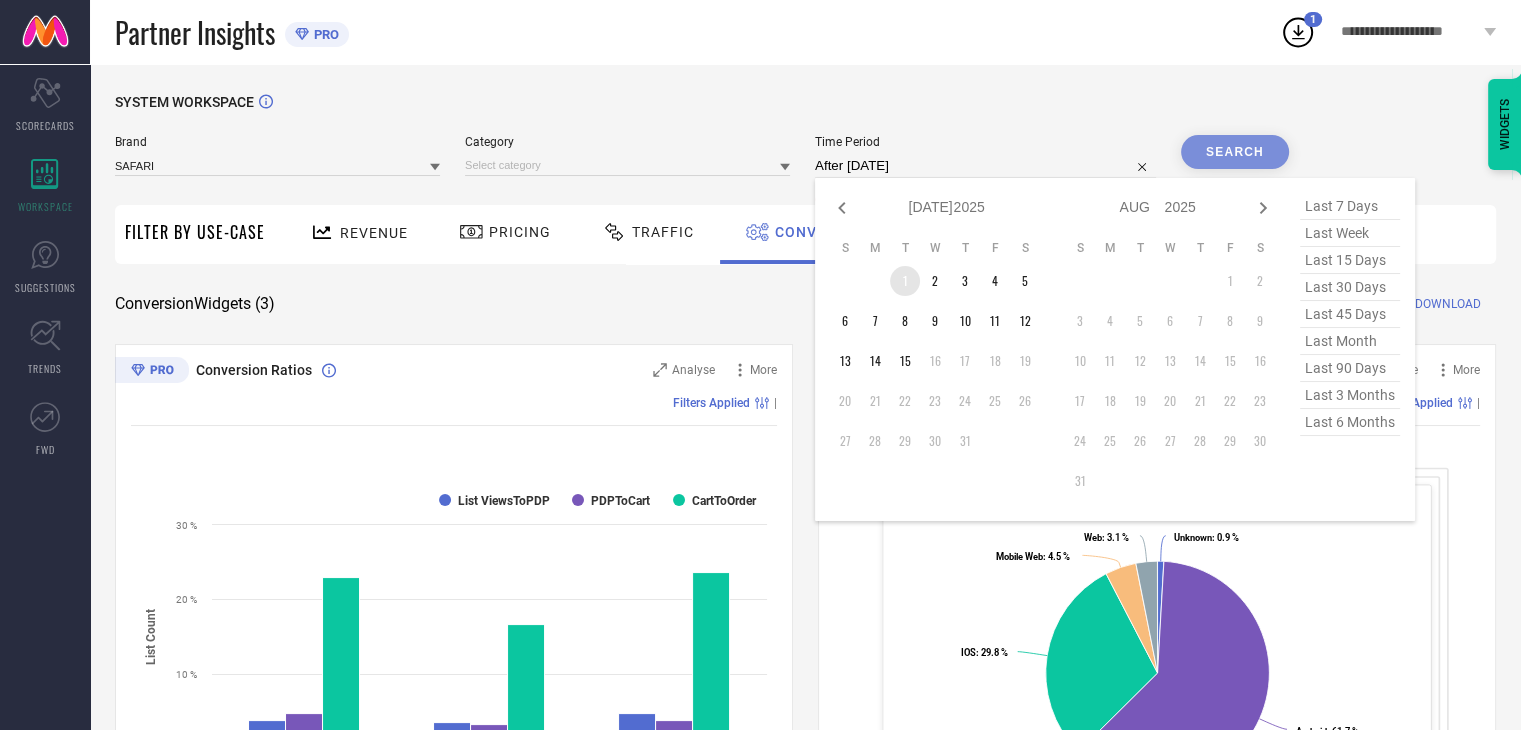 click on "1" at bounding box center [905, 281] 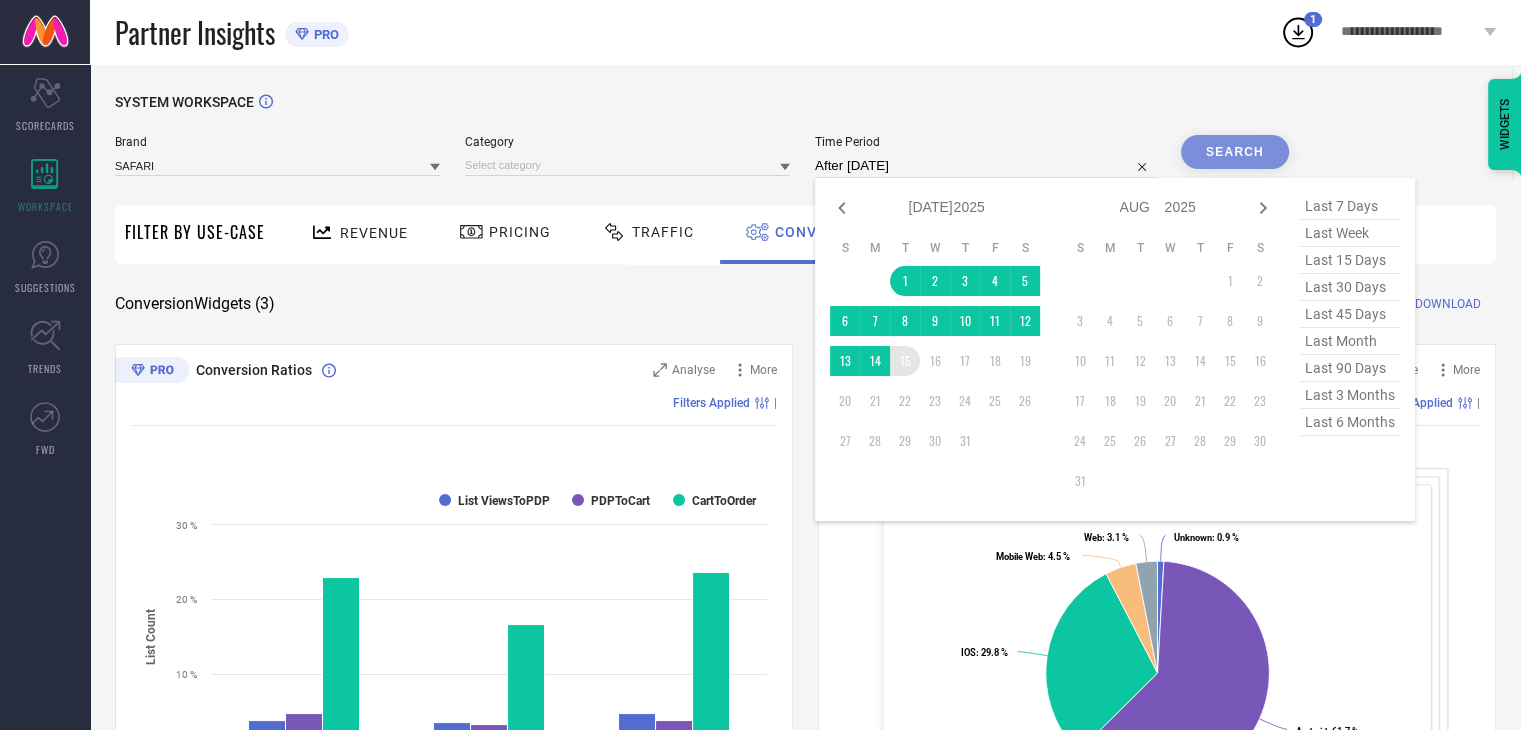 type on "01-07-2025 to 15-07-2025" 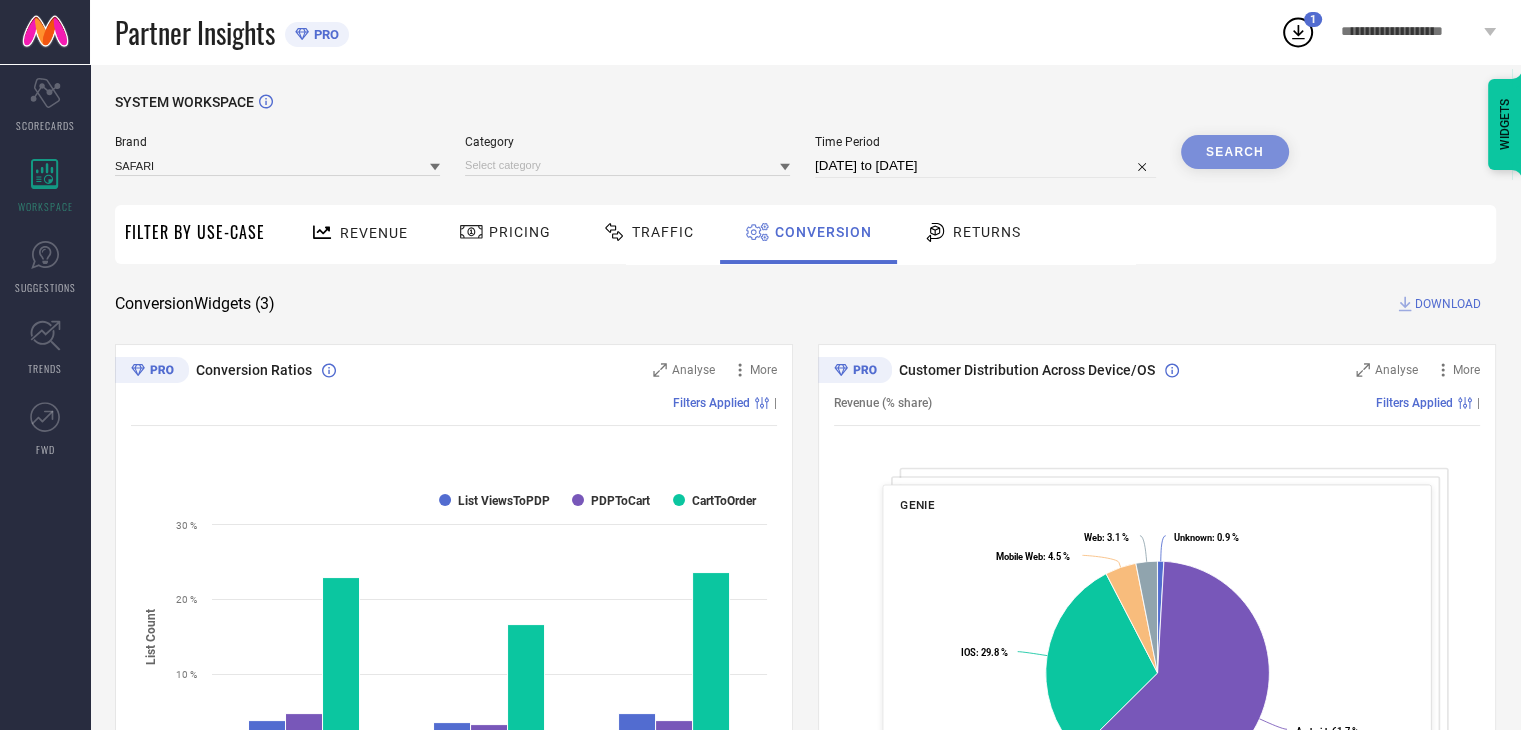 click on "Search" at bounding box center [1235, 152] 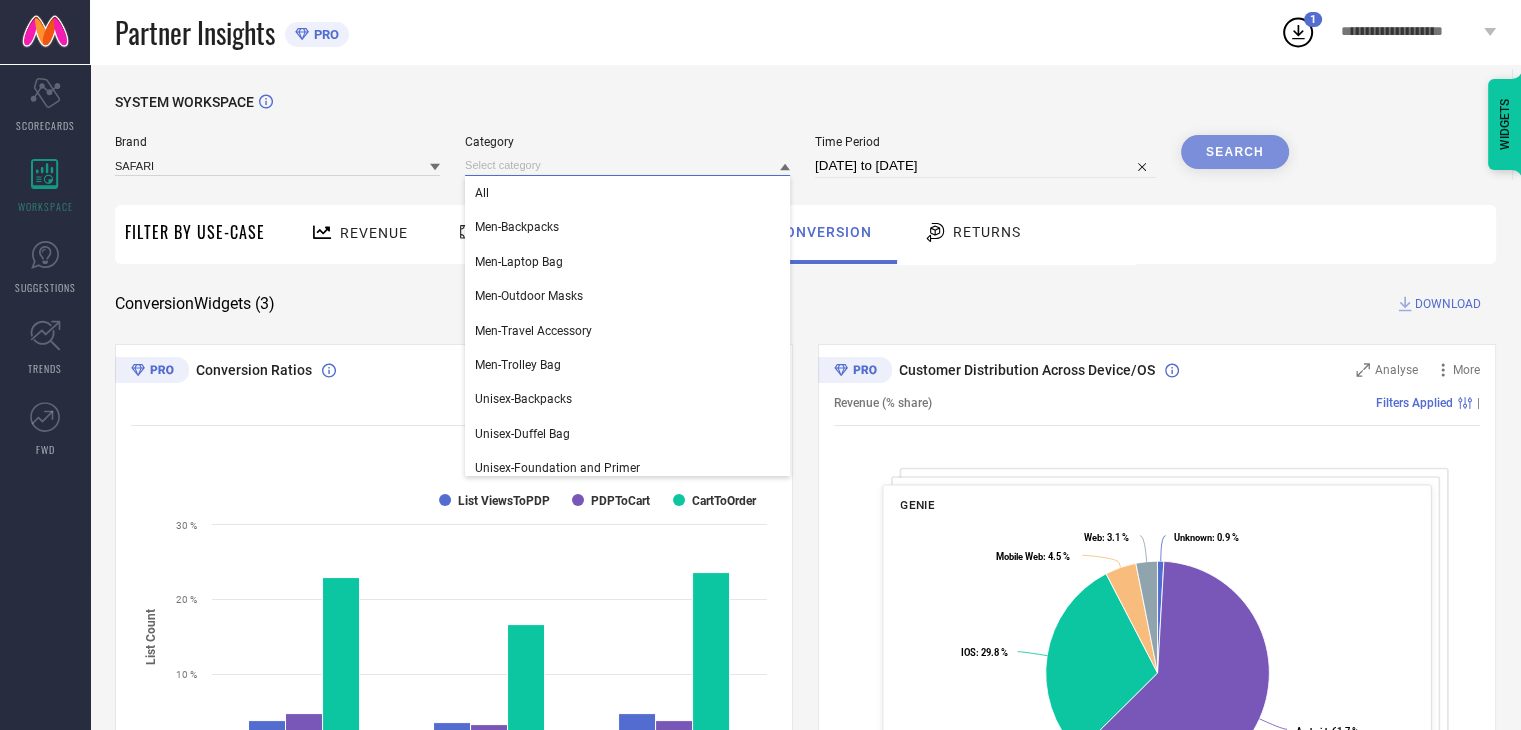 click at bounding box center (627, 165) 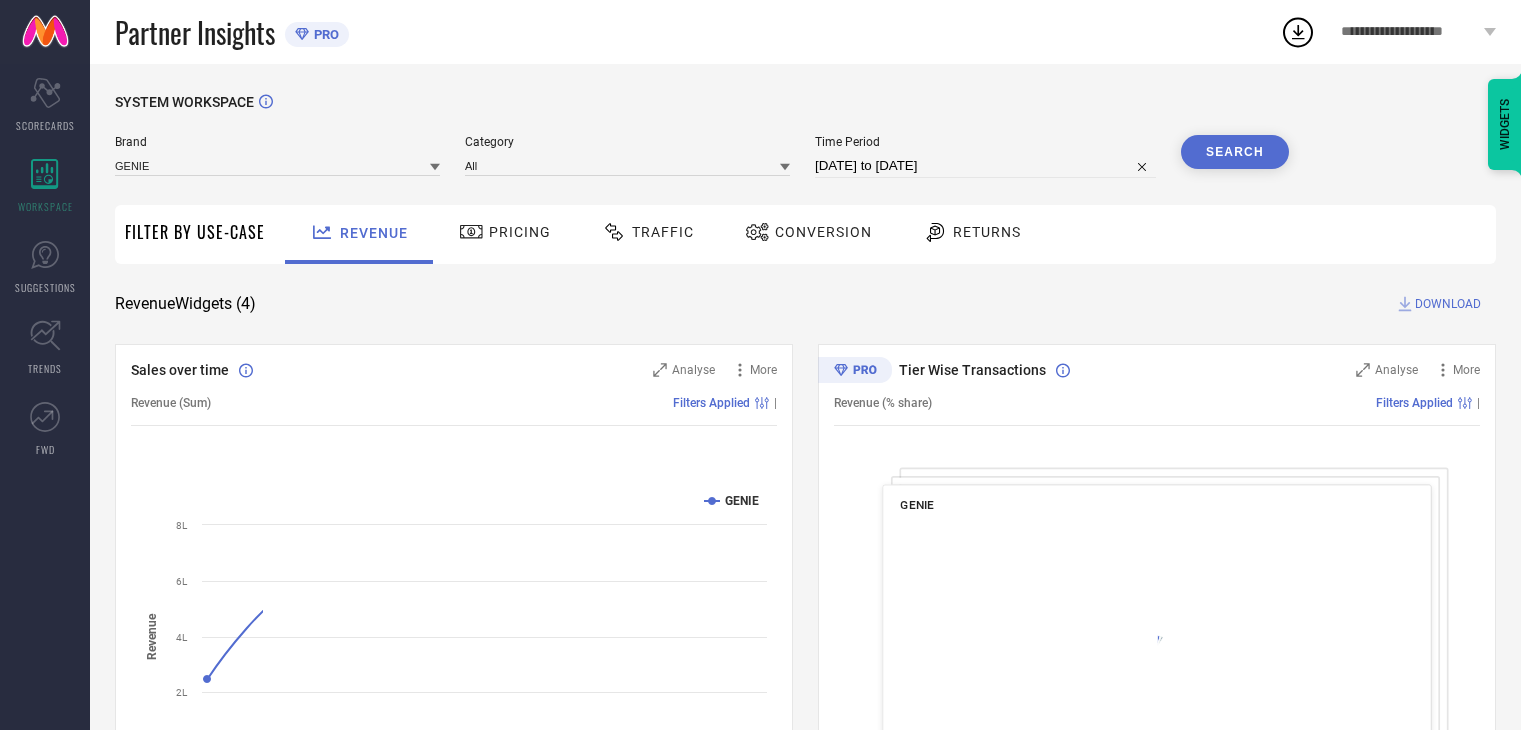 scroll, scrollTop: 0, scrollLeft: 0, axis: both 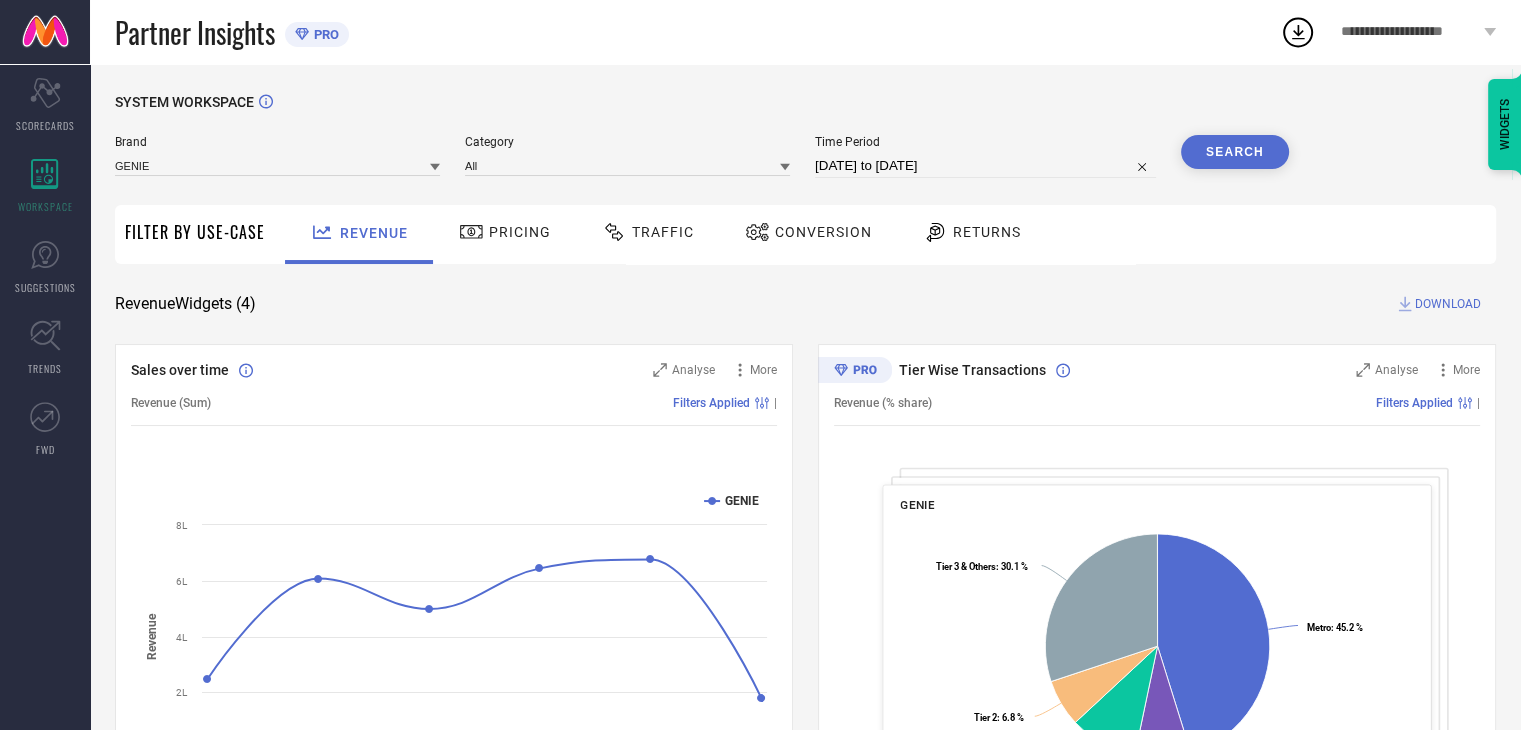 click on "Conversion" at bounding box center [808, 232] 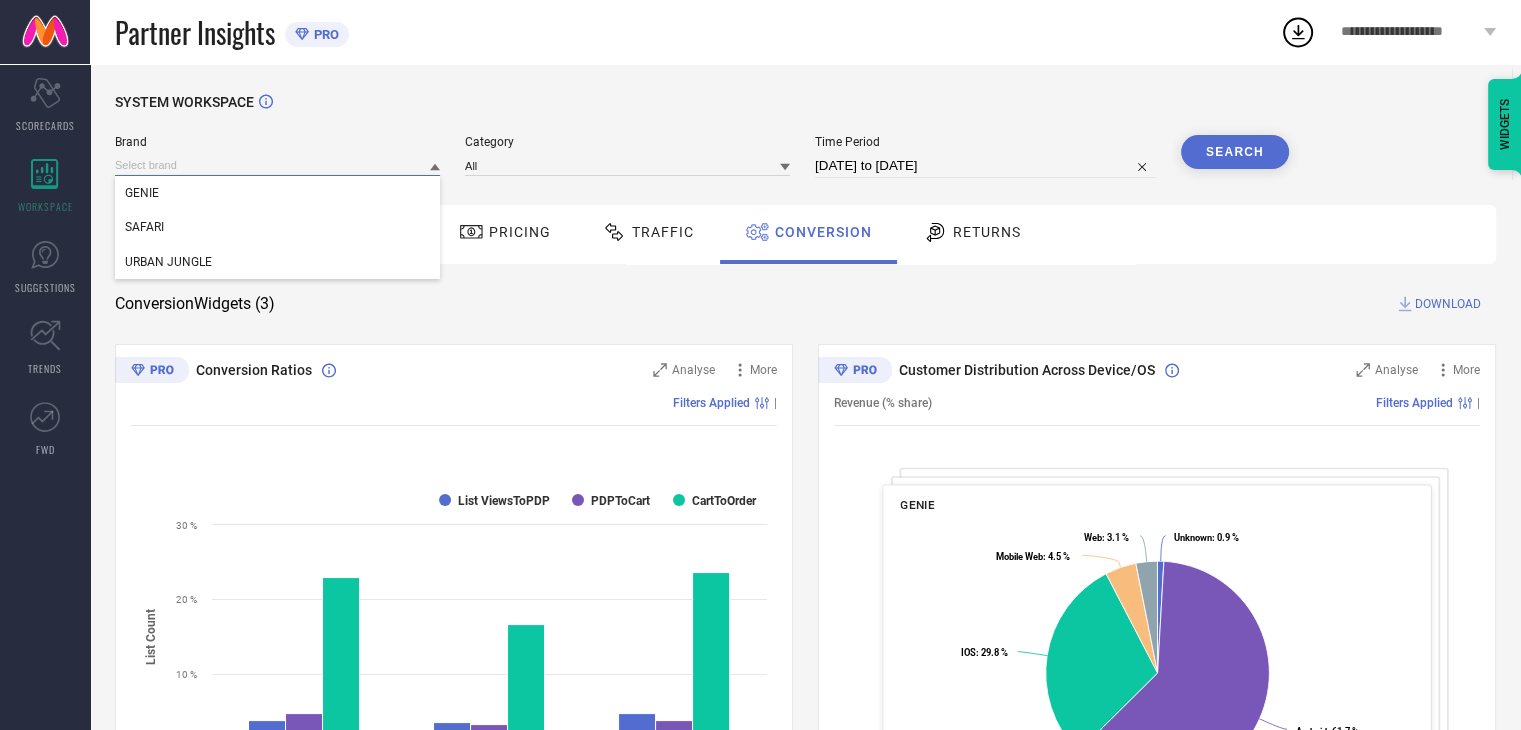 click at bounding box center (277, 165) 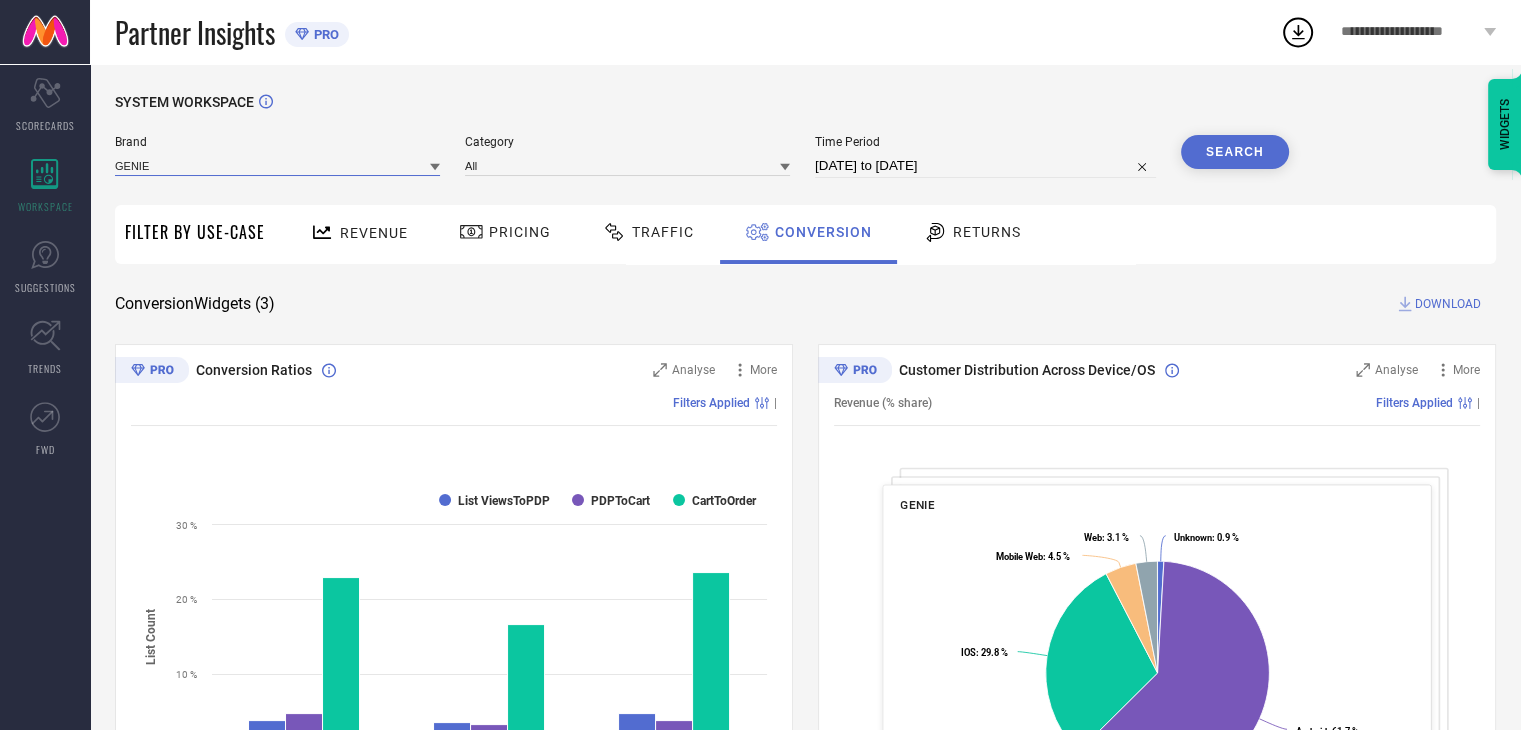 click at bounding box center [277, 165] 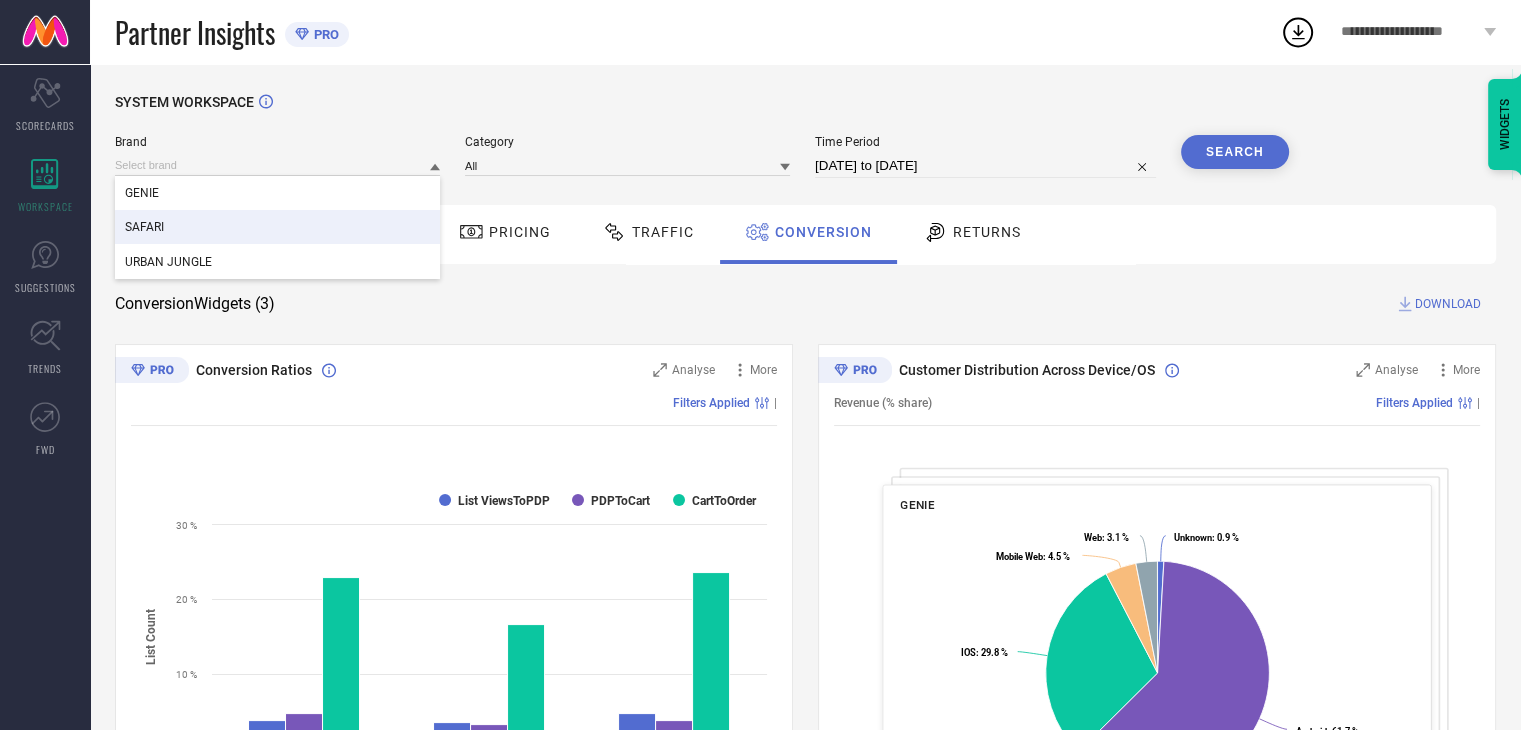 click on "SAFARI" at bounding box center [277, 227] 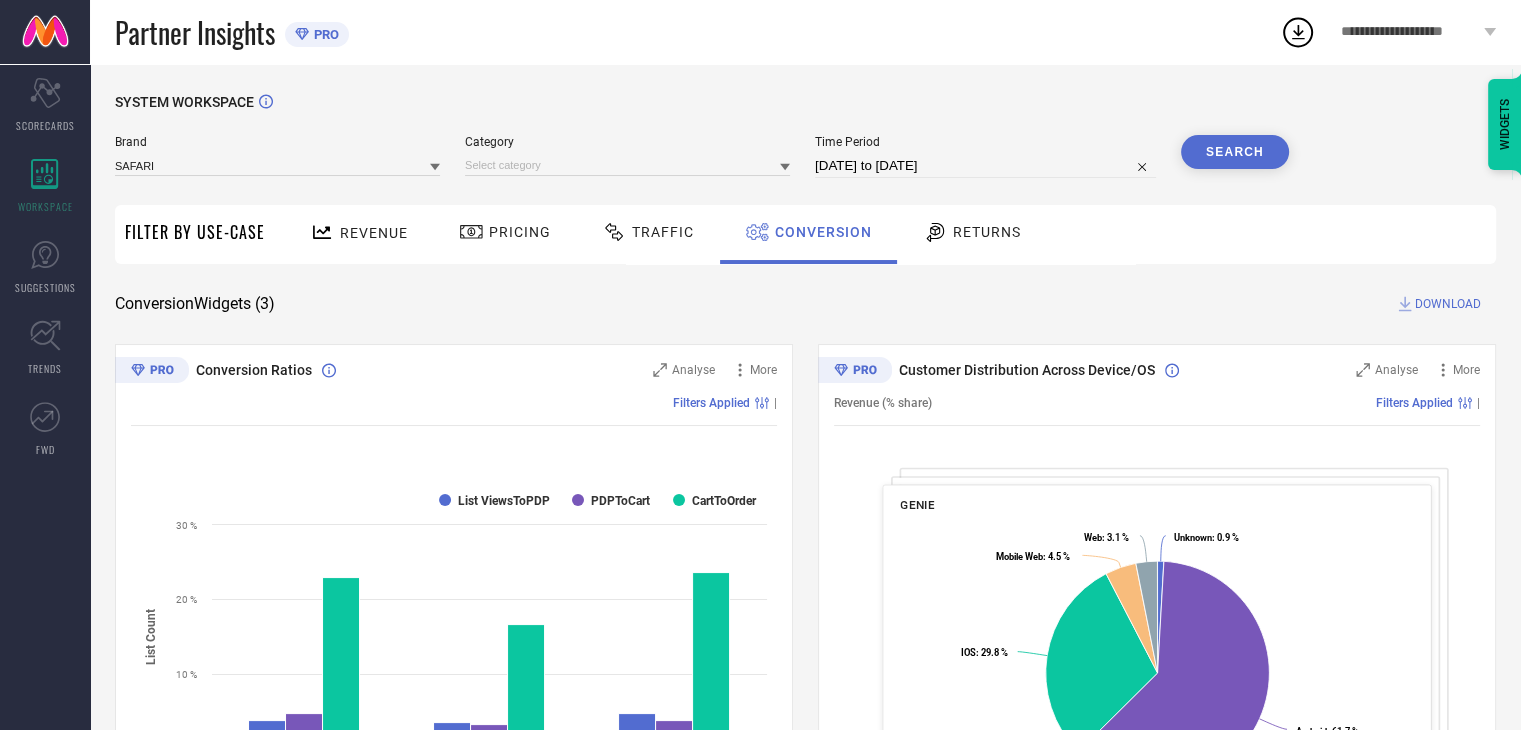 click on "[DATE] to [DATE]" at bounding box center [985, 166] 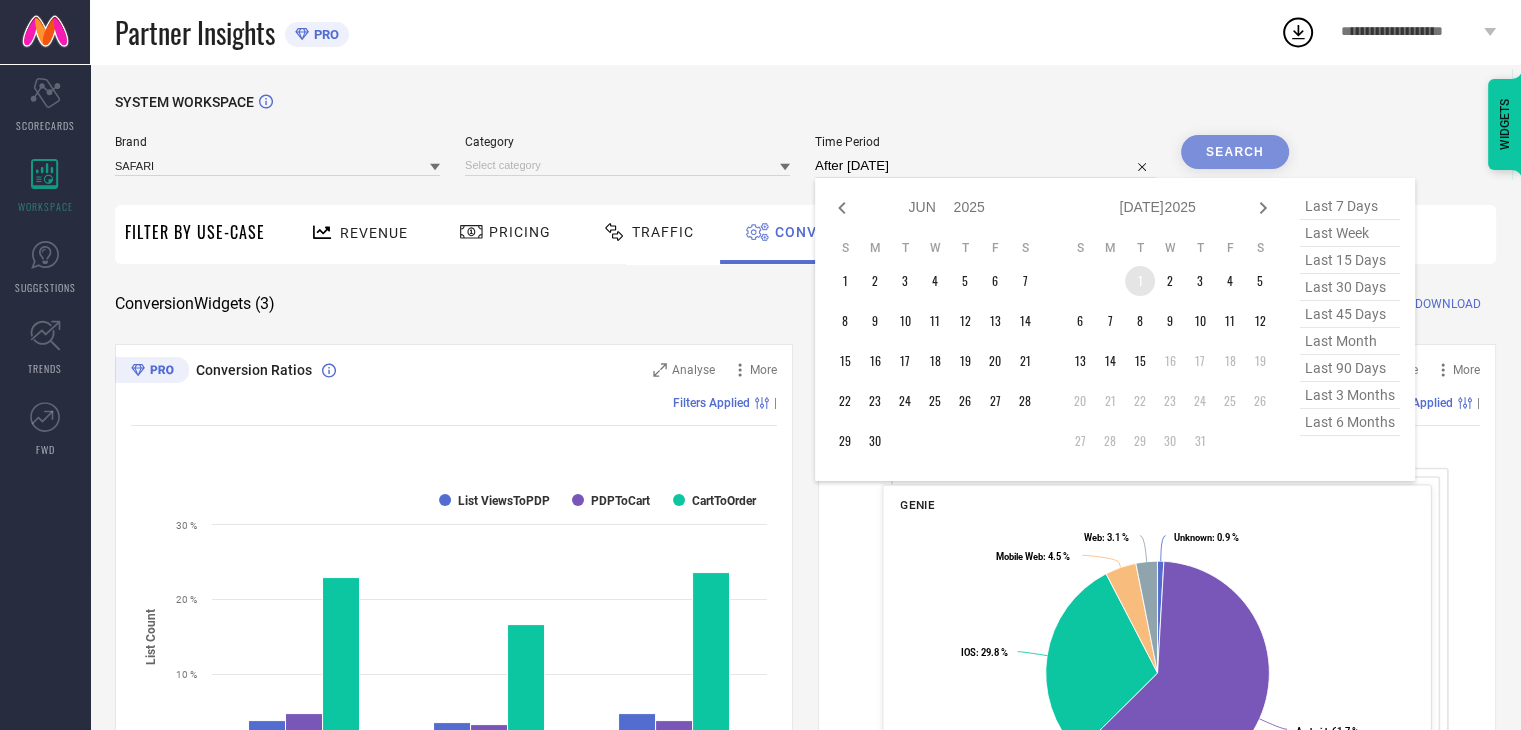 click on "1" at bounding box center [1140, 281] 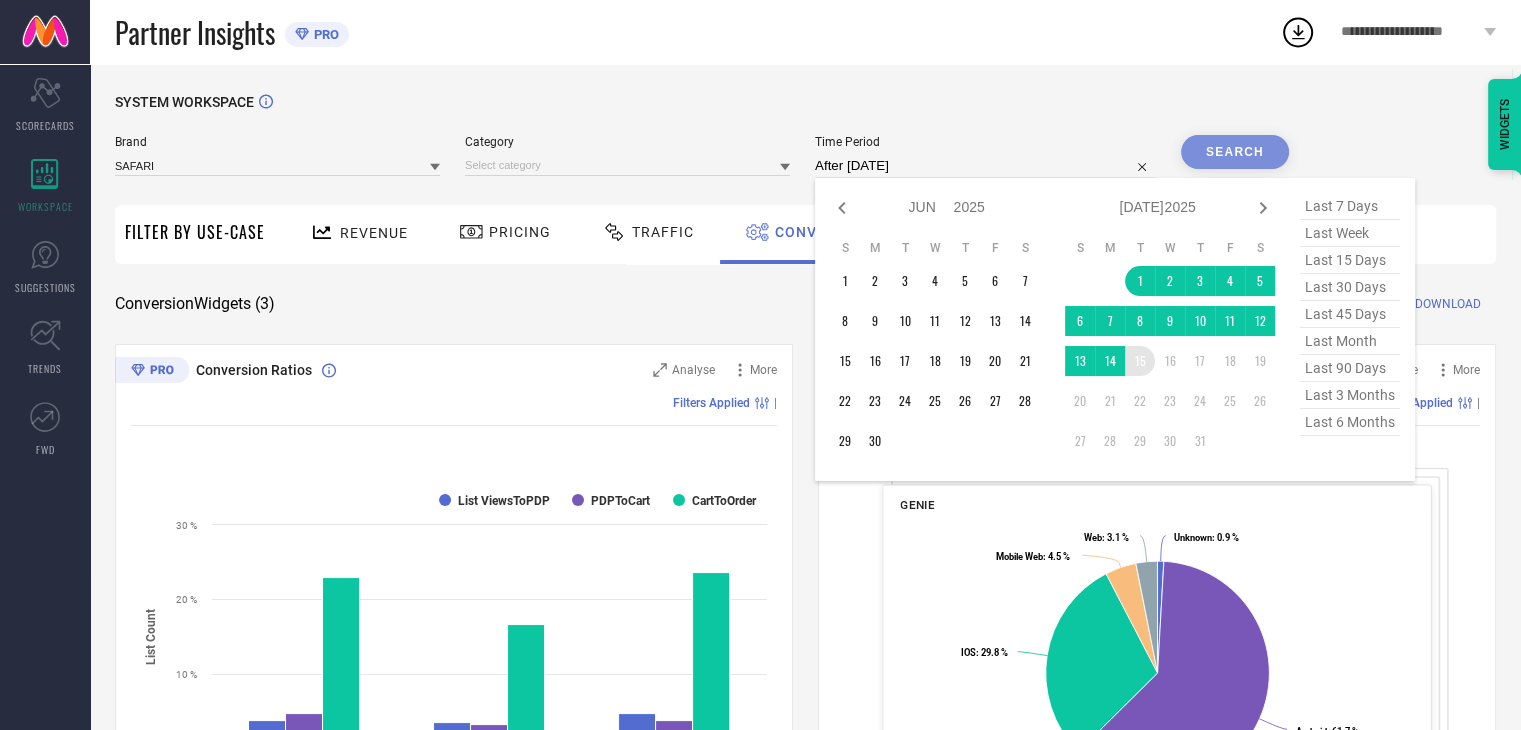 type on "01-07-2025 to 15-07-2025" 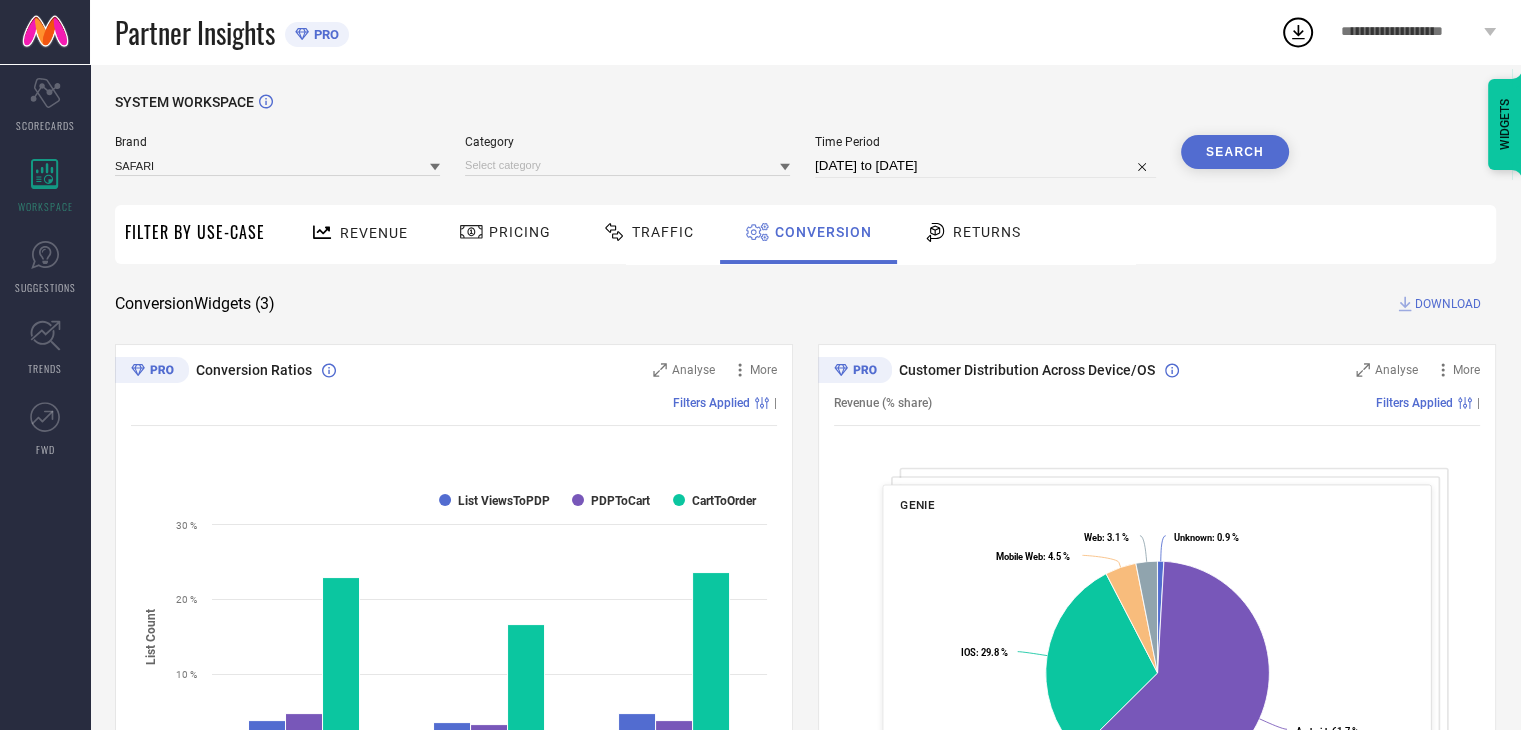click on "Search" at bounding box center (1235, 152) 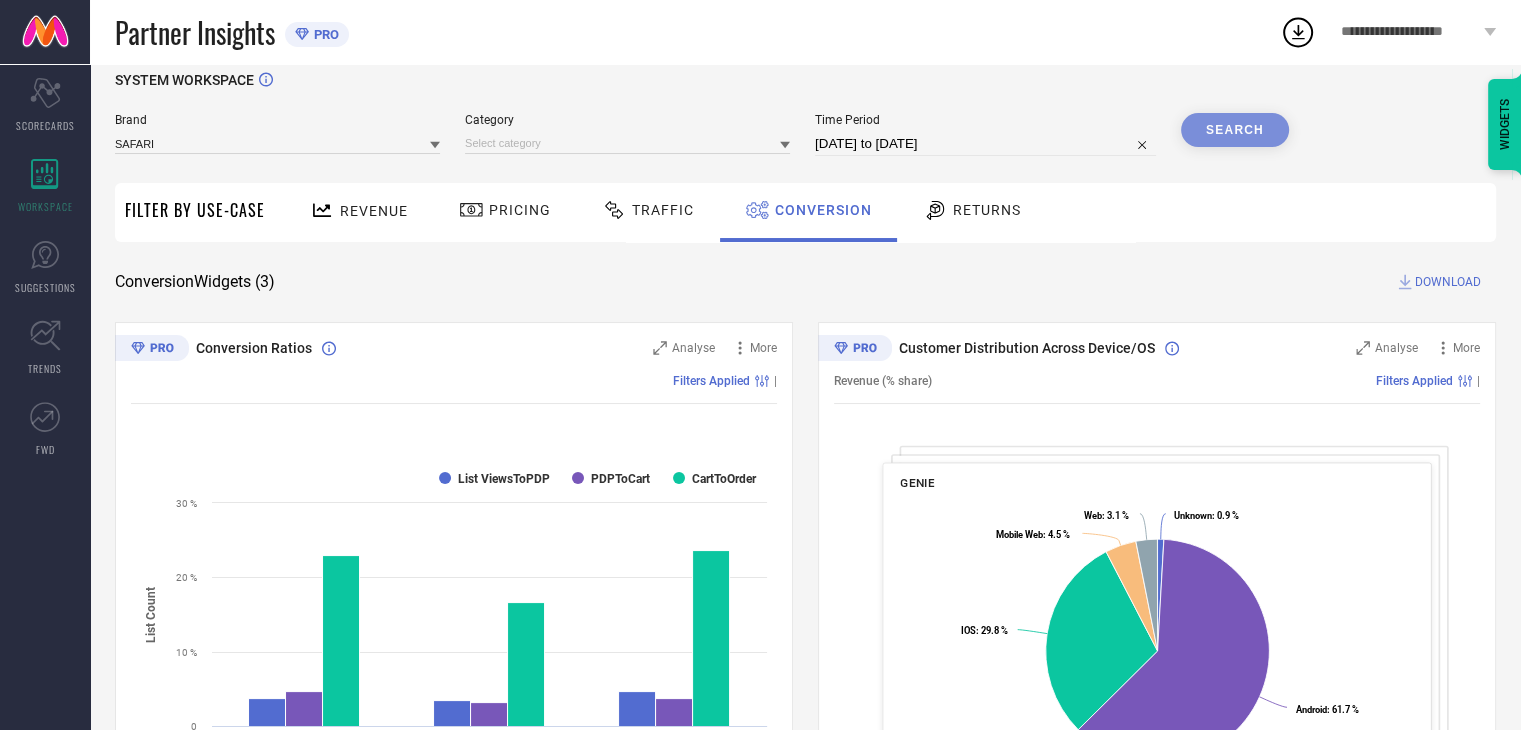 scroll, scrollTop: 0, scrollLeft: 0, axis: both 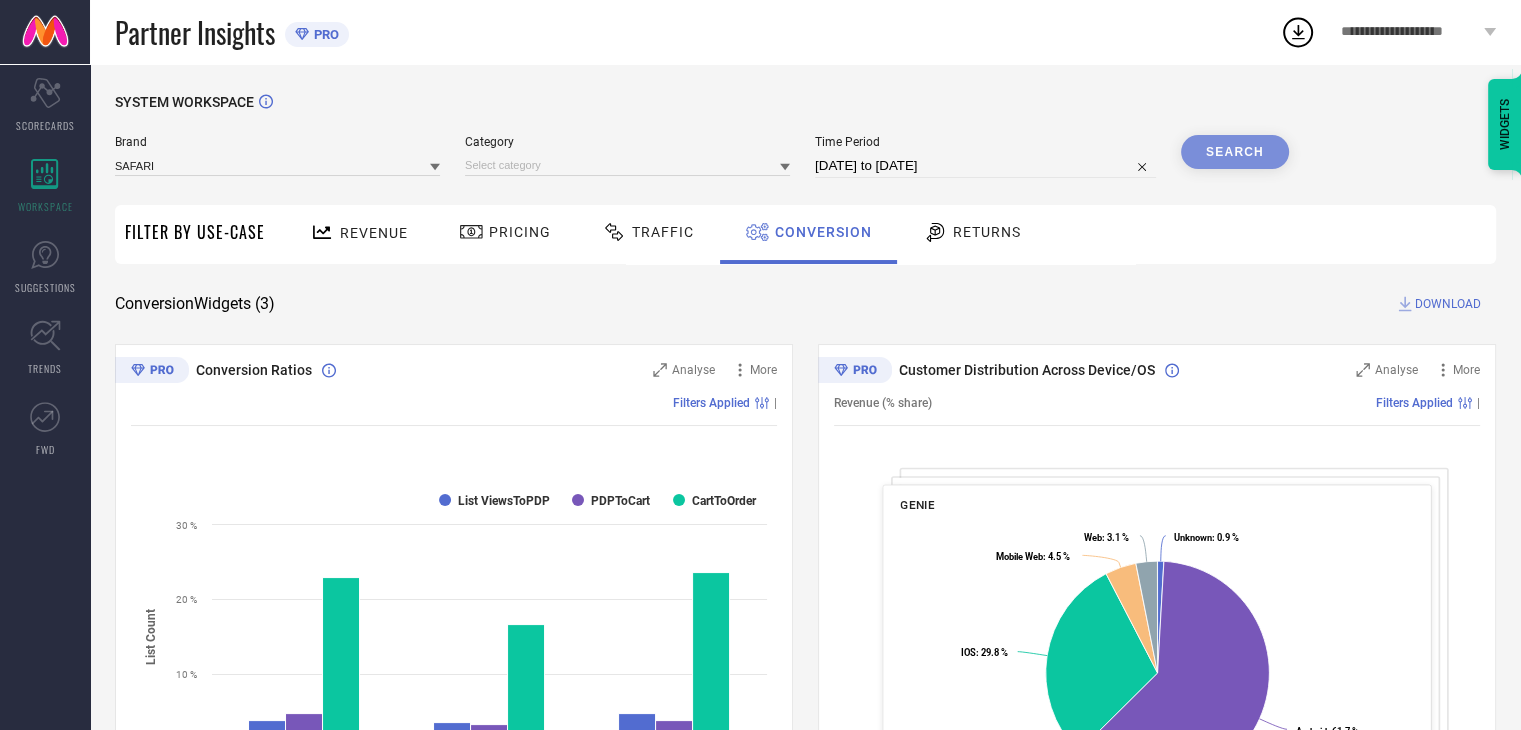 click on "DOWNLOAD" at bounding box center [1448, 304] 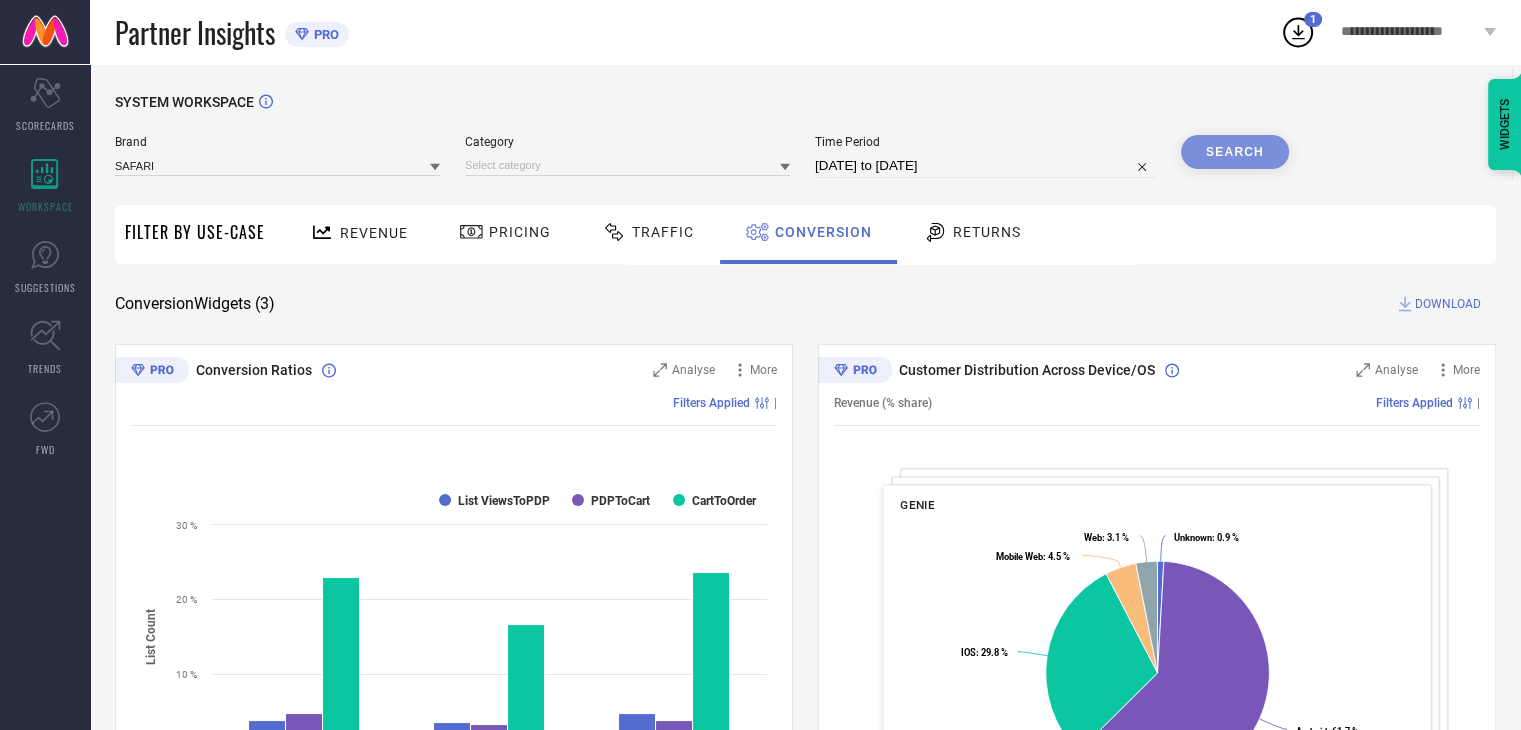 click 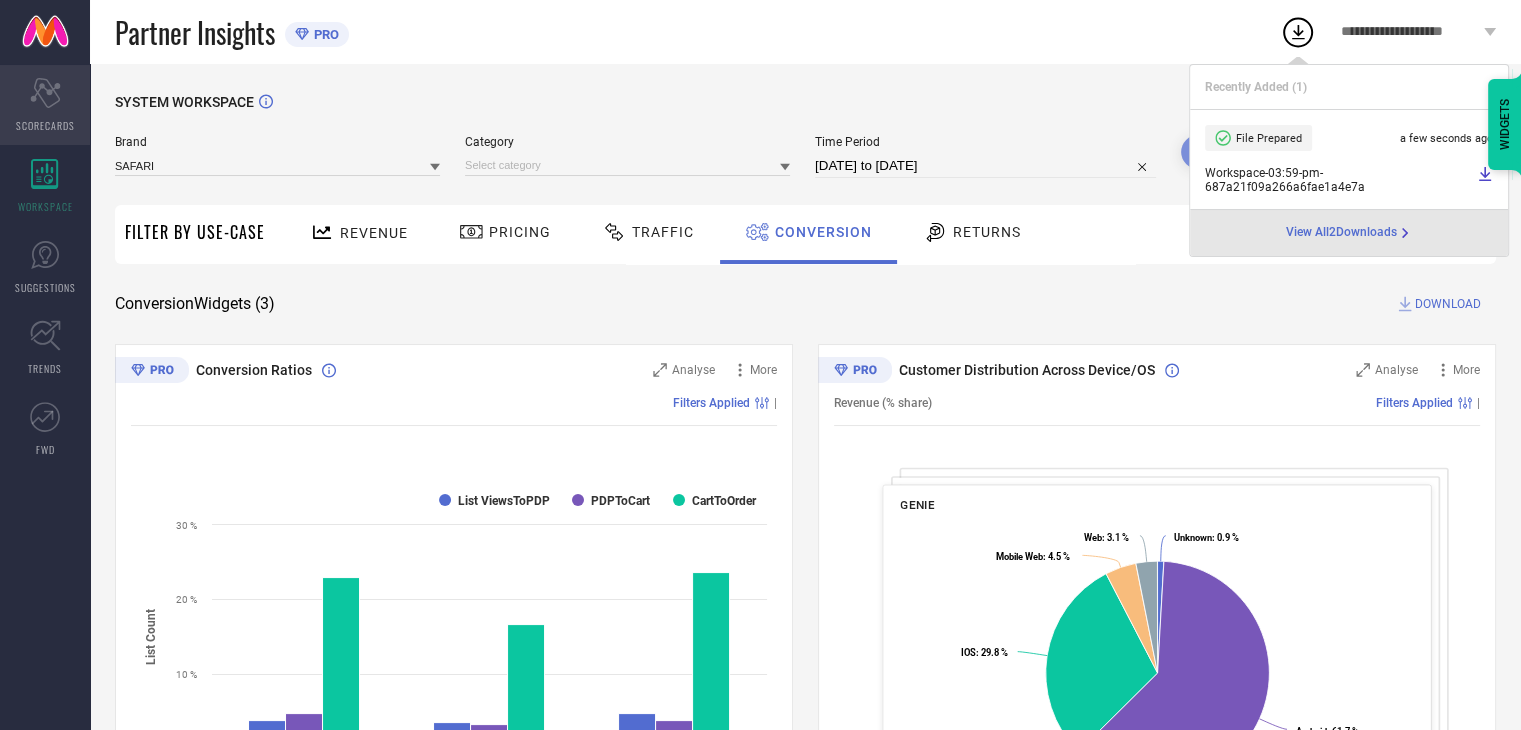 click on "SCORECARDS" at bounding box center (45, 125) 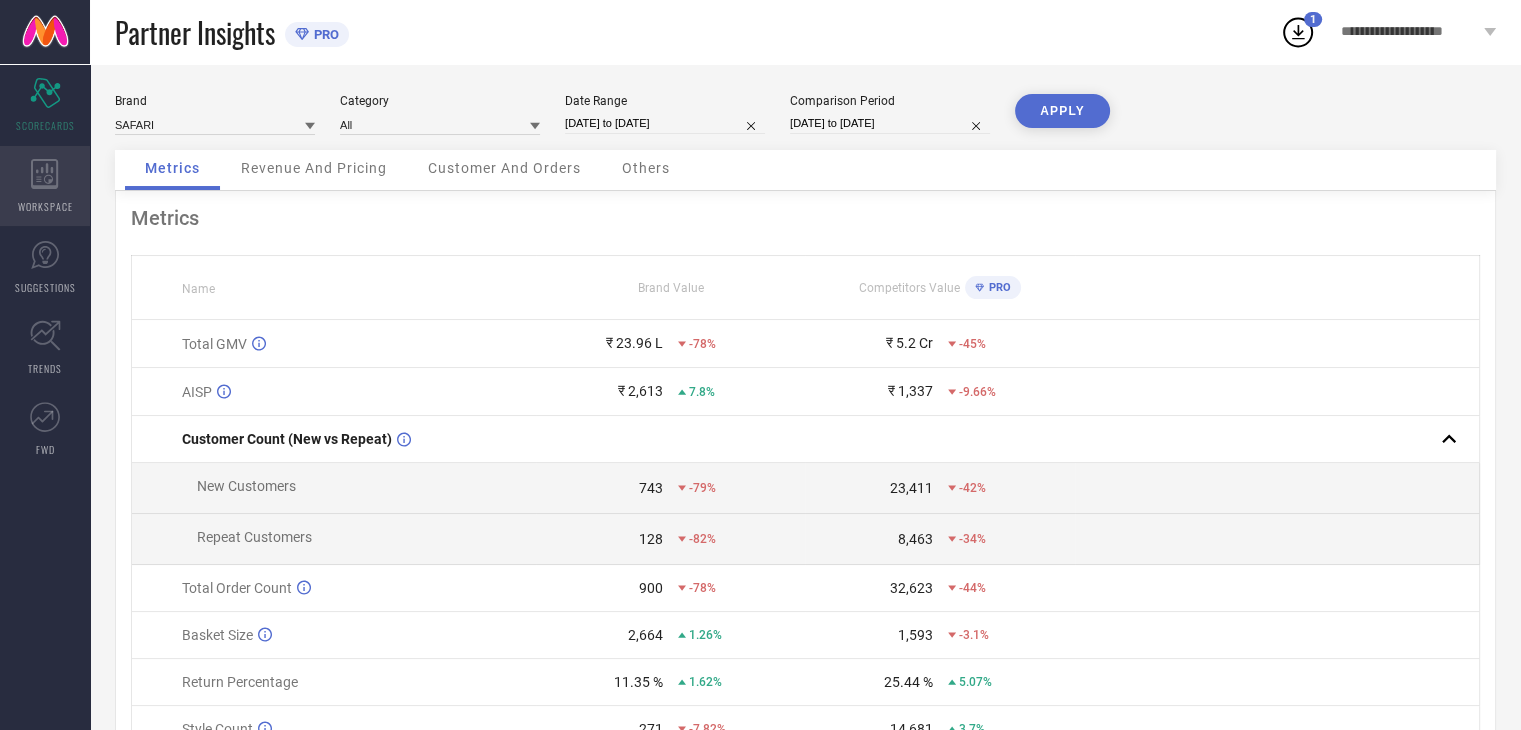 click on "WORKSPACE" at bounding box center (45, 186) 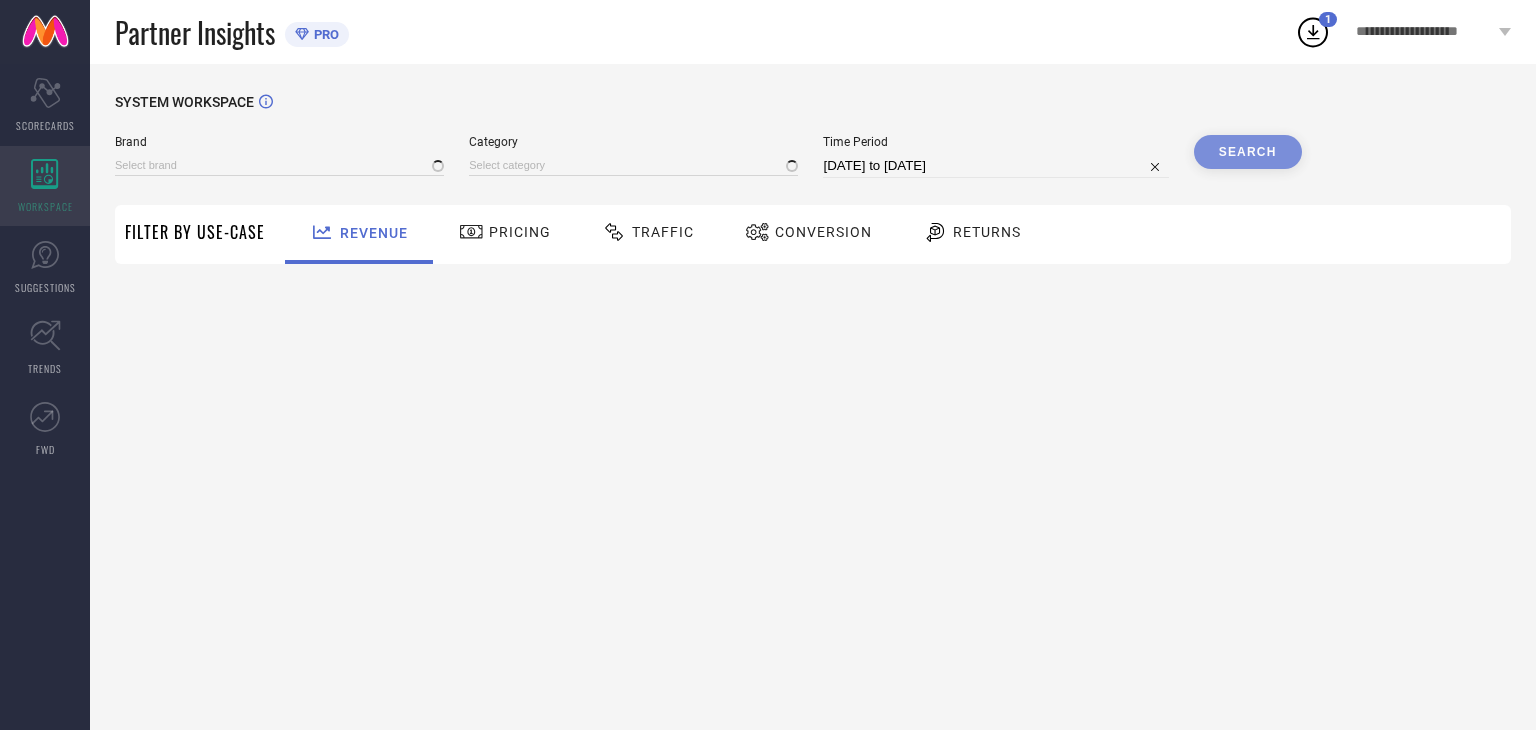 type on "GENIE" 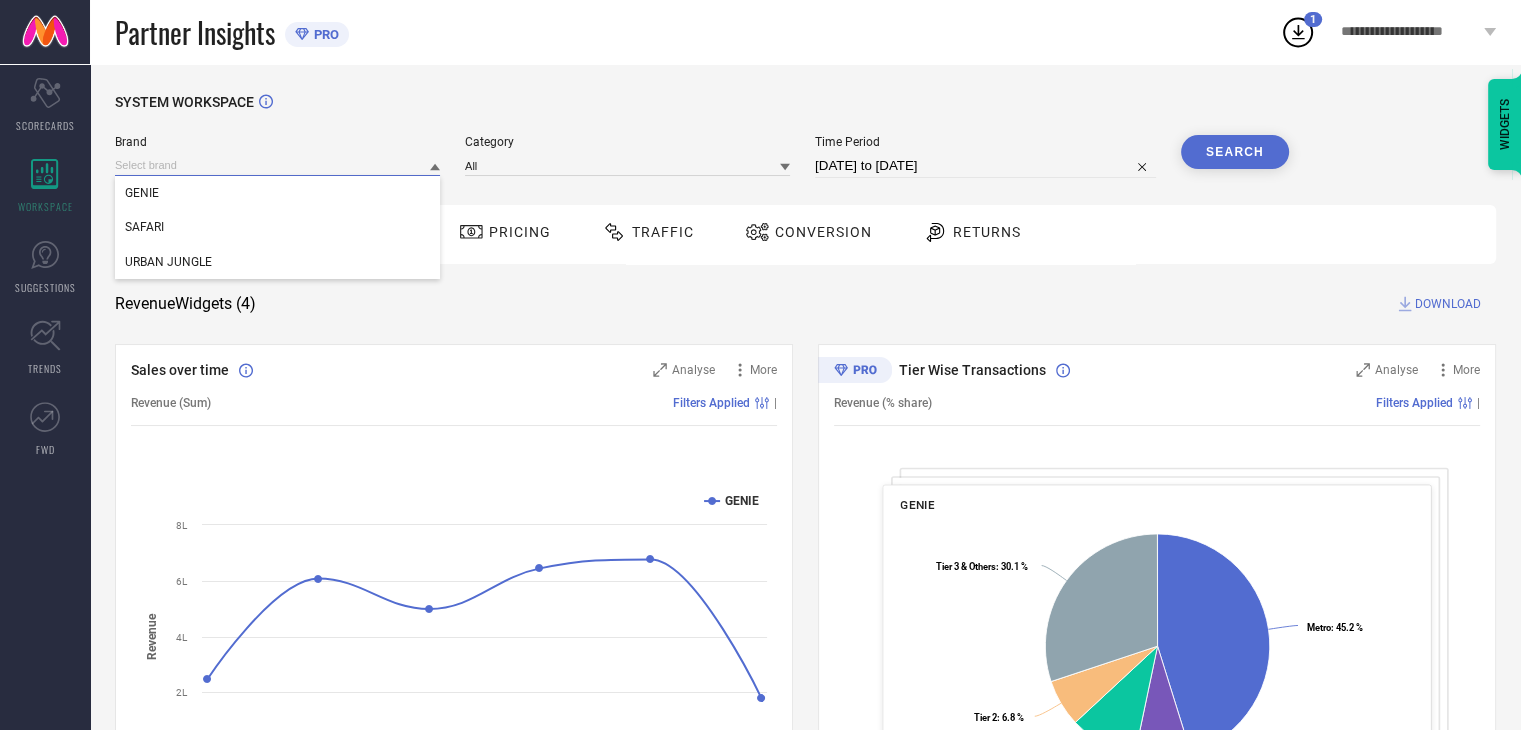click at bounding box center (277, 165) 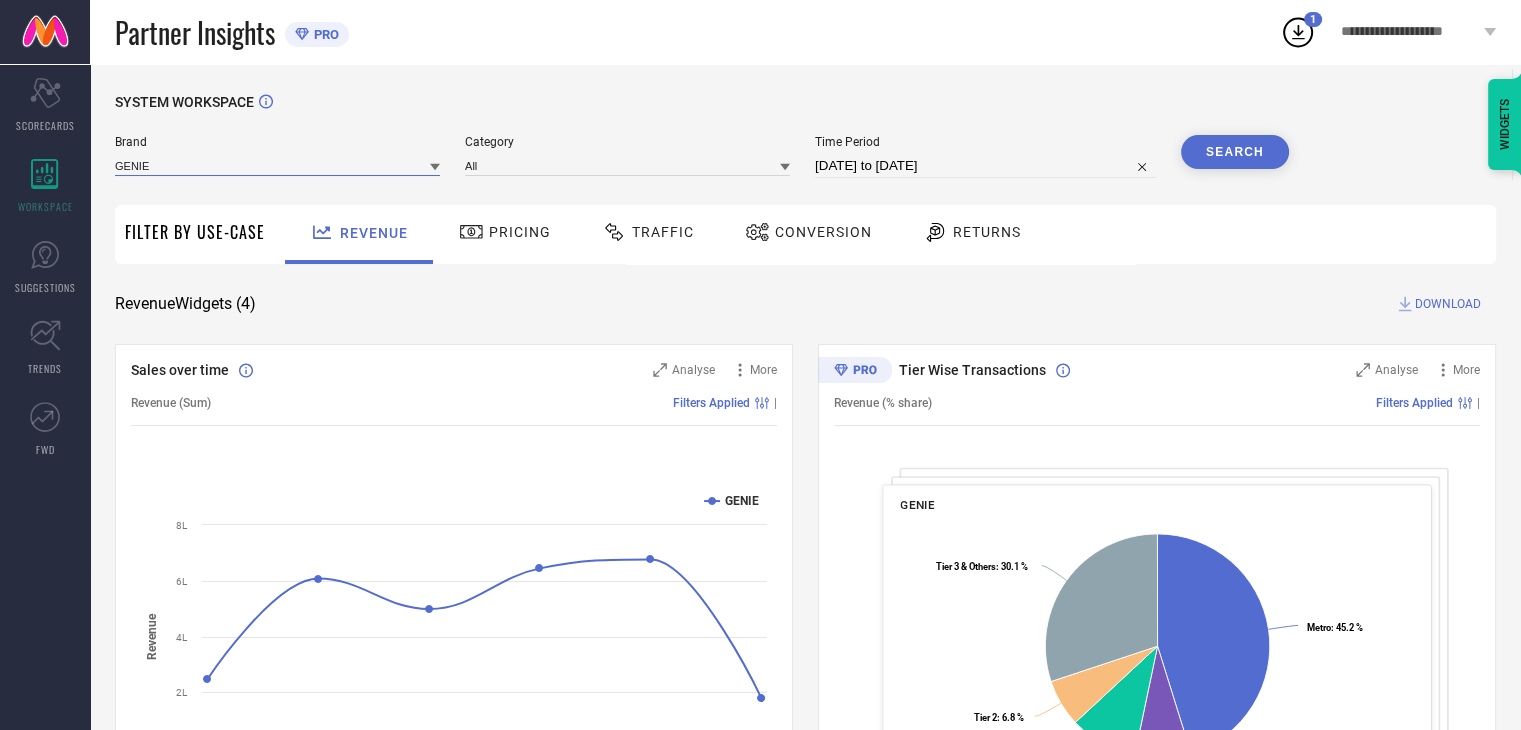 click at bounding box center (277, 165) 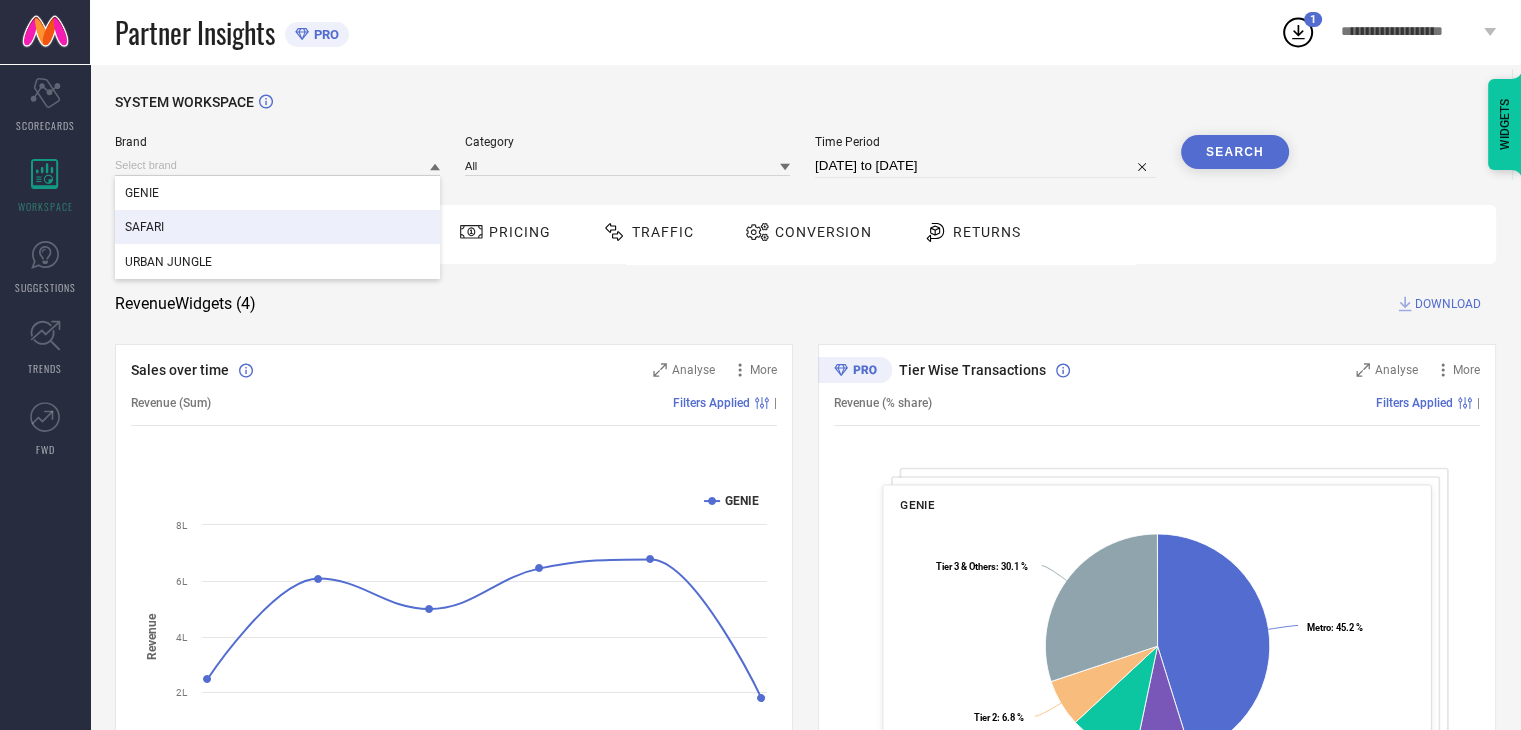 click on "SAFARI" at bounding box center (277, 227) 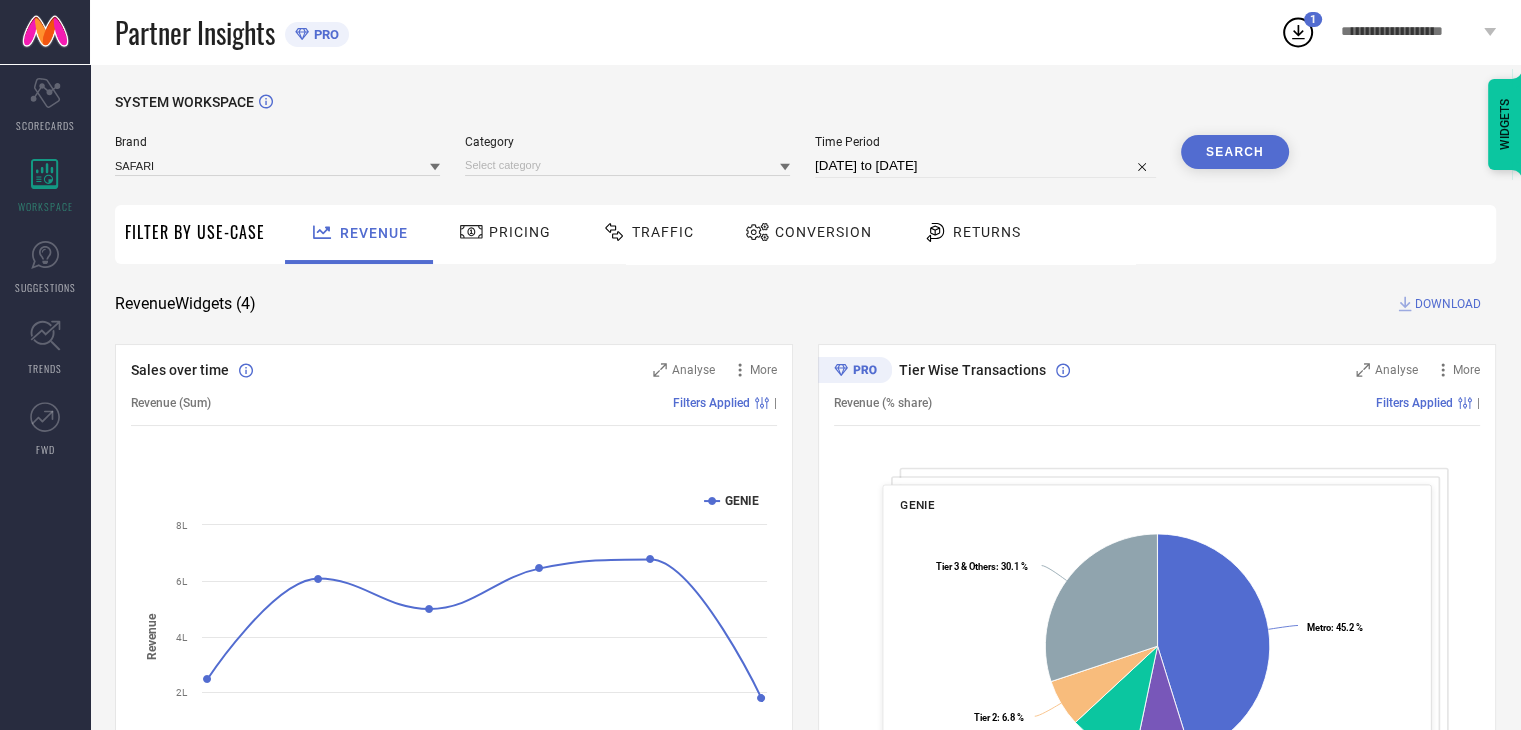 click on "Traffic" at bounding box center (663, 232) 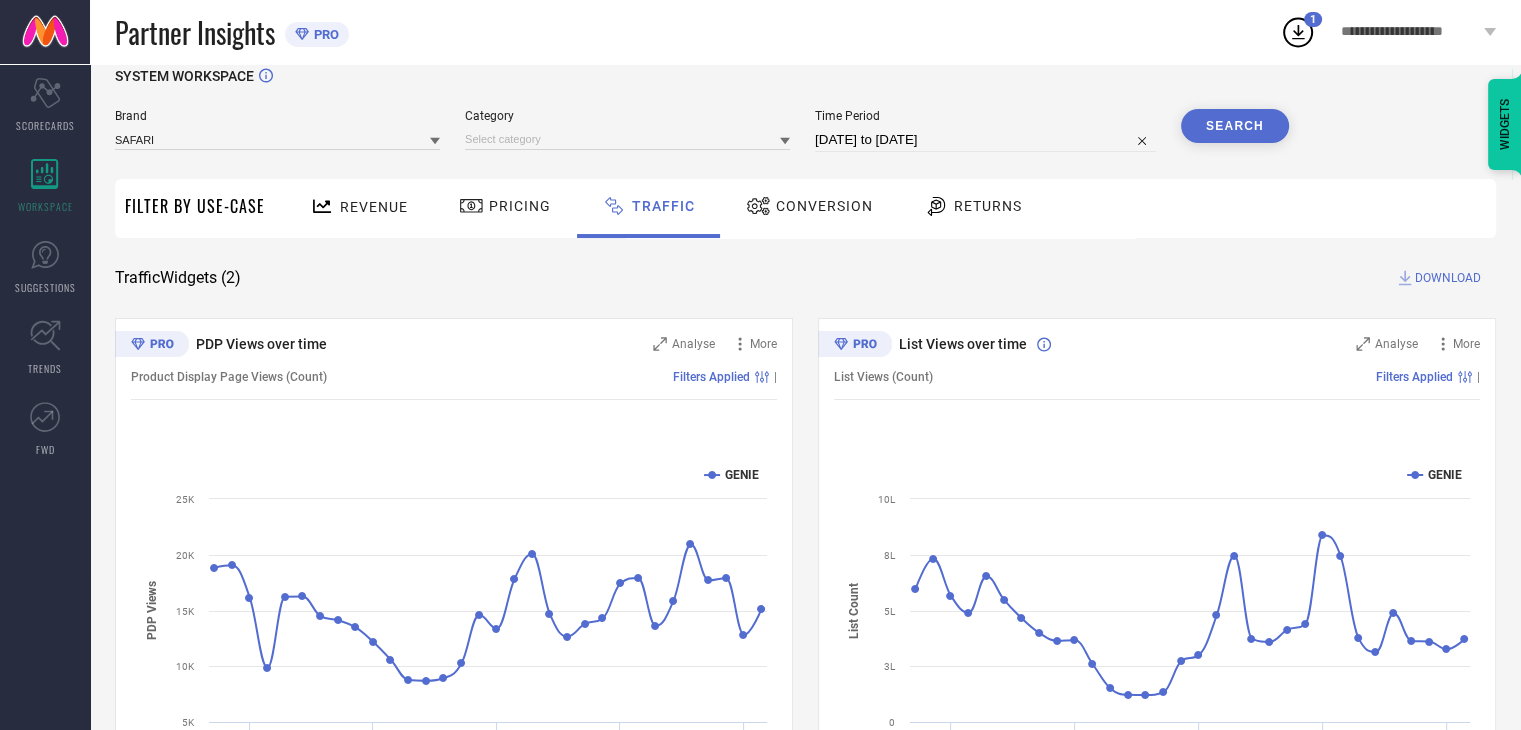 scroll, scrollTop: 19, scrollLeft: 0, axis: vertical 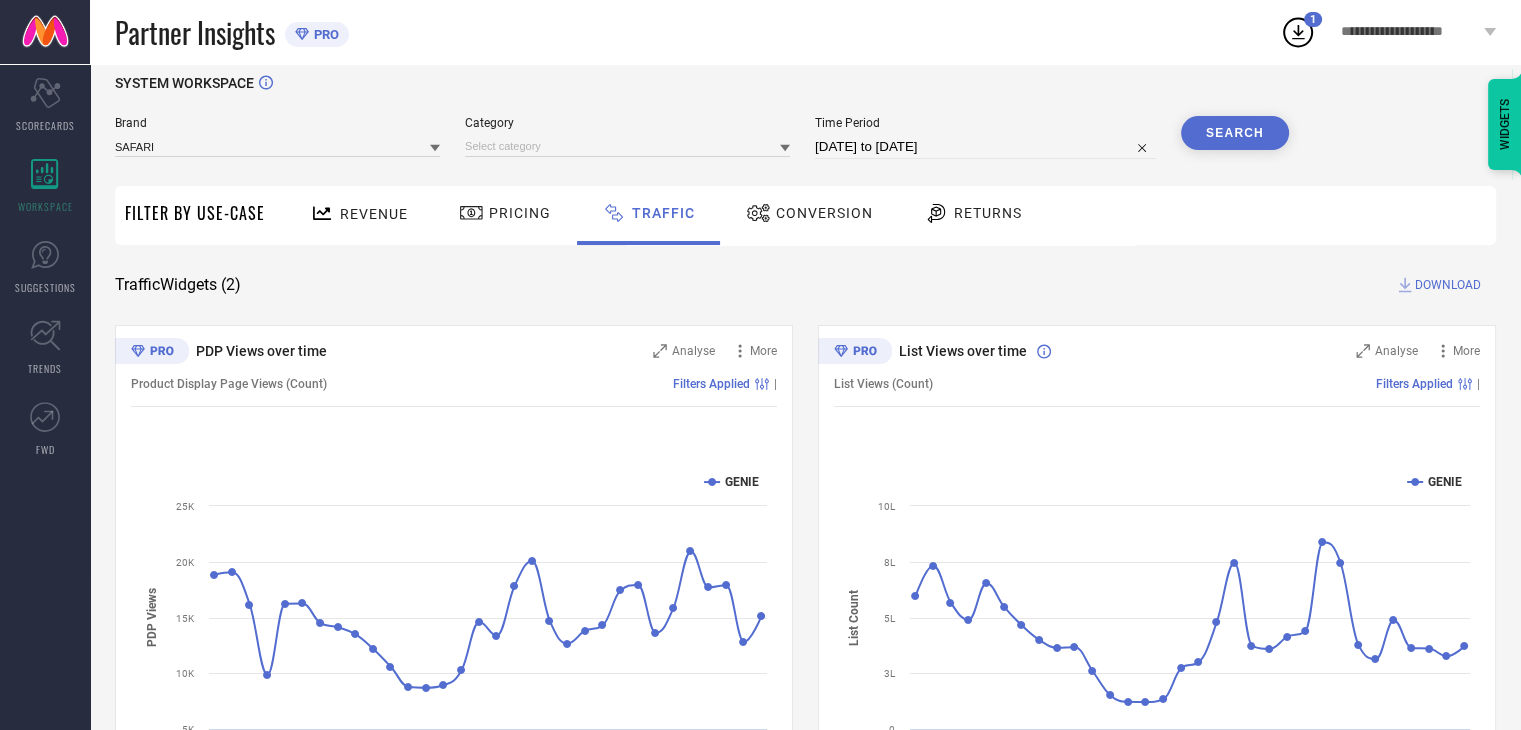 click on "Conversion" at bounding box center (824, 213) 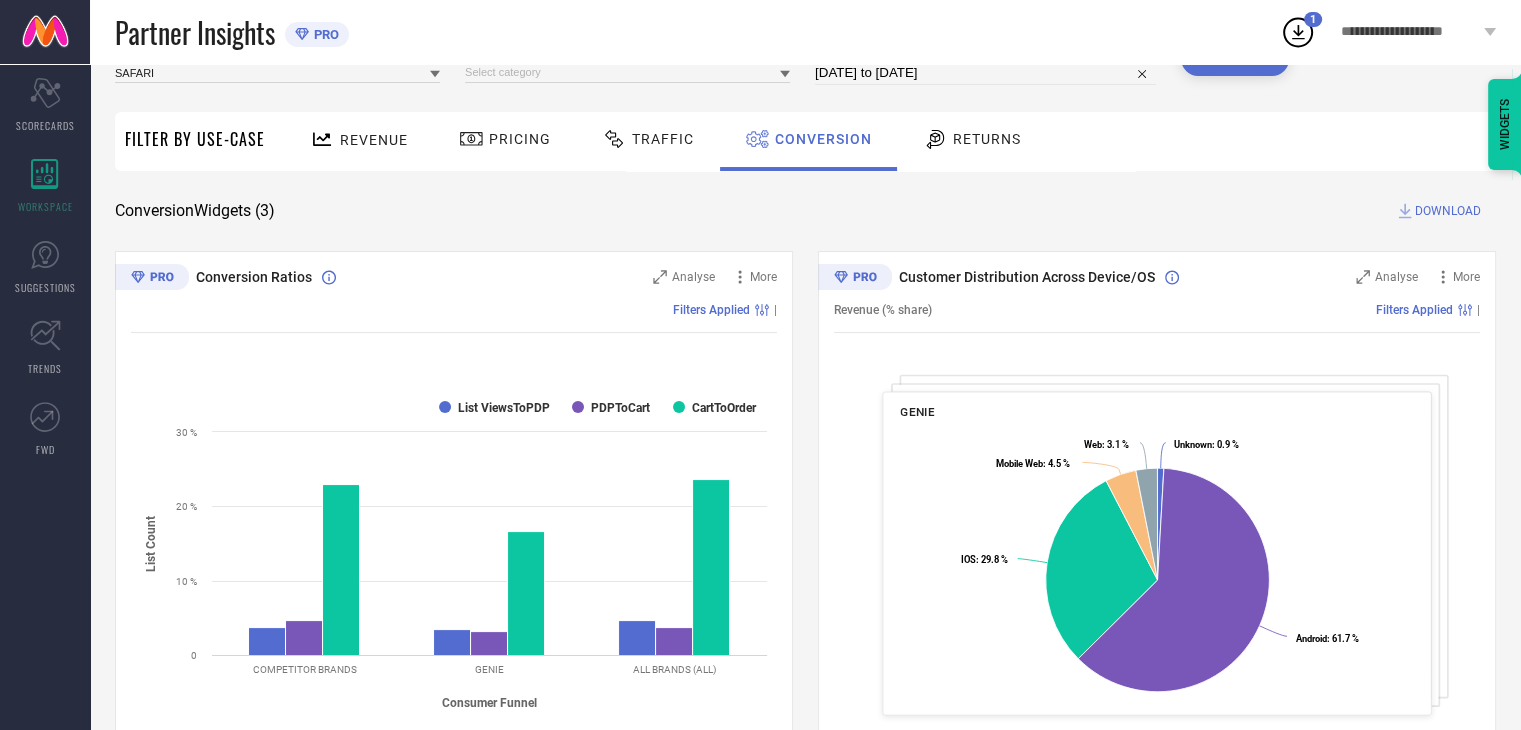 scroll, scrollTop: 0, scrollLeft: 0, axis: both 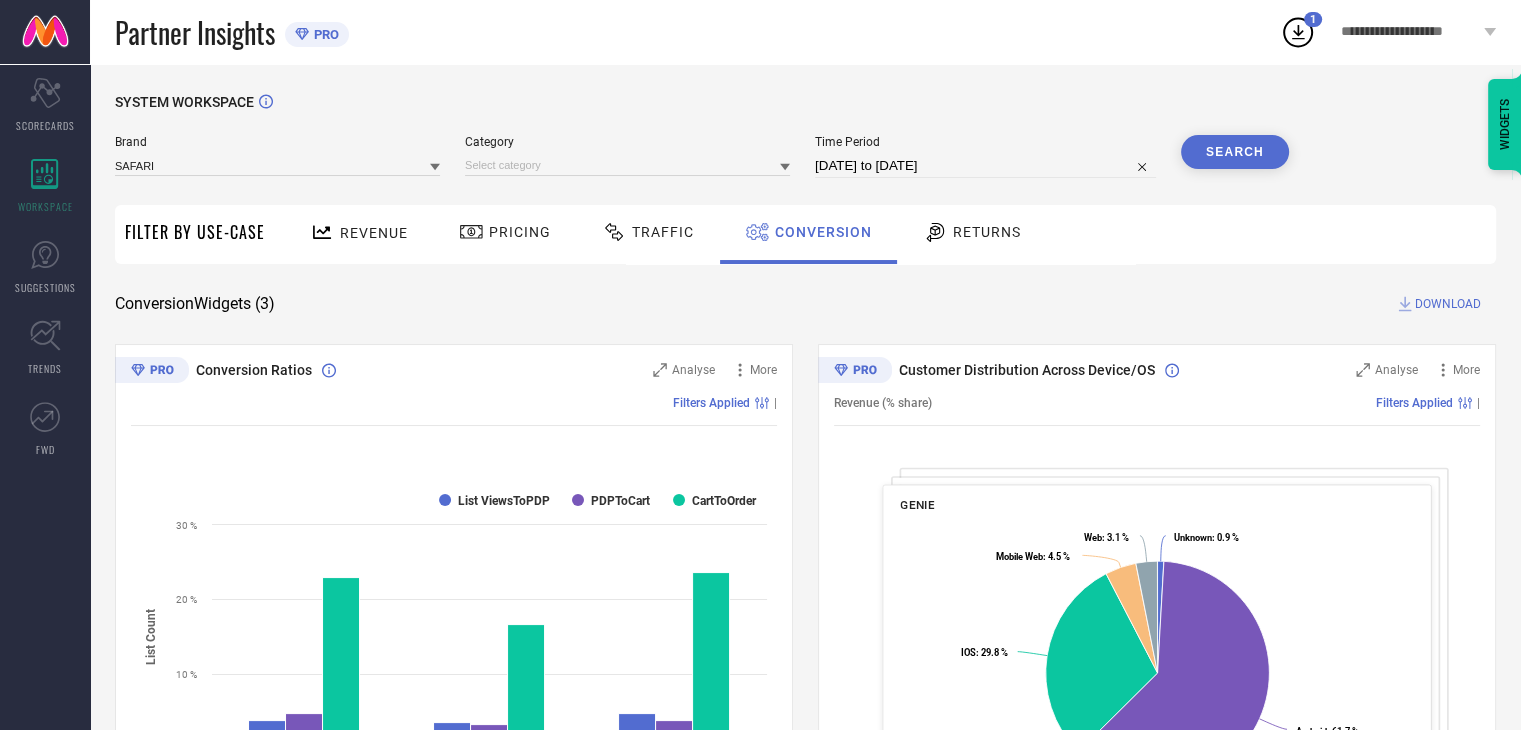 click on "Revenue" at bounding box center (374, 233) 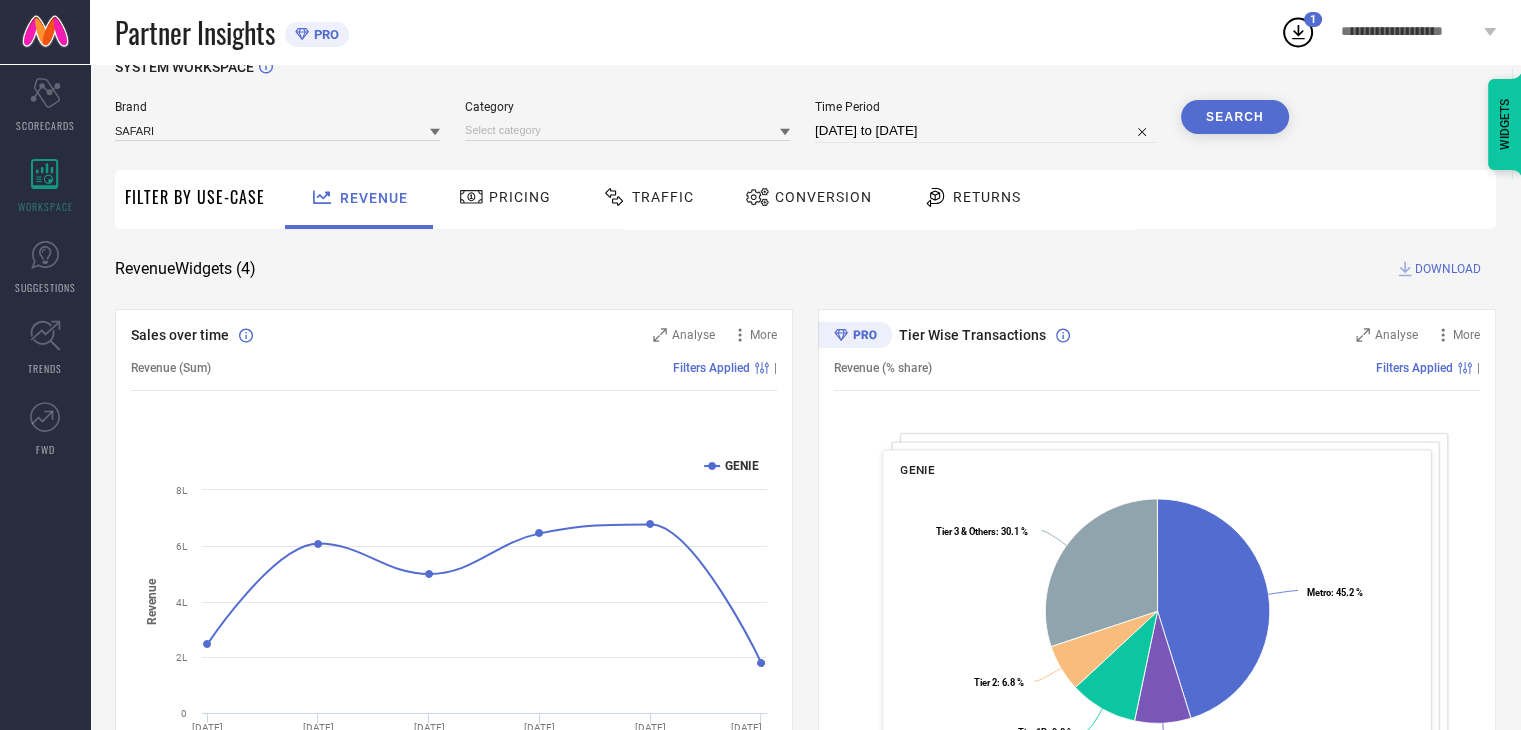 scroll, scrollTop: 25, scrollLeft: 0, axis: vertical 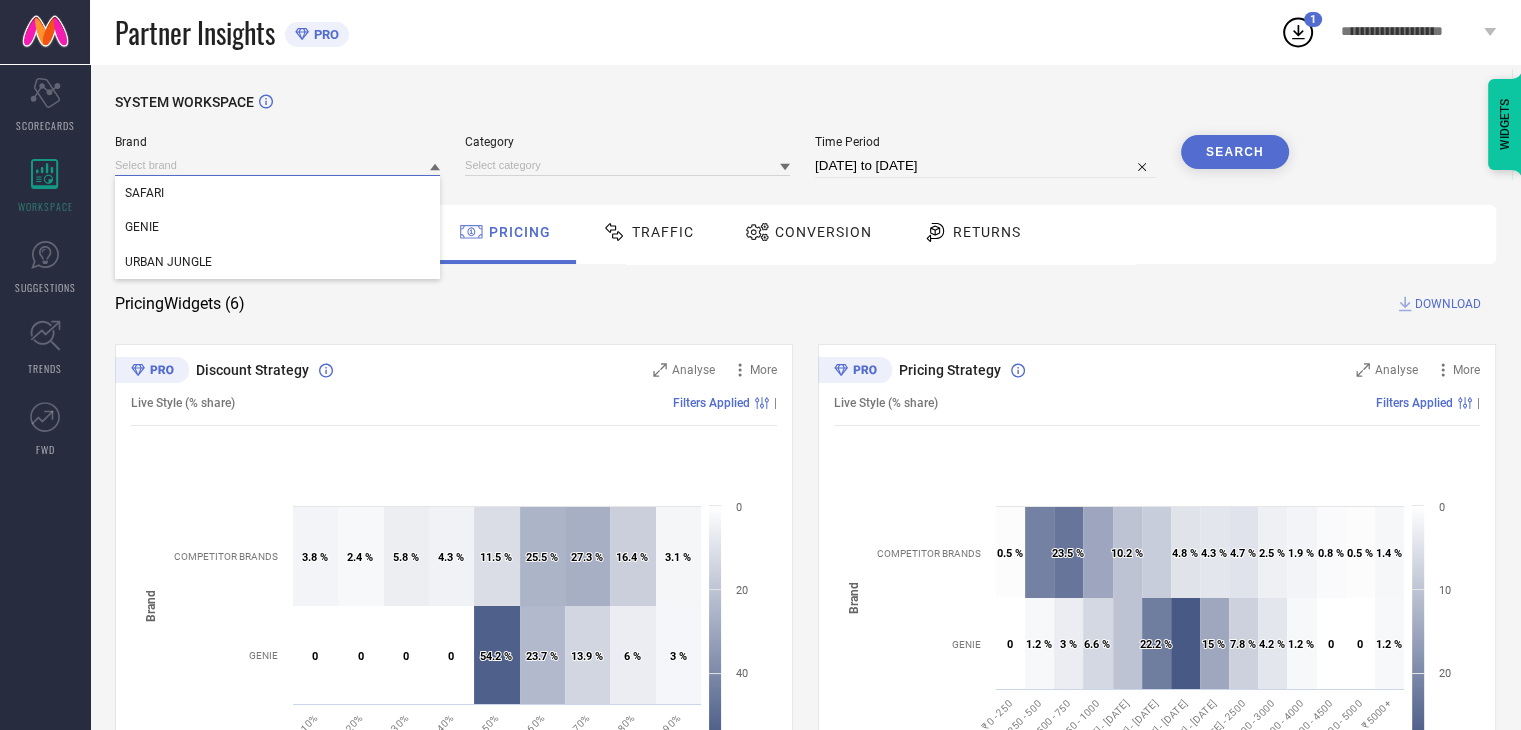 click at bounding box center [277, 165] 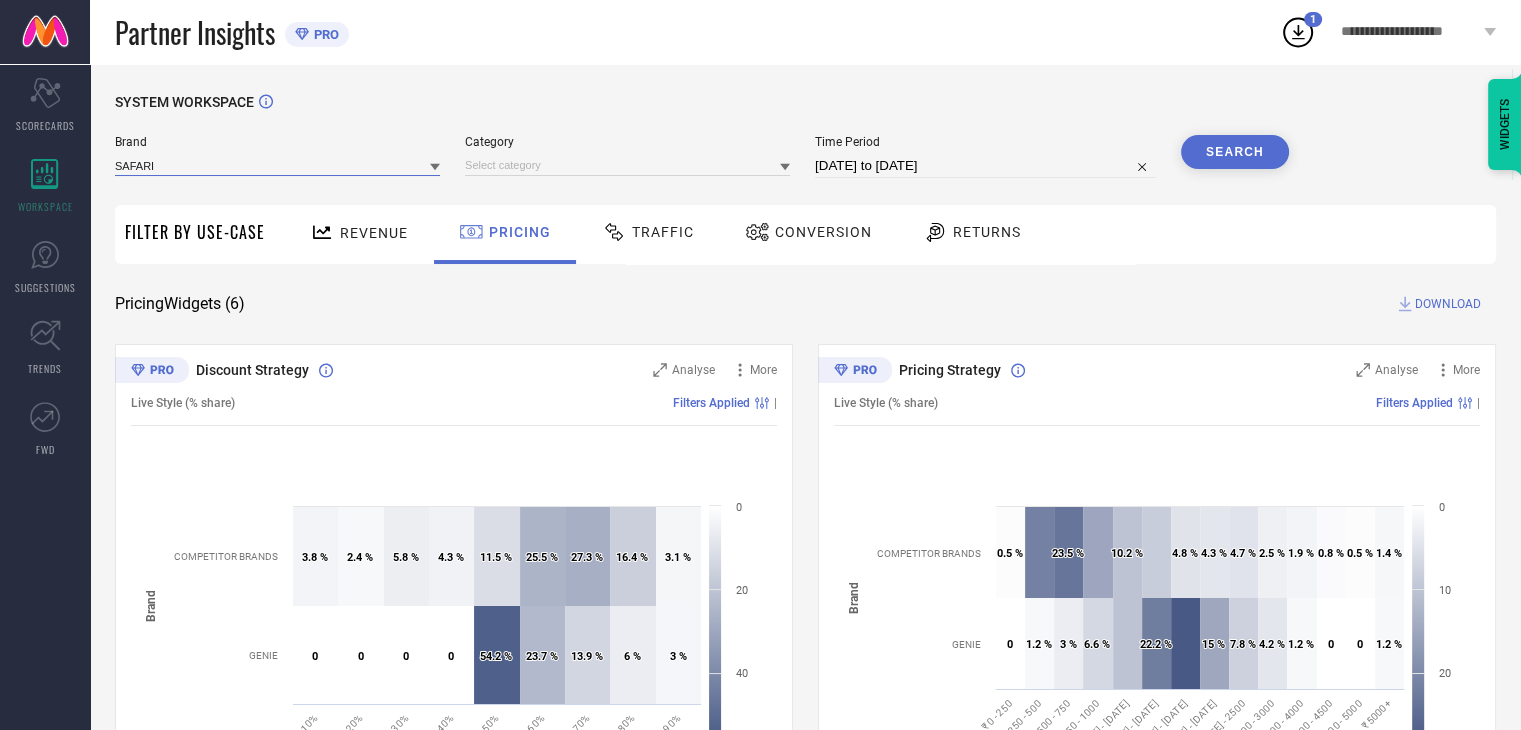 click at bounding box center (277, 165) 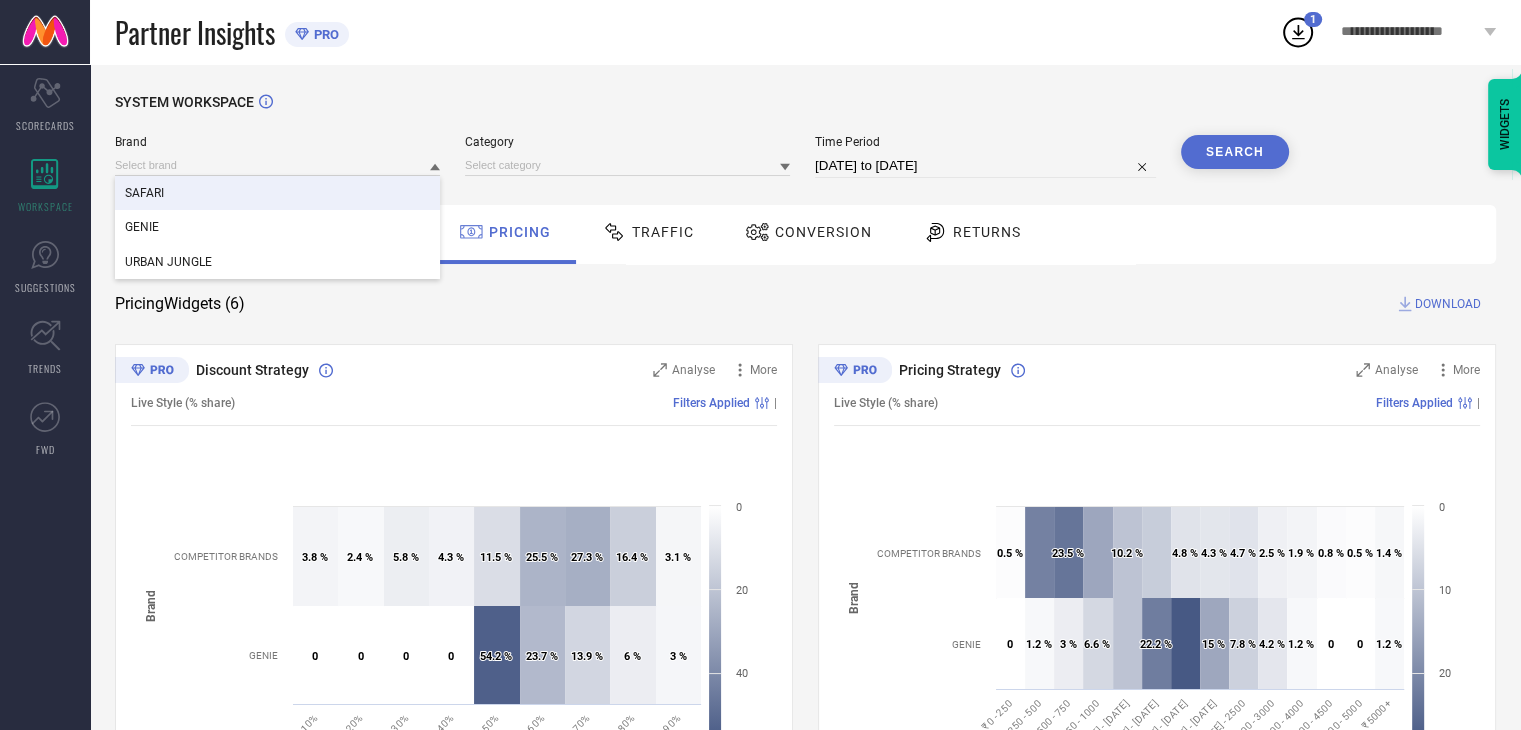 click on "SAFARI" at bounding box center [144, 193] 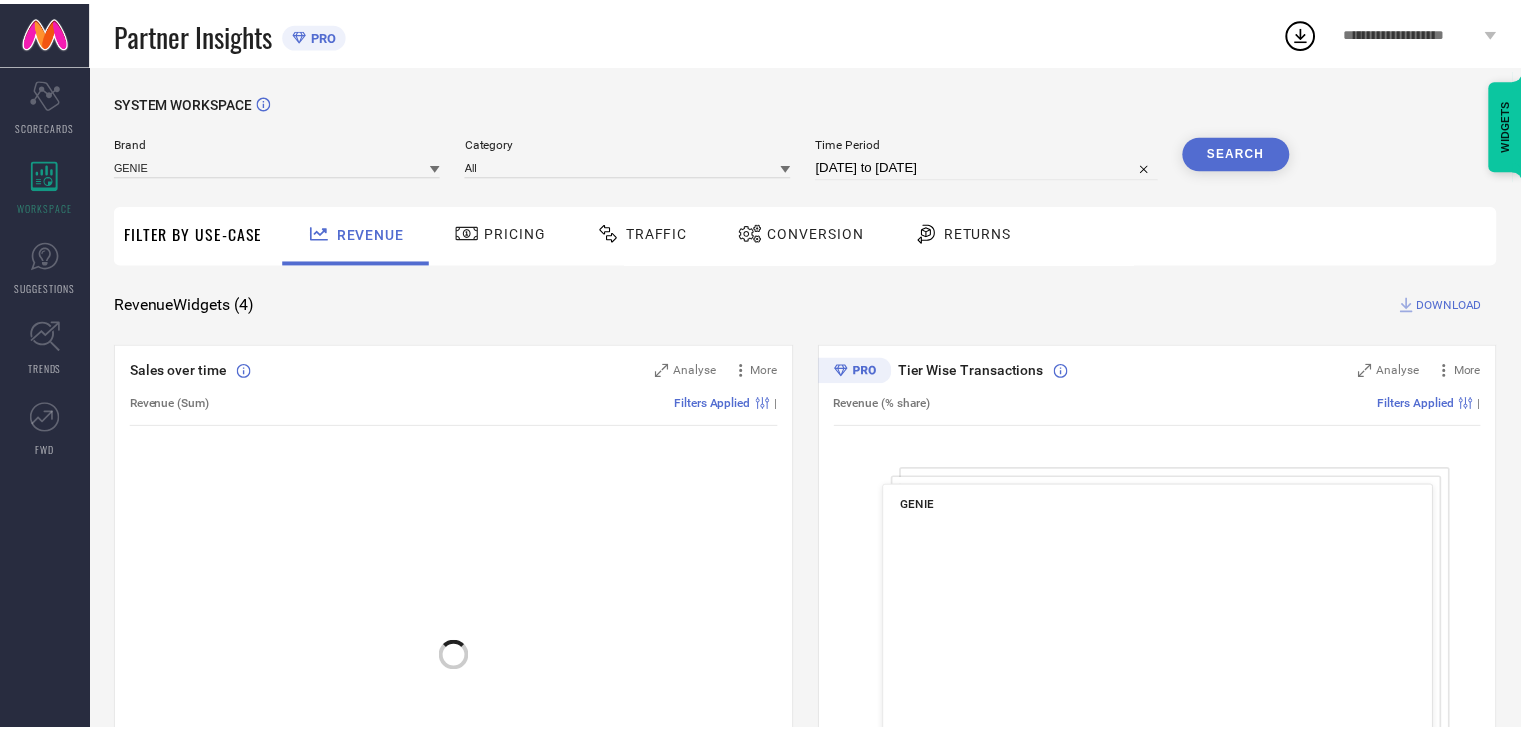 scroll, scrollTop: 0, scrollLeft: 0, axis: both 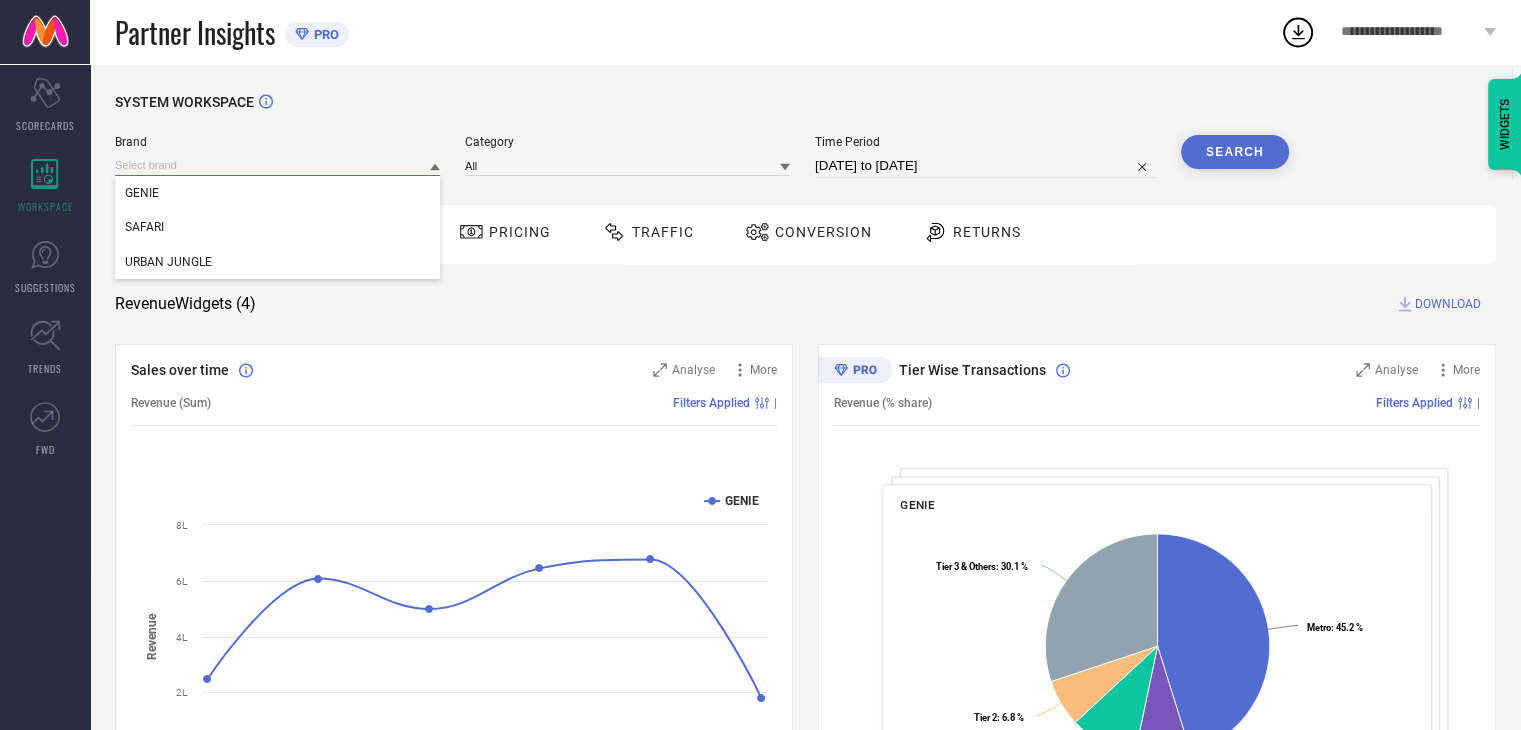 click at bounding box center [277, 165] 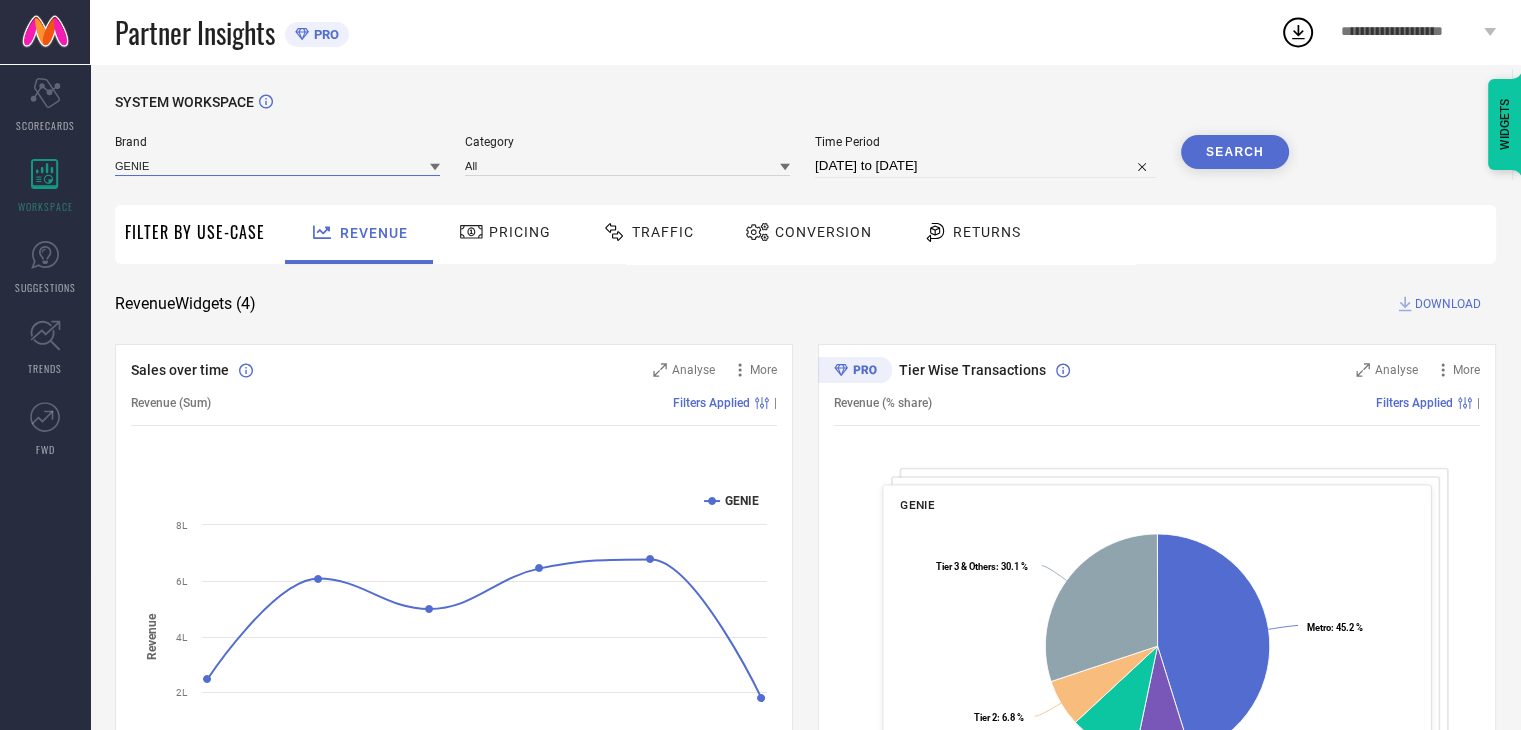 click at bounding box center (277, 165) 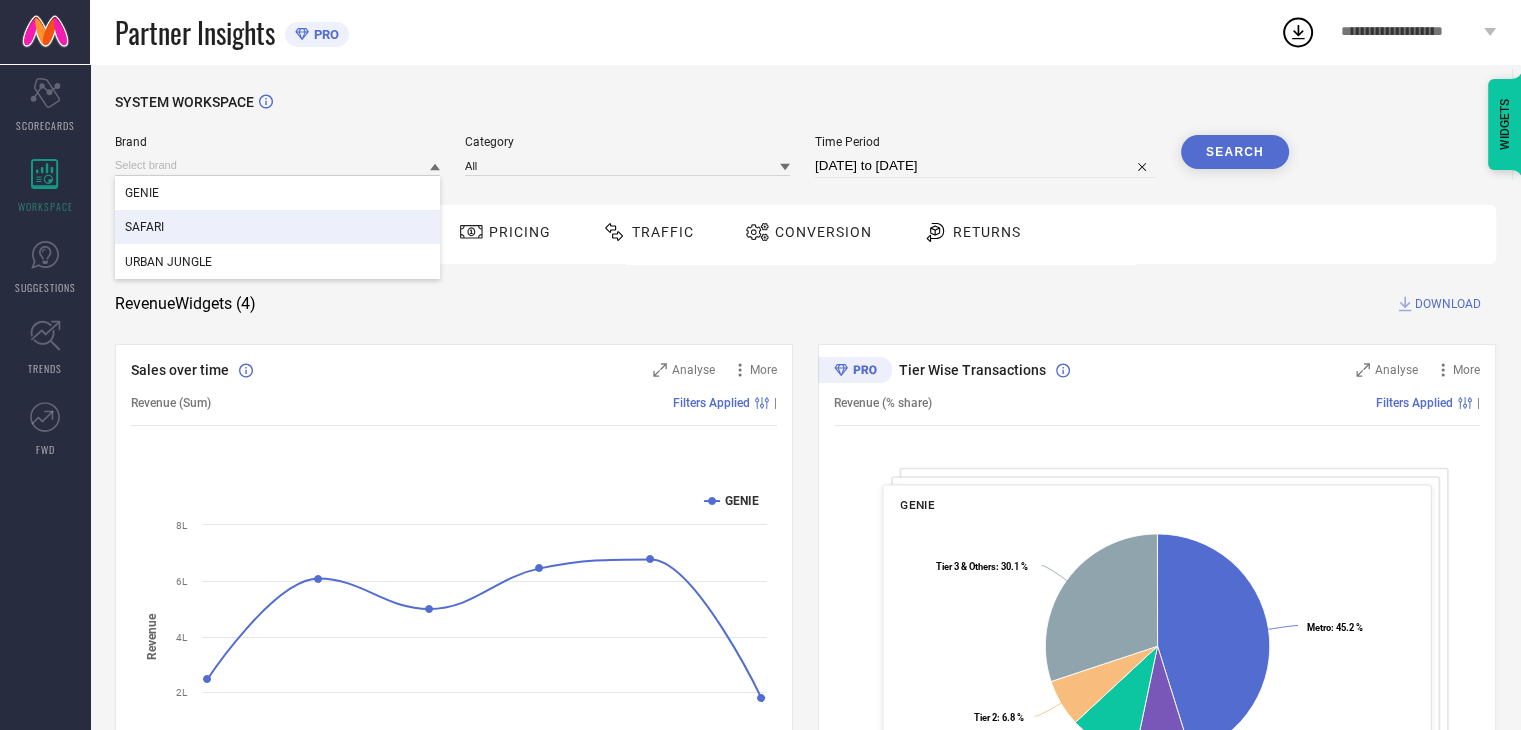 click on "SAFARI" at bounding box center (144, 227) 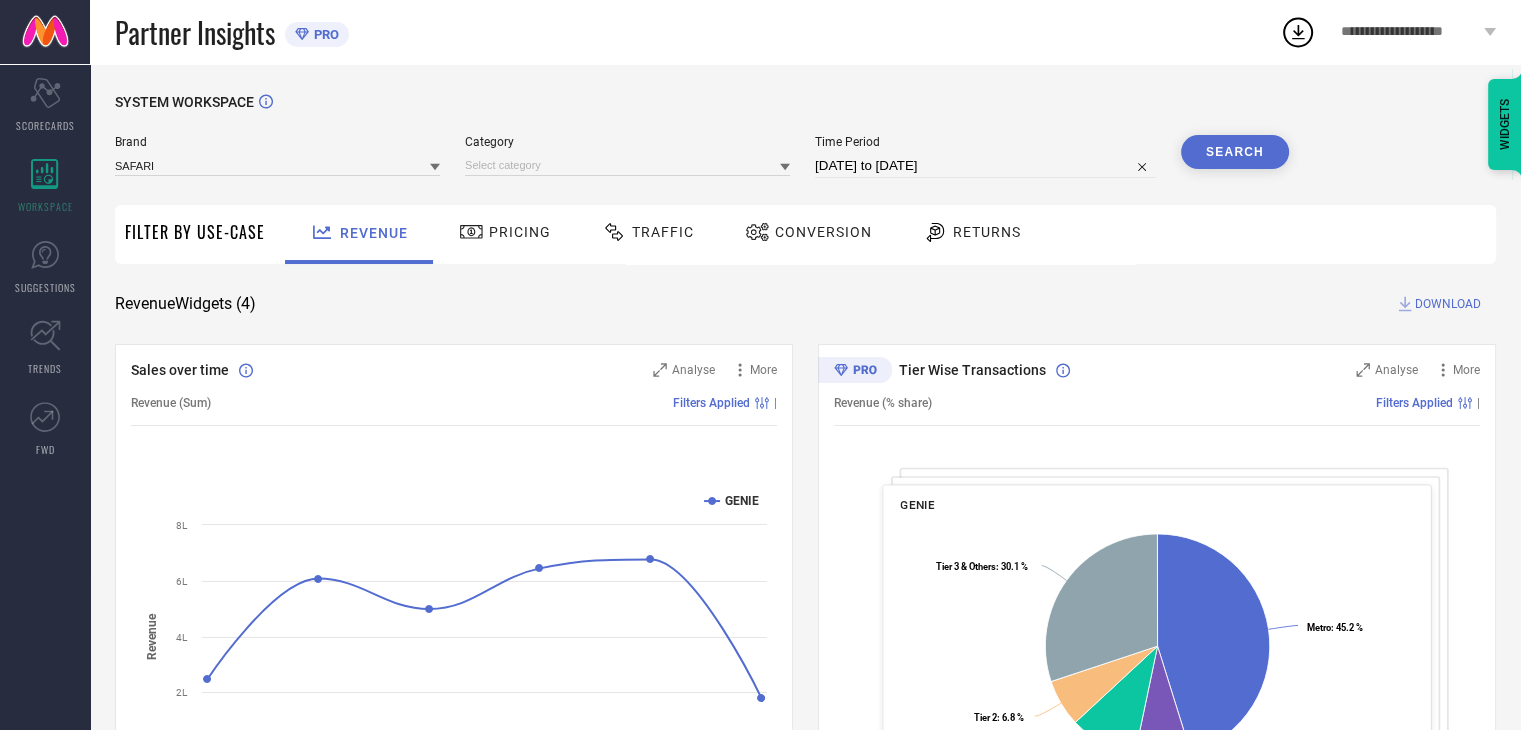 click on "Search" at bounding box center [1235, 152] 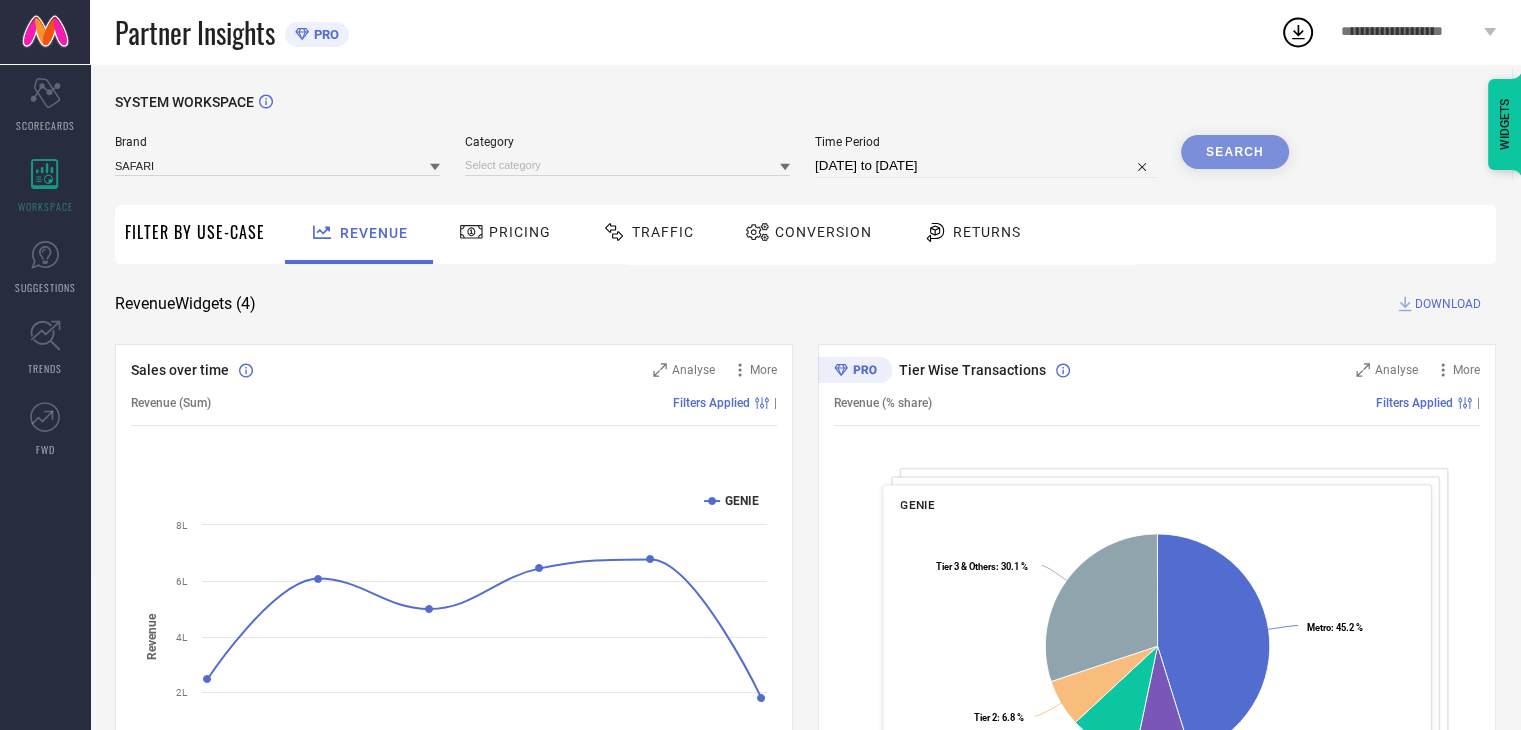 click on "Search" at bounding box center (1235, 152) 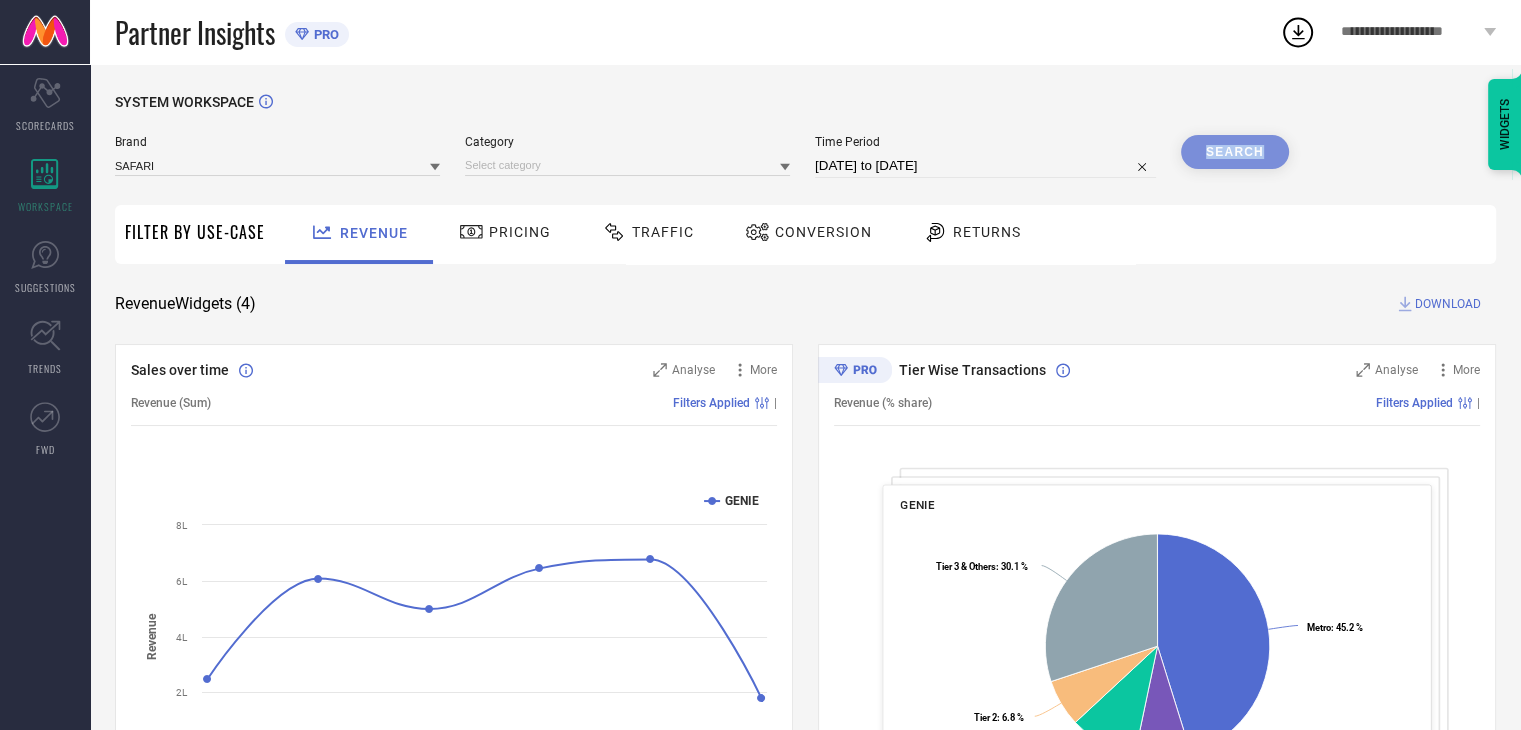click on "Search" at bounding box center (1235, 152) 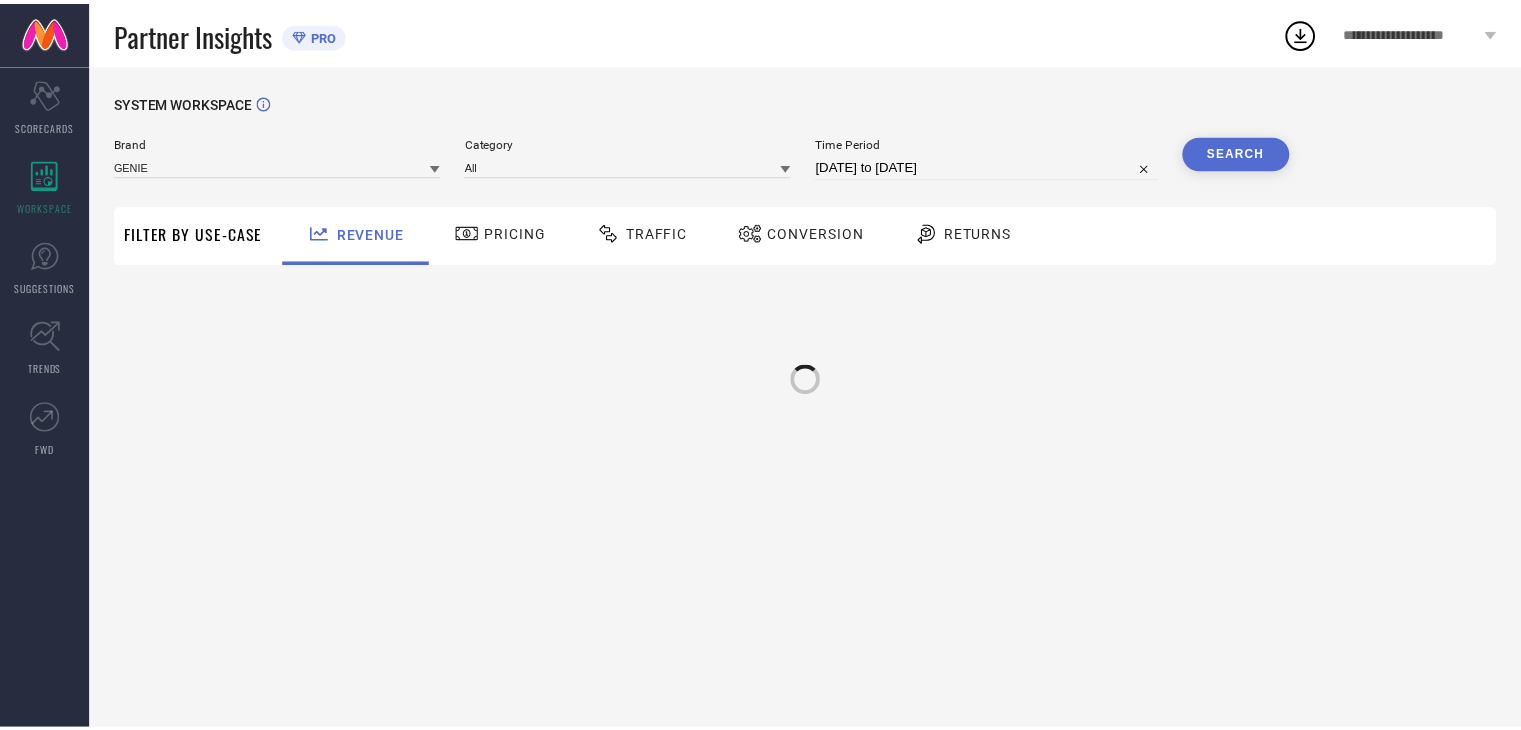 scroll, scrollTop: 0, scrollLeft: 0, axis: both 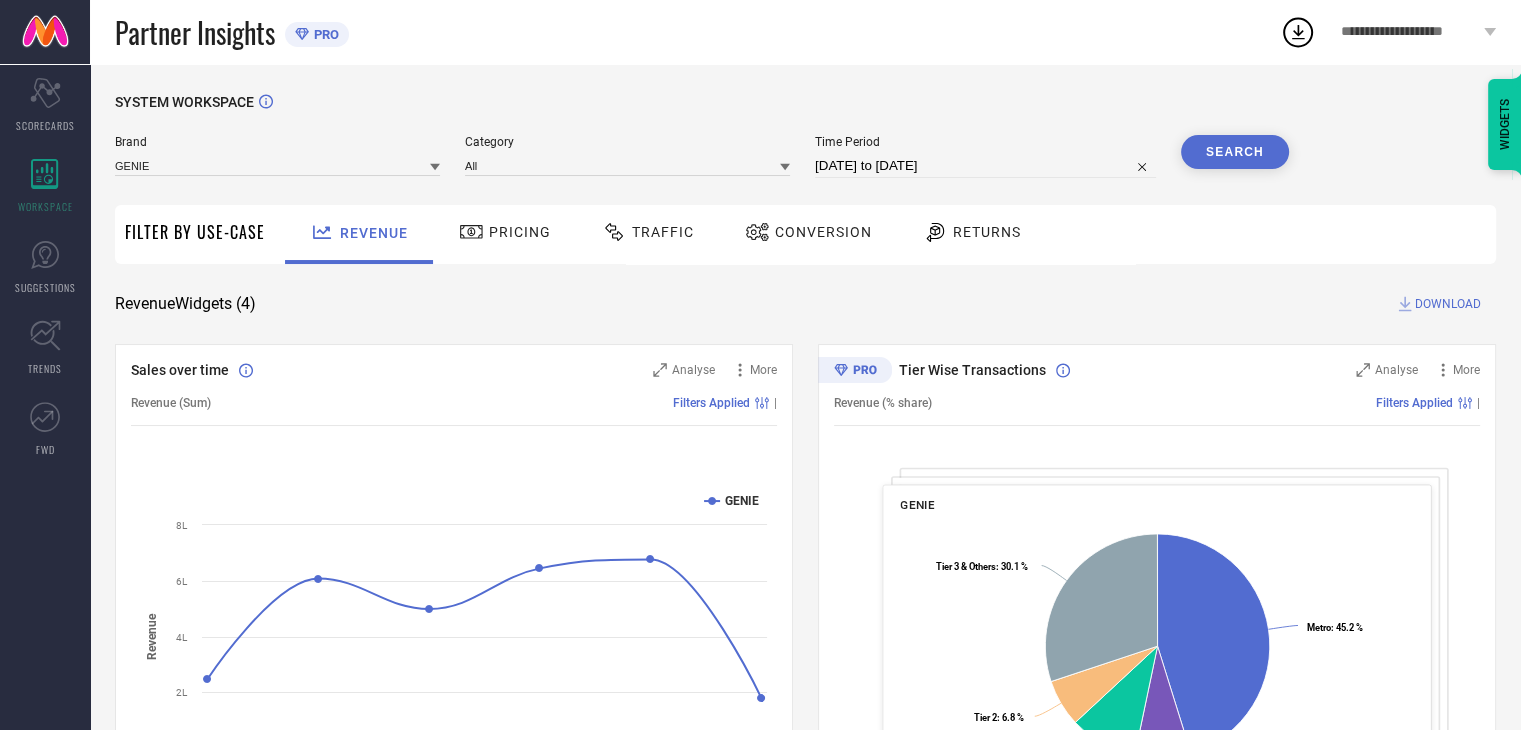 click at bounding box center [760, 232] 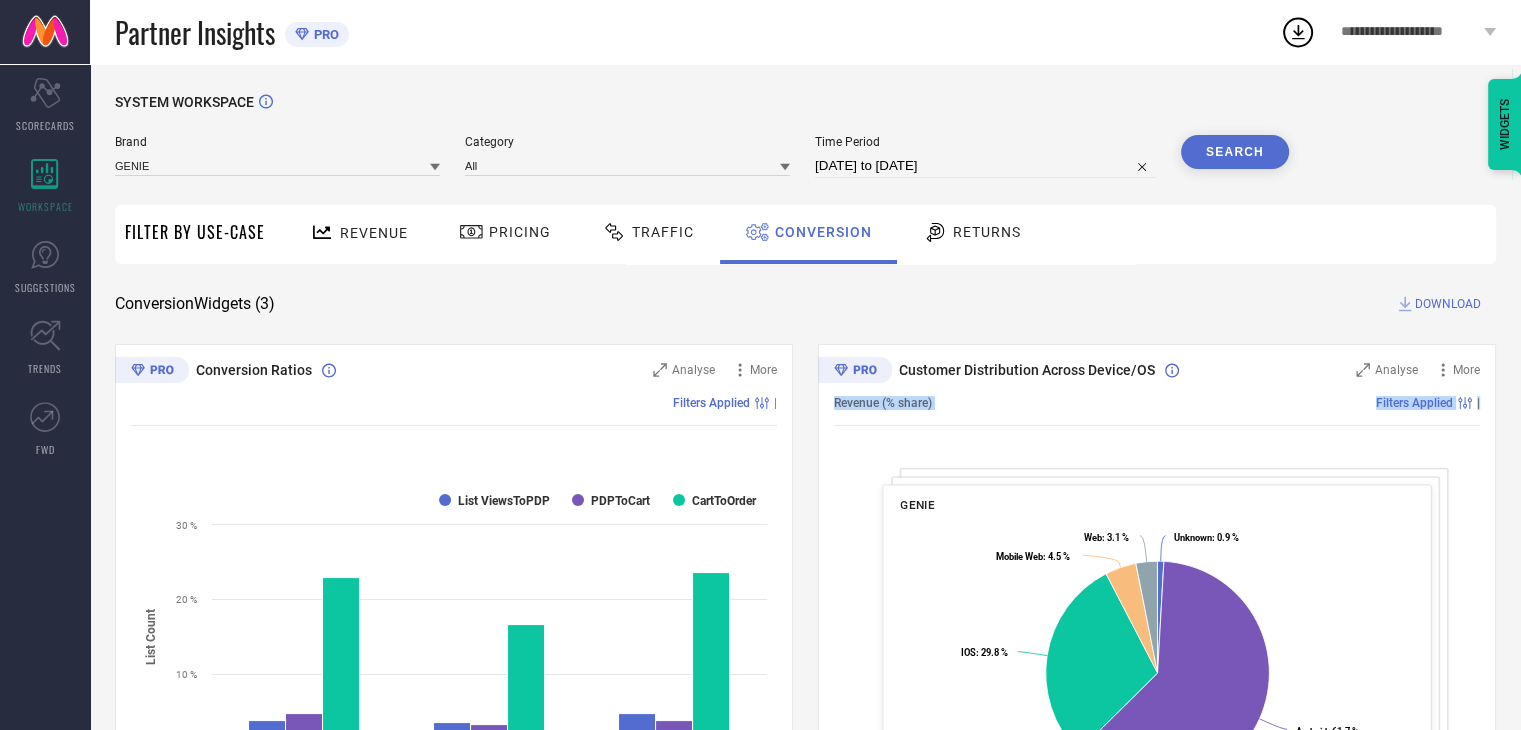 drag, startPoint x: 1516, startPoint y: 322, endPoint x: 1535, endPoint y: 404, distance: 84.17244 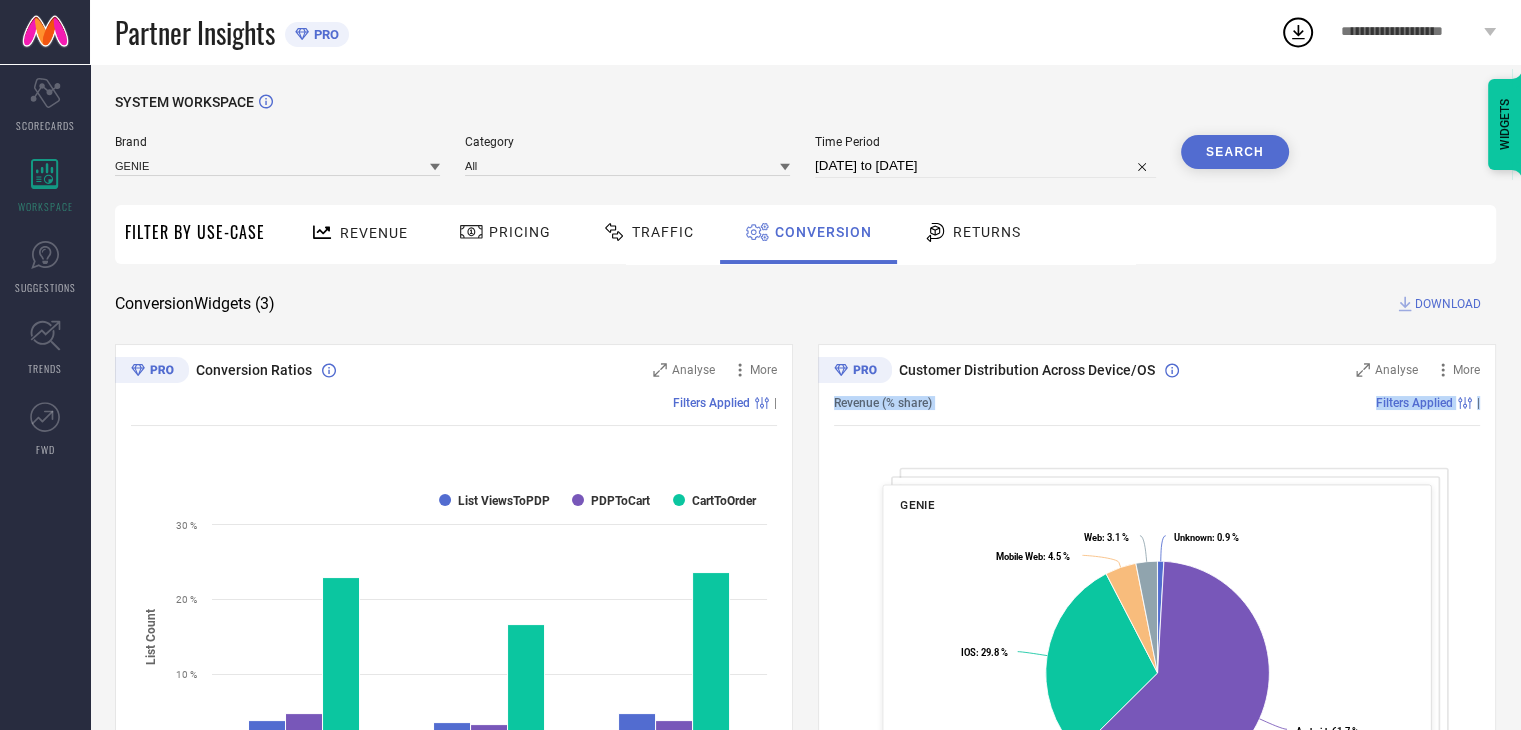 click on "SYSTEM WORKSPACE Brand GENIE Category All Time Period 15-06-2025 to 15-07-2025 Search Filter By Use-Case Revenue Pricing Traffic Conversion Returns Conversion  Widgets ( 3 ) DOWNLOAD Conversion Ratios Analyse More Filters Applied |  Created with Highcharts 9.3.3 Consumer Funnel List Count List ViewsToPDP PDPToCart CartToOrder COMPETITOR BRANDS GENIE ALL BRANDS (ALL) 0 10 % 20 % 30 % Customer Distribution Across Device/OS Analyse More Revenue (% share) Filters Applied |  GENIE Created with Highcharts 9.3.3 Unknown : 0.9 % ​ Unknown : 0.9 % Android : 61.7 % ​ Android : 61.7 % IOS : 29.8 % ​ IOS : 29.8 % Mobile Web : 4.5 % ​ Mobile Web : 4.5 % Web : 3.1 % ​ Web : 3.1 % Conversion Count Analyse More Filters Applied |  Created with Highcharts 9.3.3 List View count (1.35Cr) ​ List View count (1.35Cr) PDP count (4.69L) ​ PDP count (4.69L) Cart count (14.99K) ​ Cart count (14.99K) Product sold count (2.51K) ​ Product sold count (2.51K) WIDGETS" at bounding box center (805, 731) 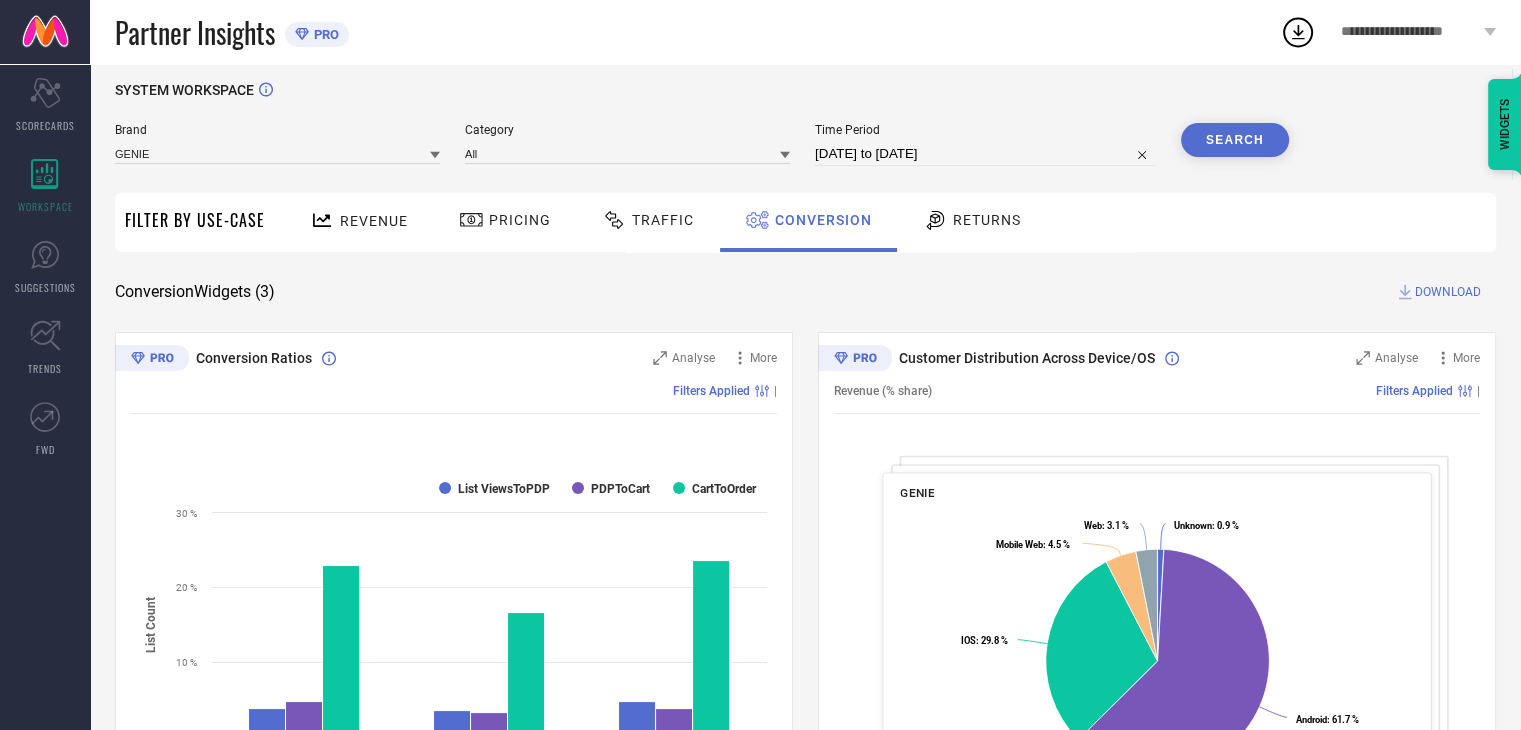 scroll, scrollTop: 8, scrollLeft: 0, axis: vertical 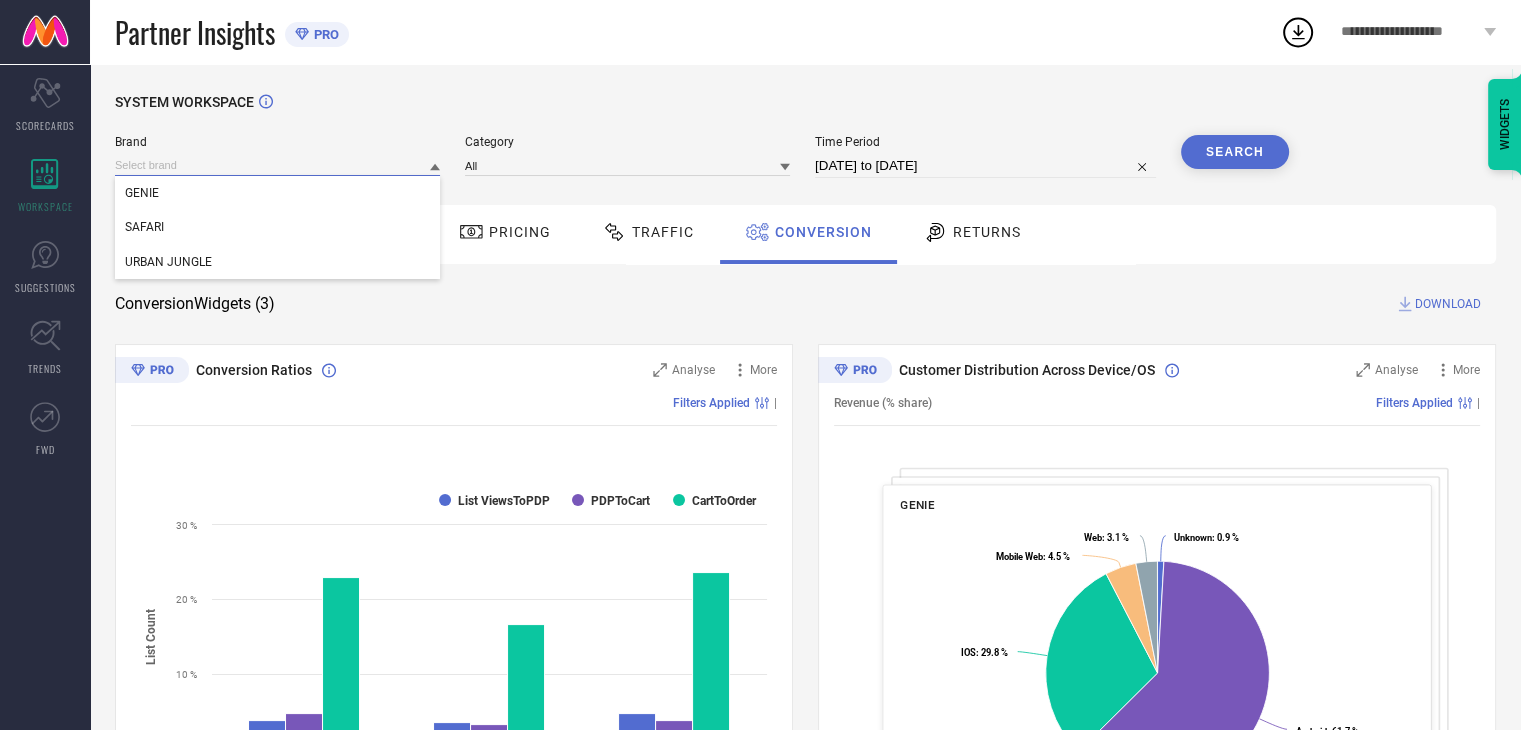 click at bounding box center (277, 165) 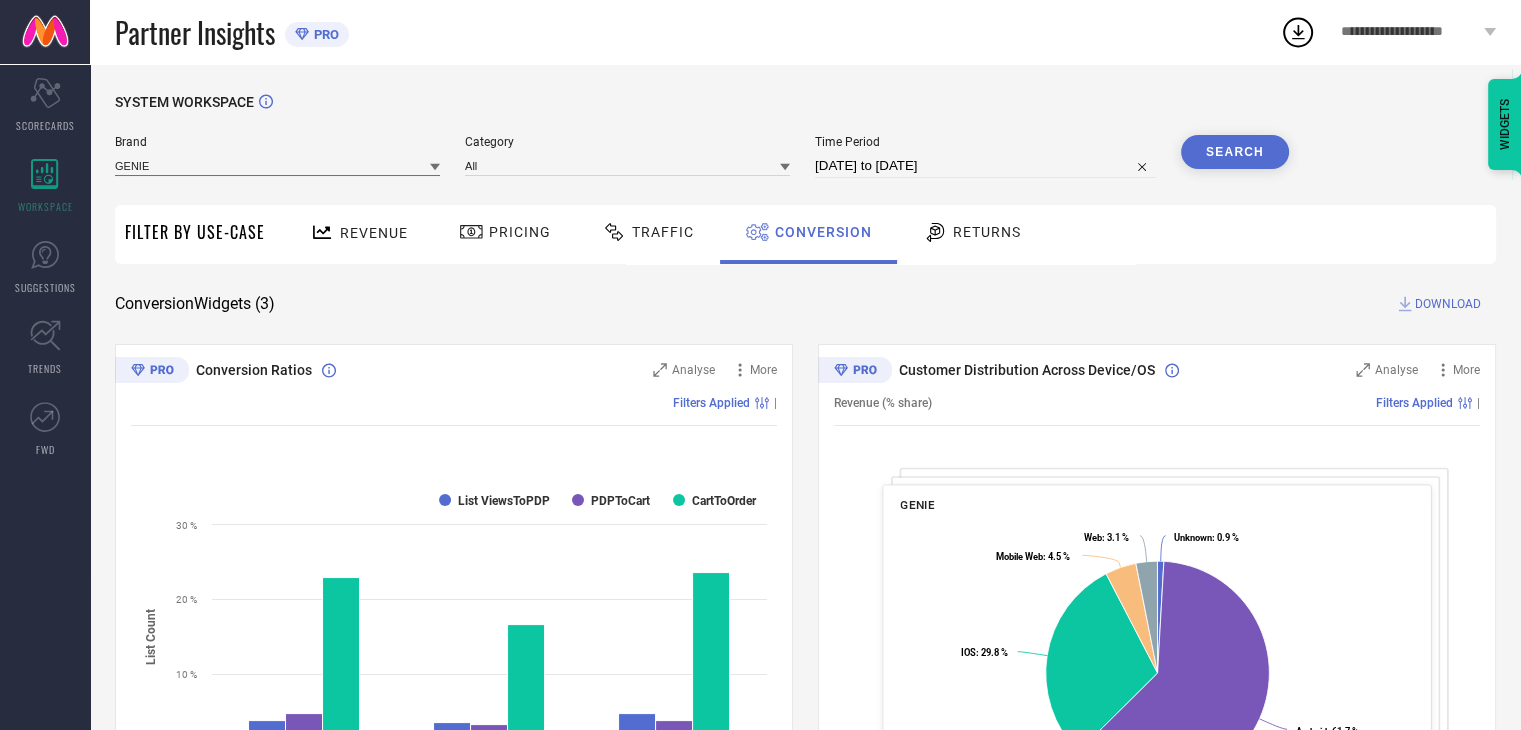 click at bounding box center [277, 165] 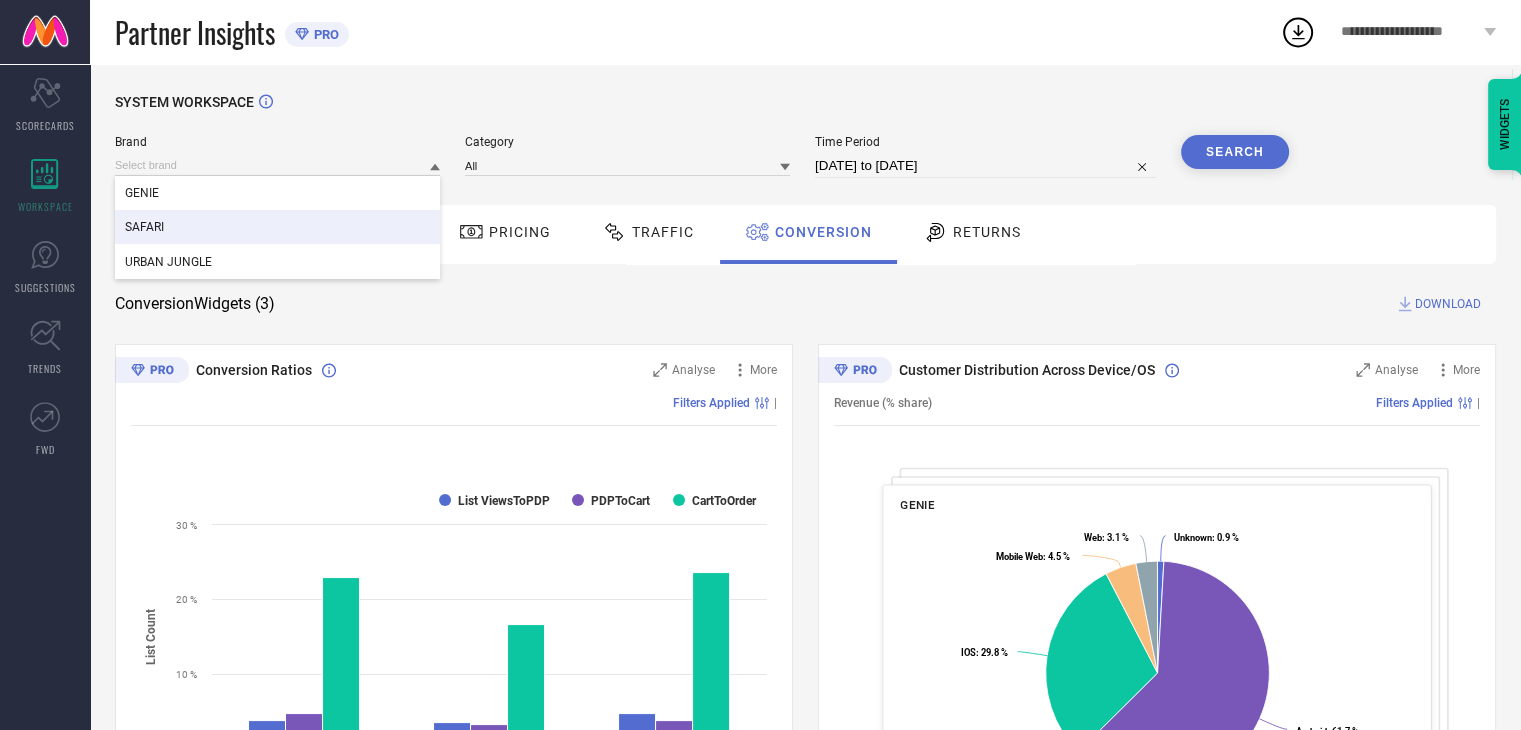 click on "SAFARI" at bounding box center [277, 227] 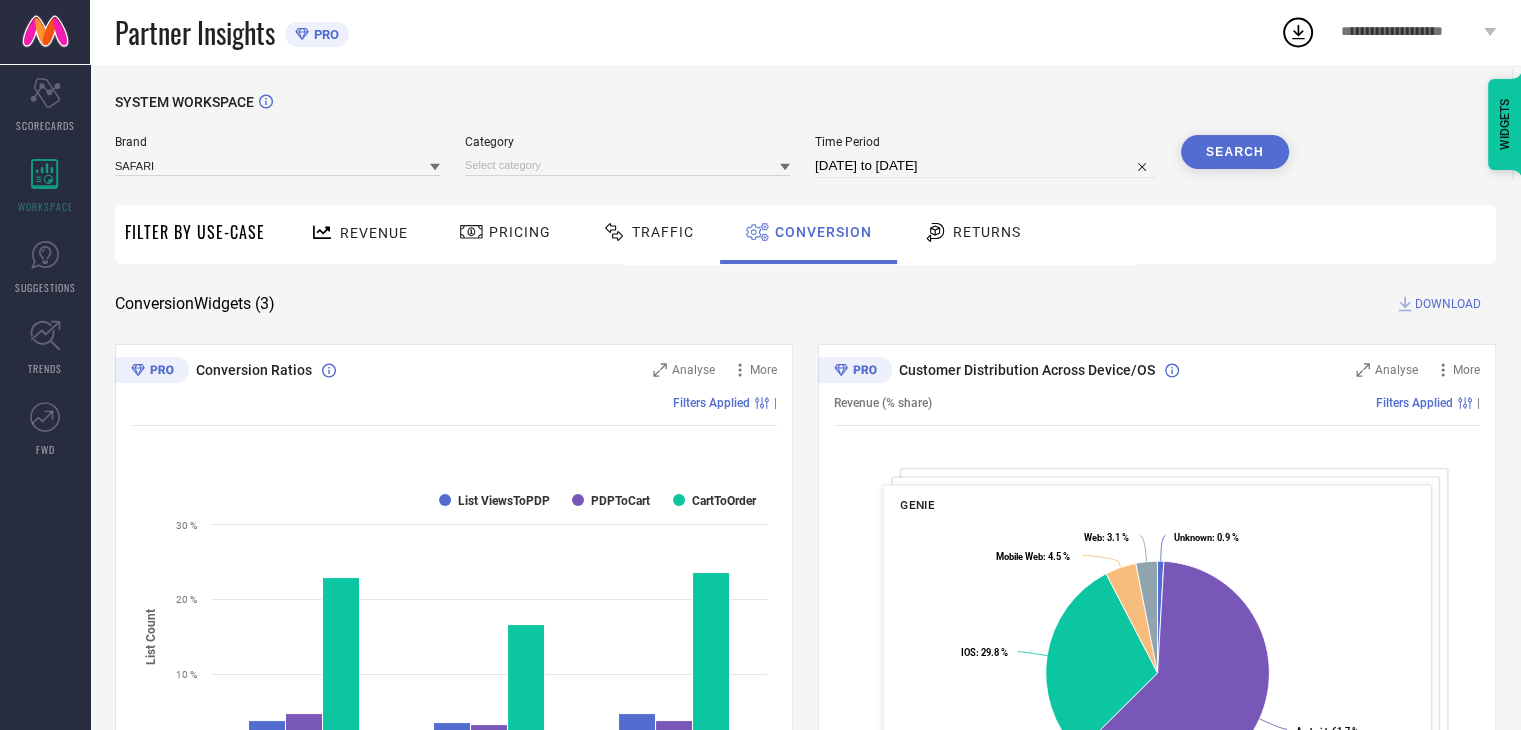select on "5" 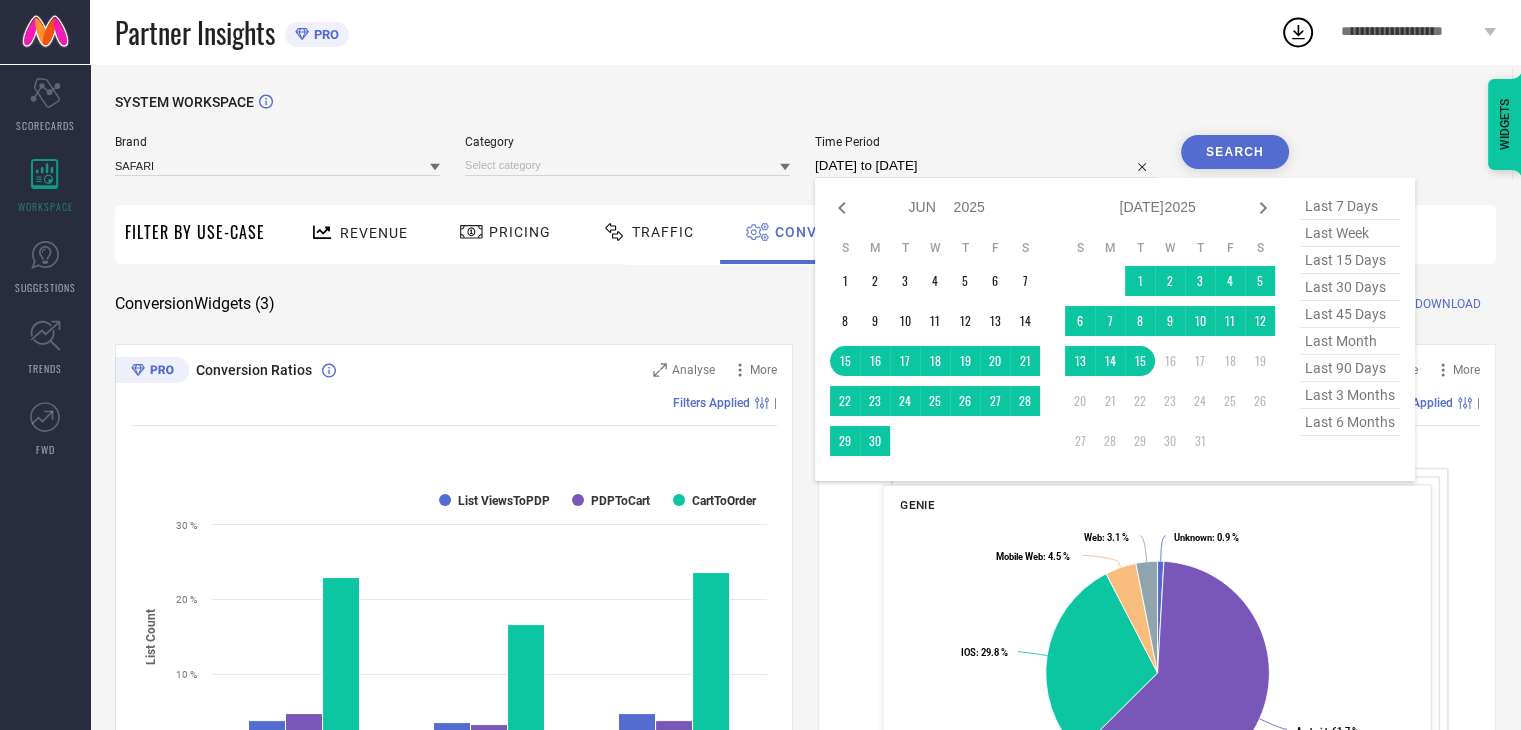 click on "[DATE] to [DATE]" at bounding box center [985, 166] 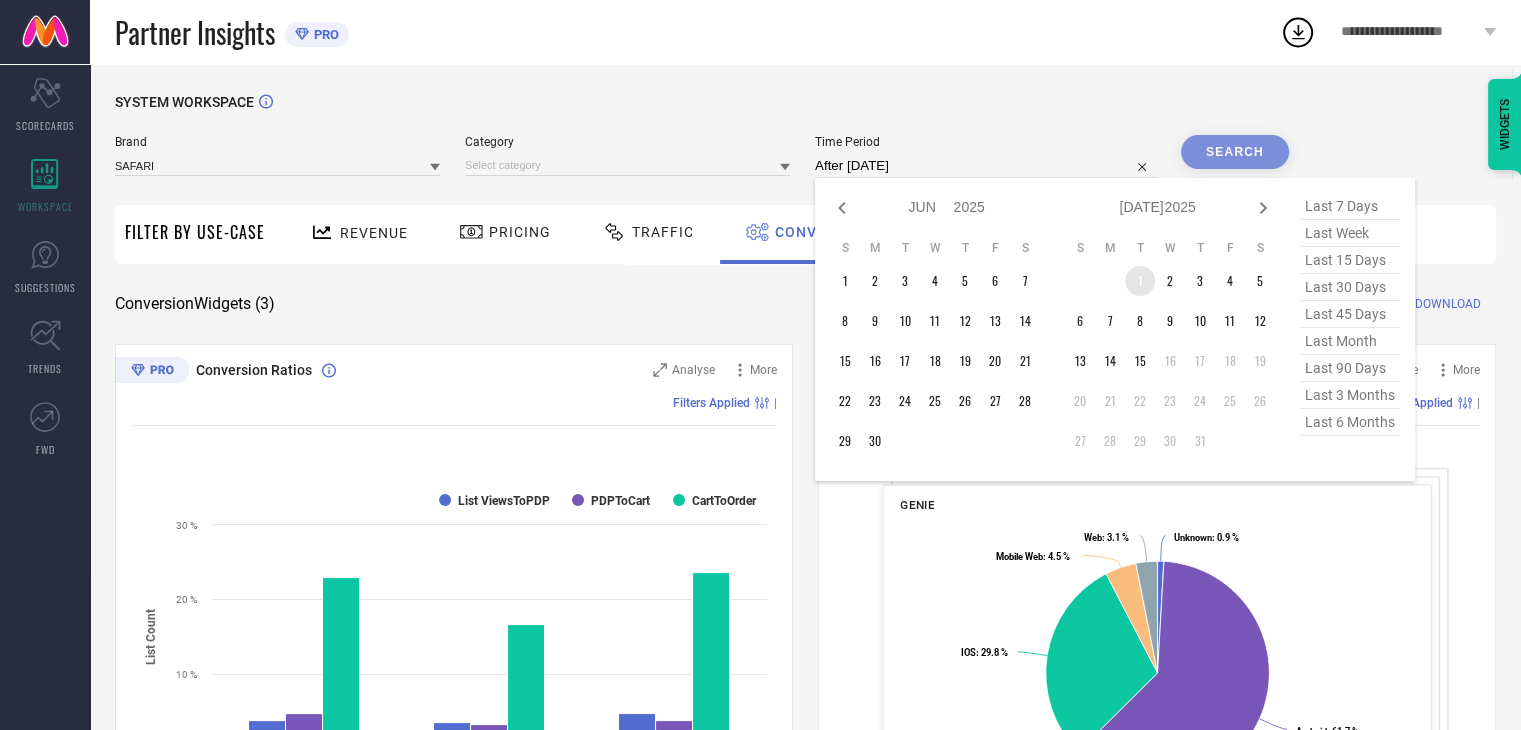 click on "1" at bounding box center [1140, 281] 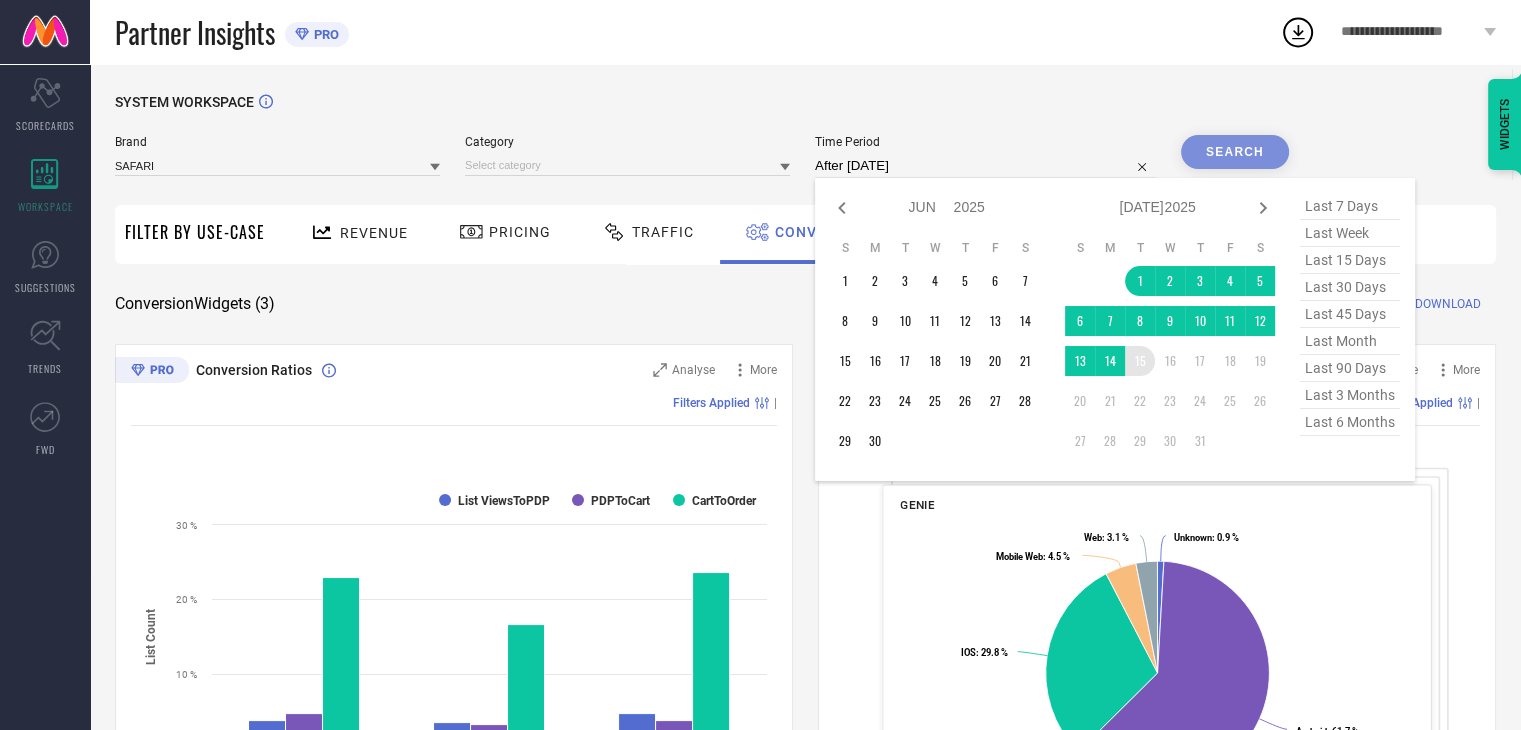 type on "01-07-2025 to 15-07-2025" 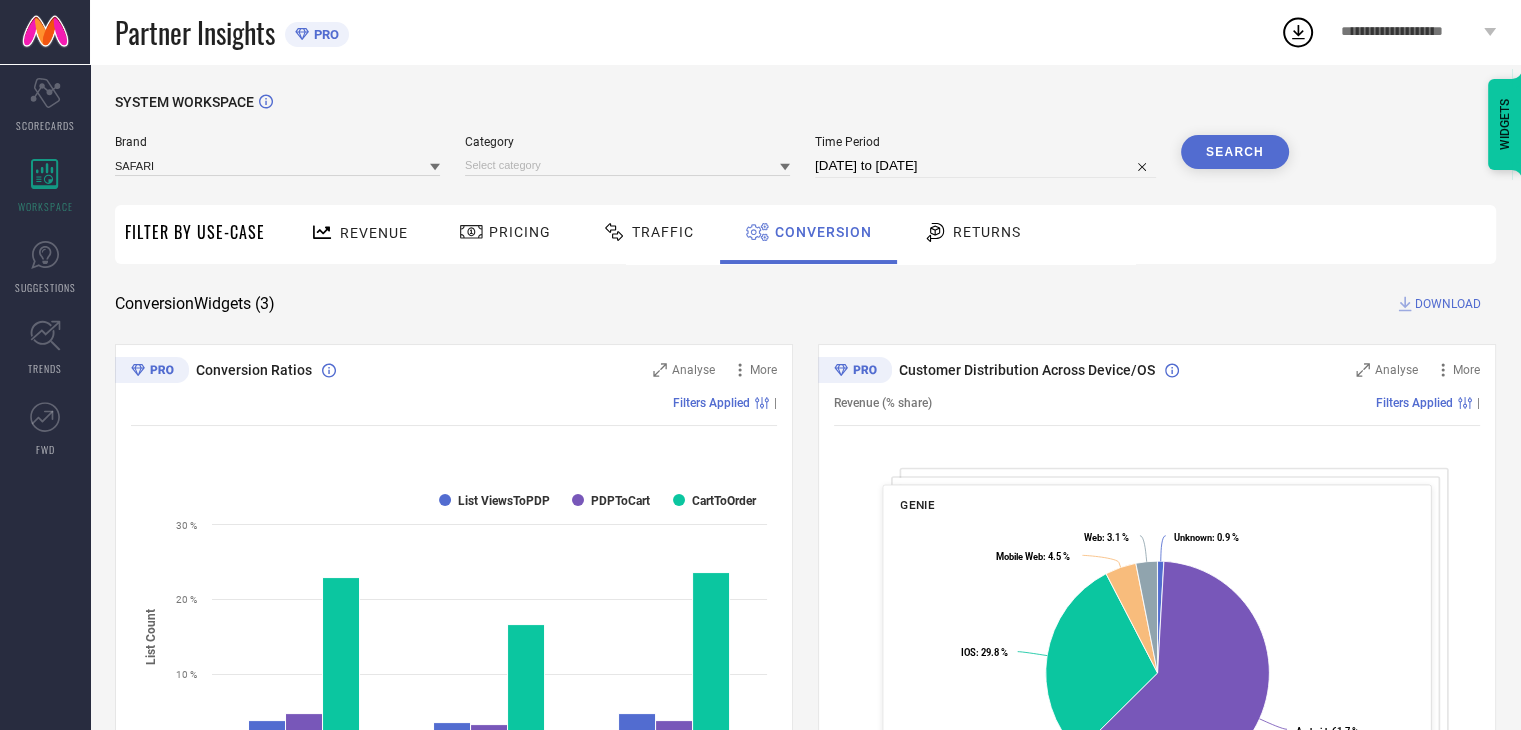 click on "Search" at bounding box center (1235, 152) 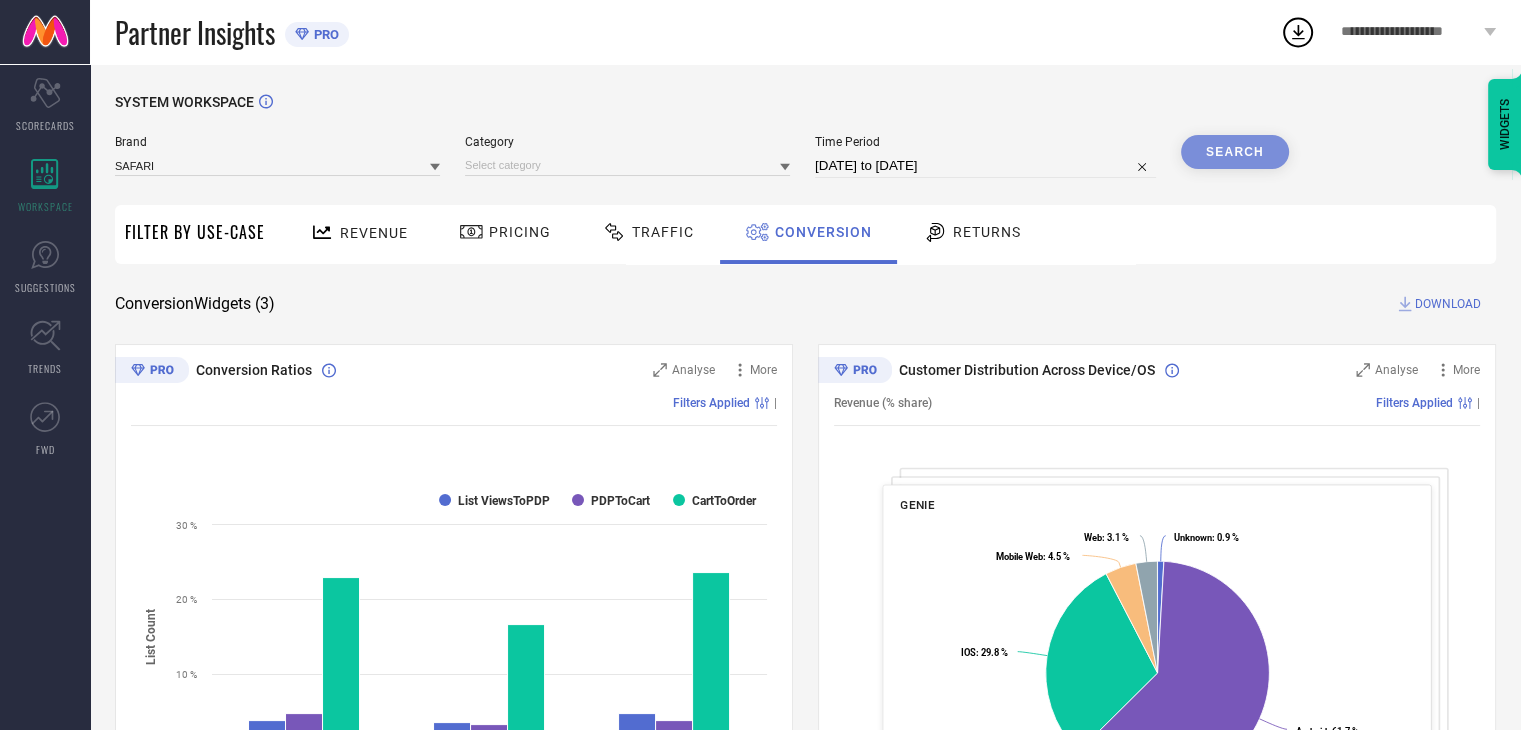 click on "Search" at bounding box center (1235, 152) 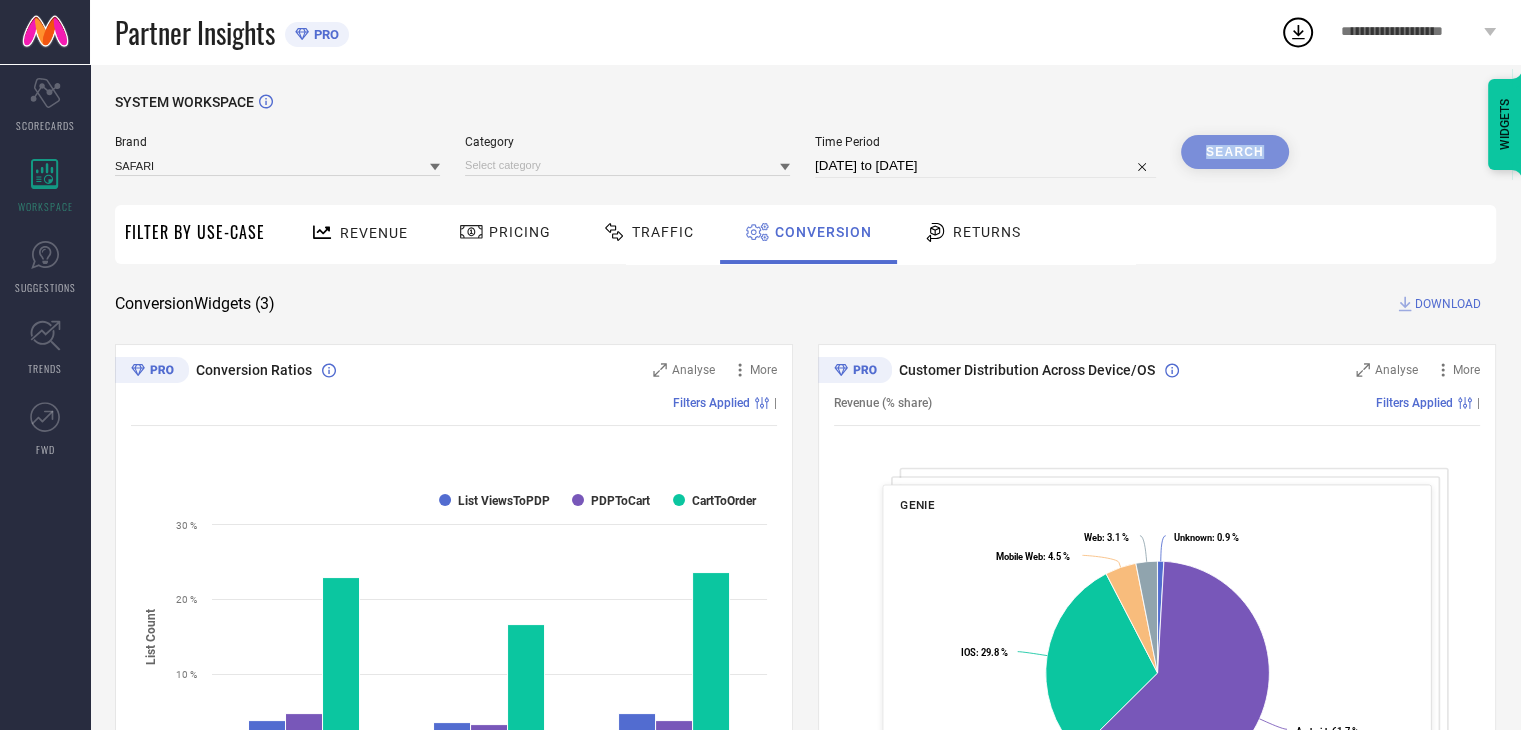 click on "Search" at bounding box center (1235, 152) 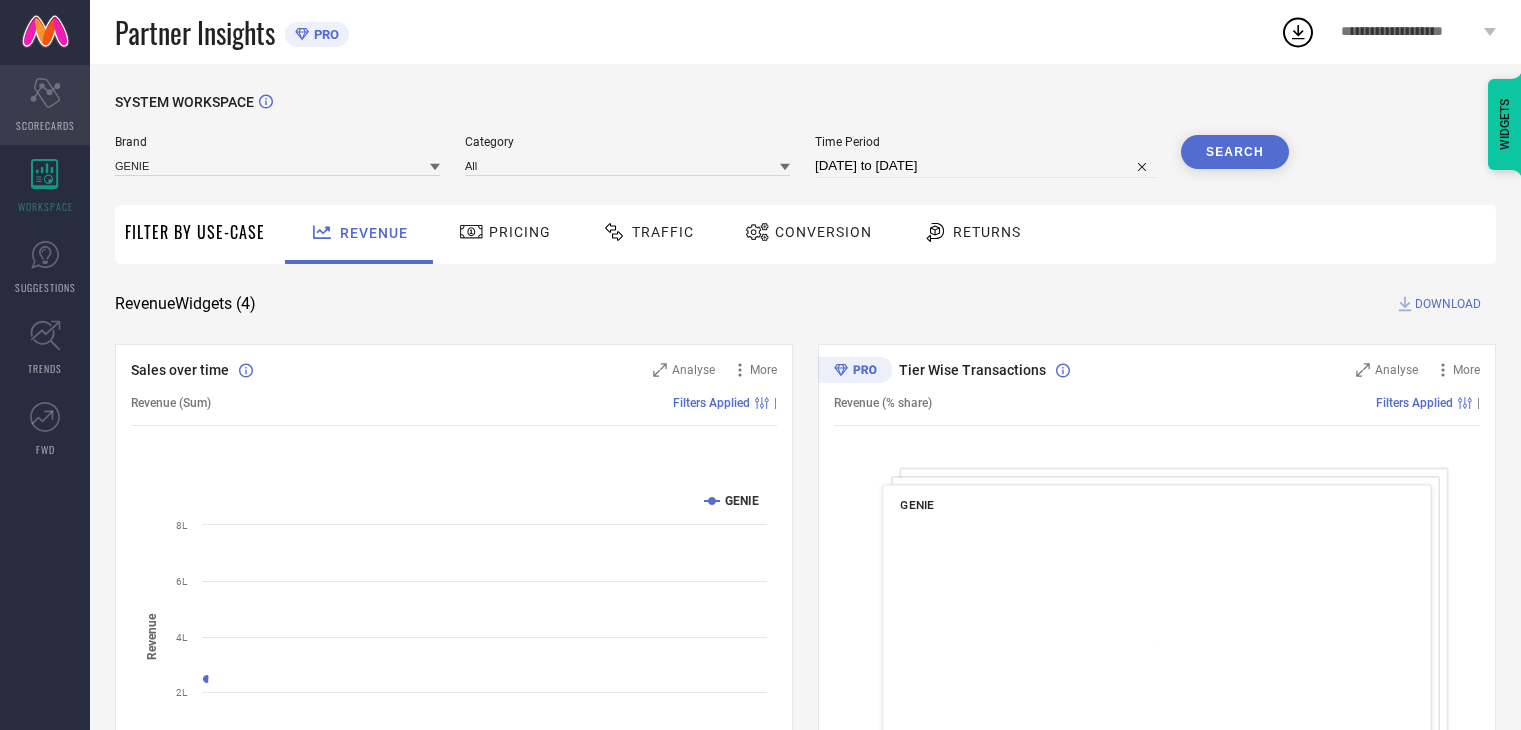 scroll, scrollTop: 0, scrollLeft: 0, axis: both 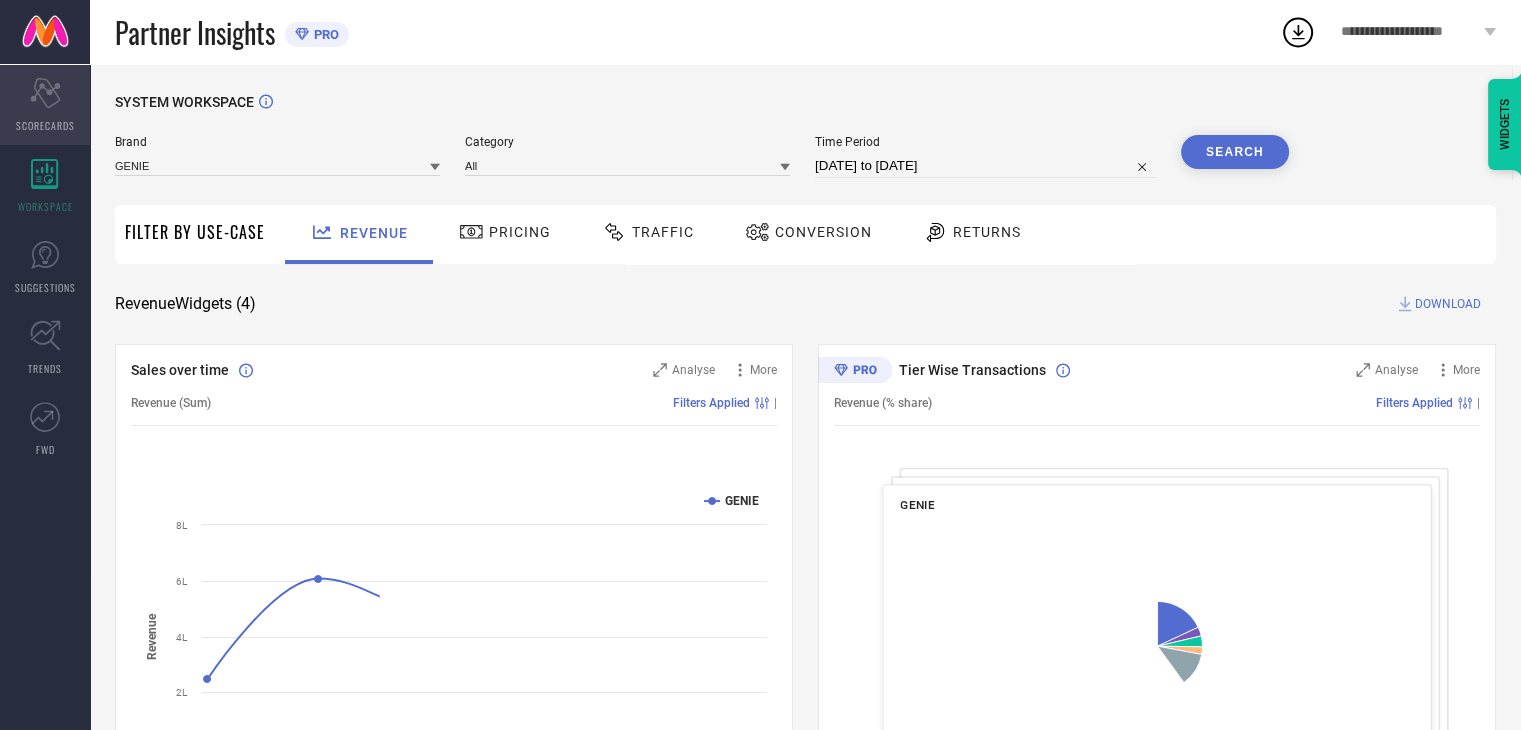 click on "Scorecard SCORECARDS" at bounding box center (45, 105) 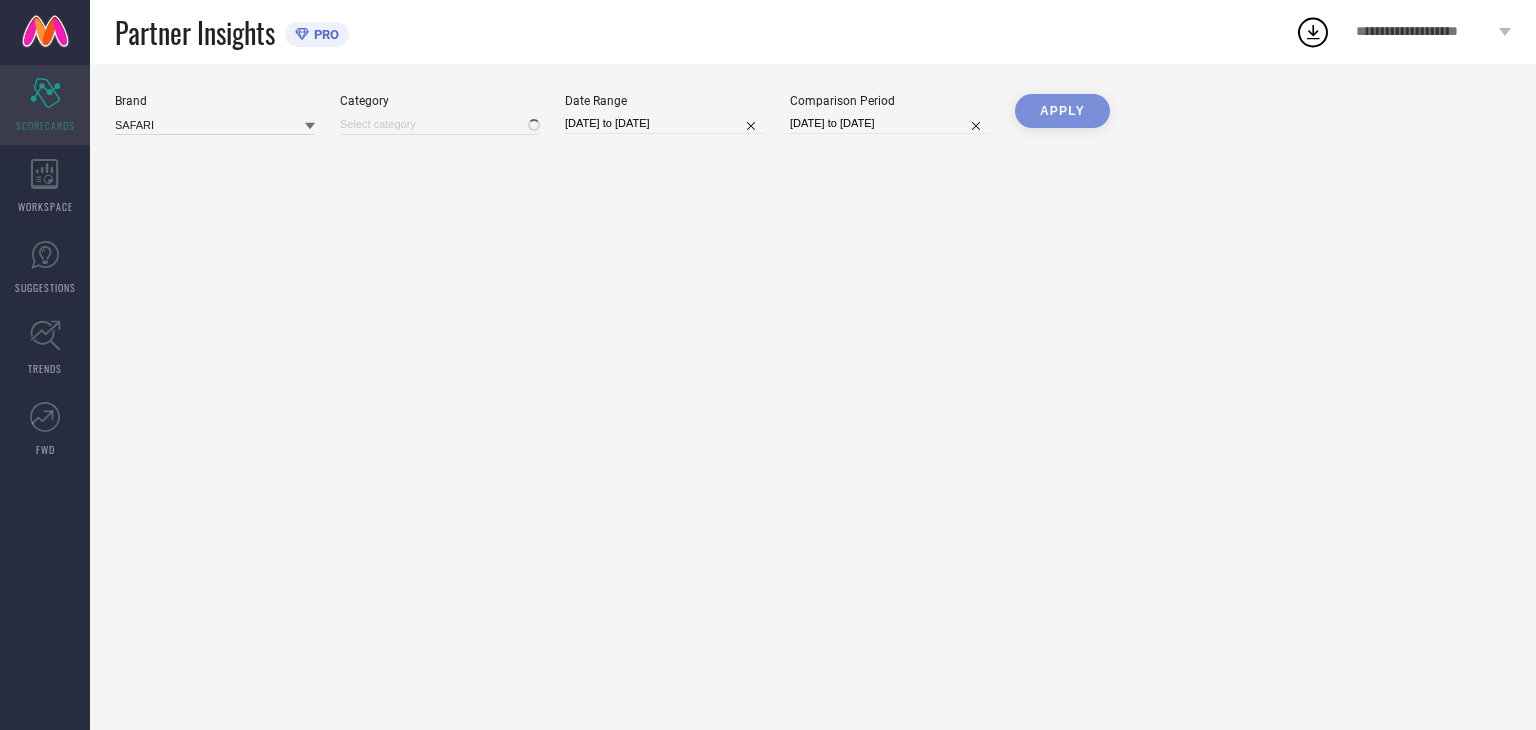 type on "All" 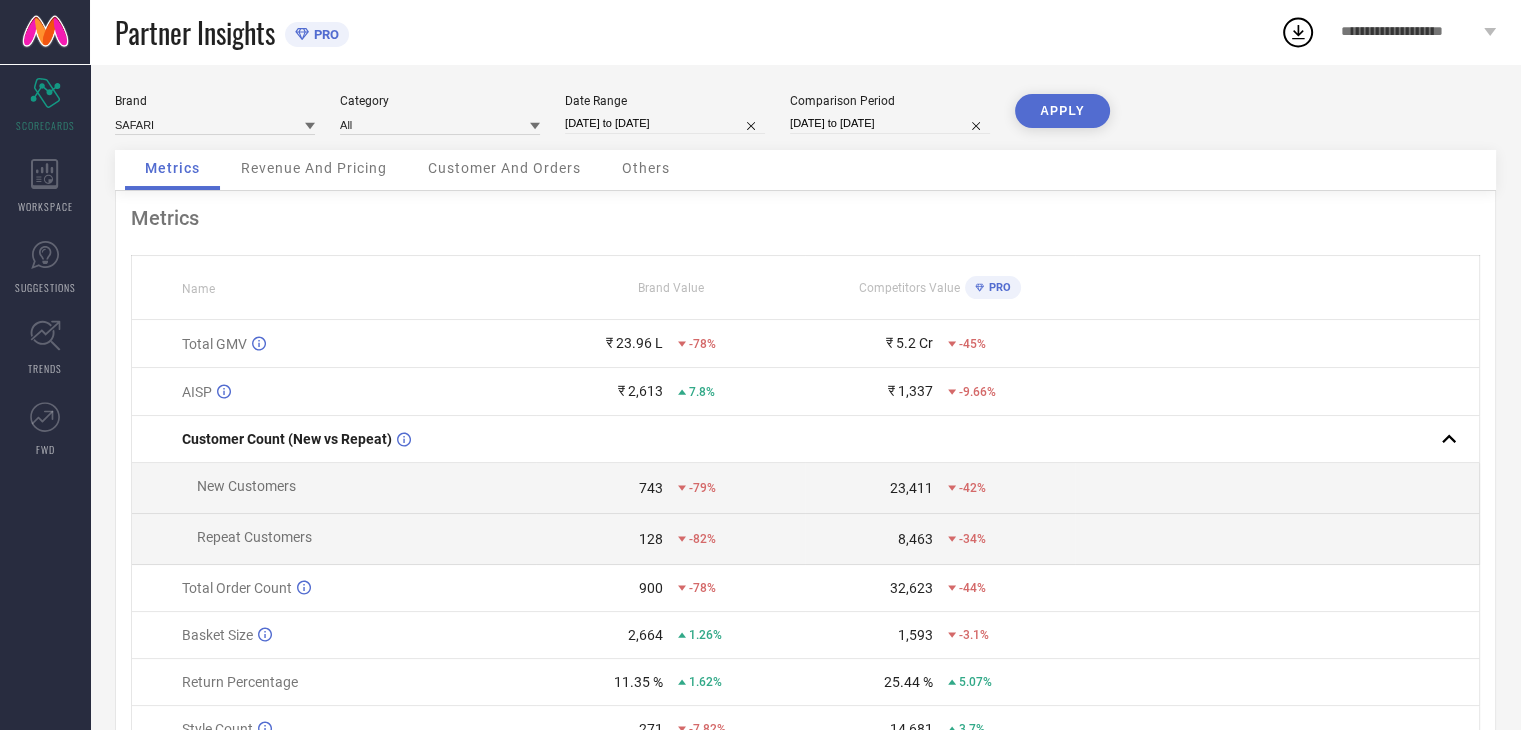 click on "Revenue And Pricing" at bounding box center (314, 168) 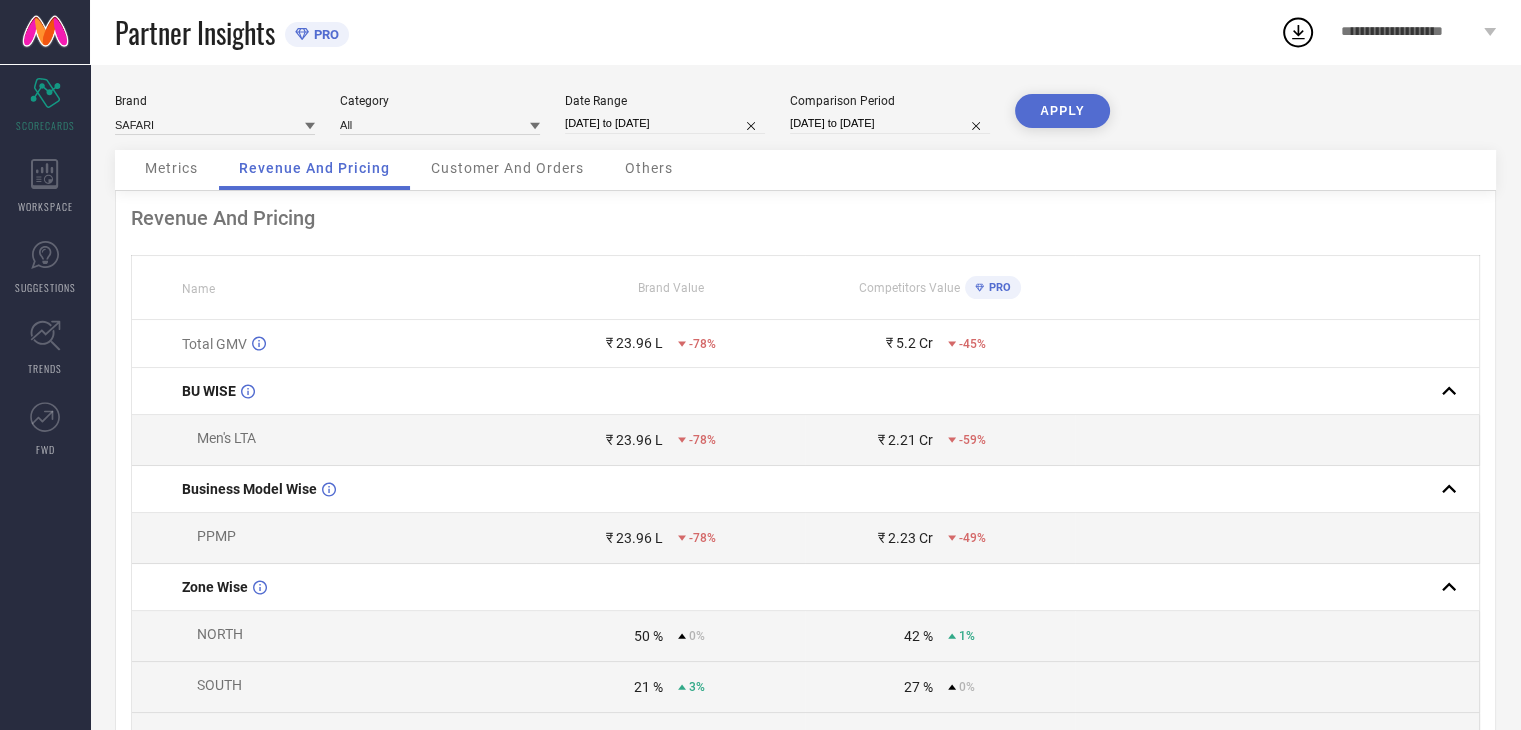 click on "Customer And Orders" at bounding box center (507, 170) 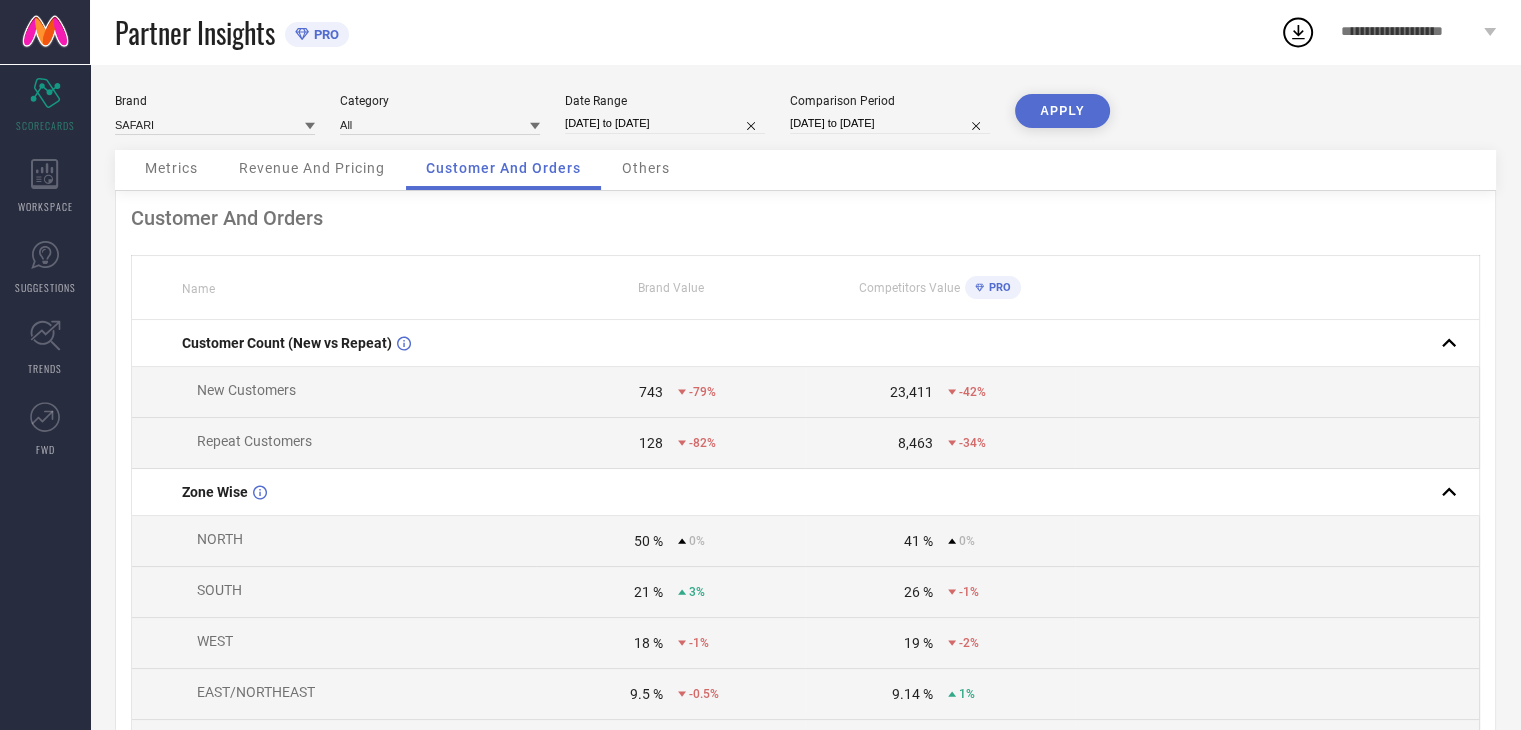 click on "Others" at bounding box center [646, 168] 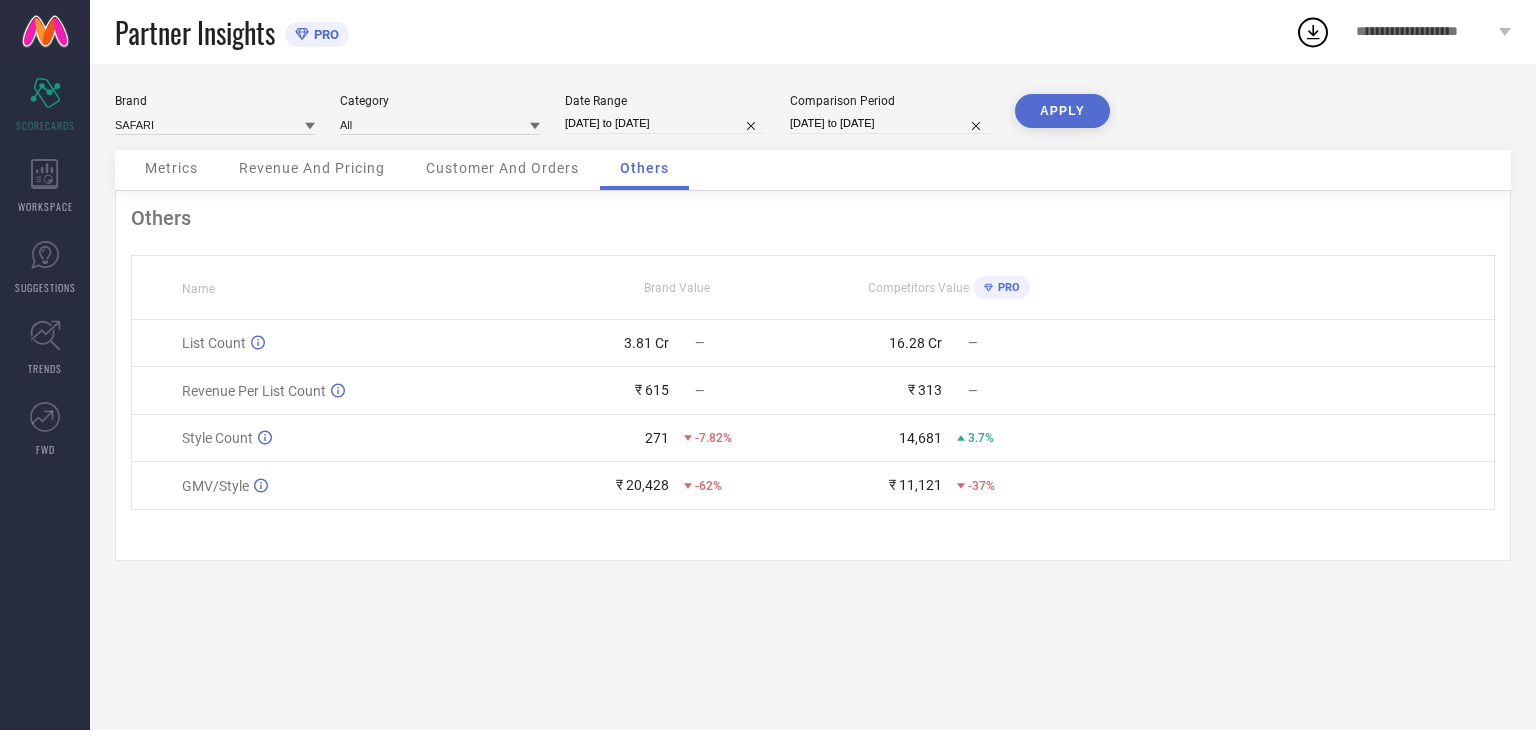 click on "Metrics" at bounding box center [171, 168] 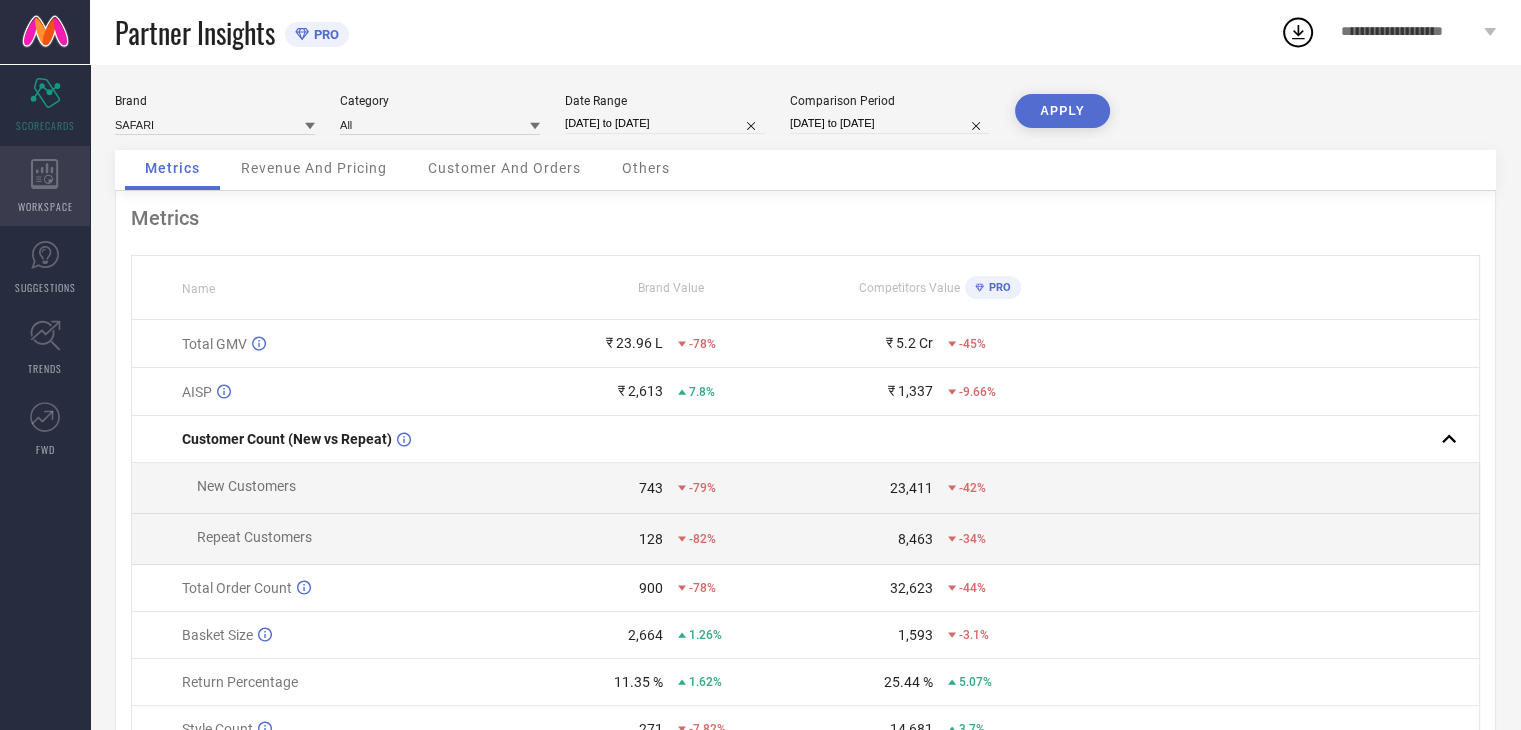 click 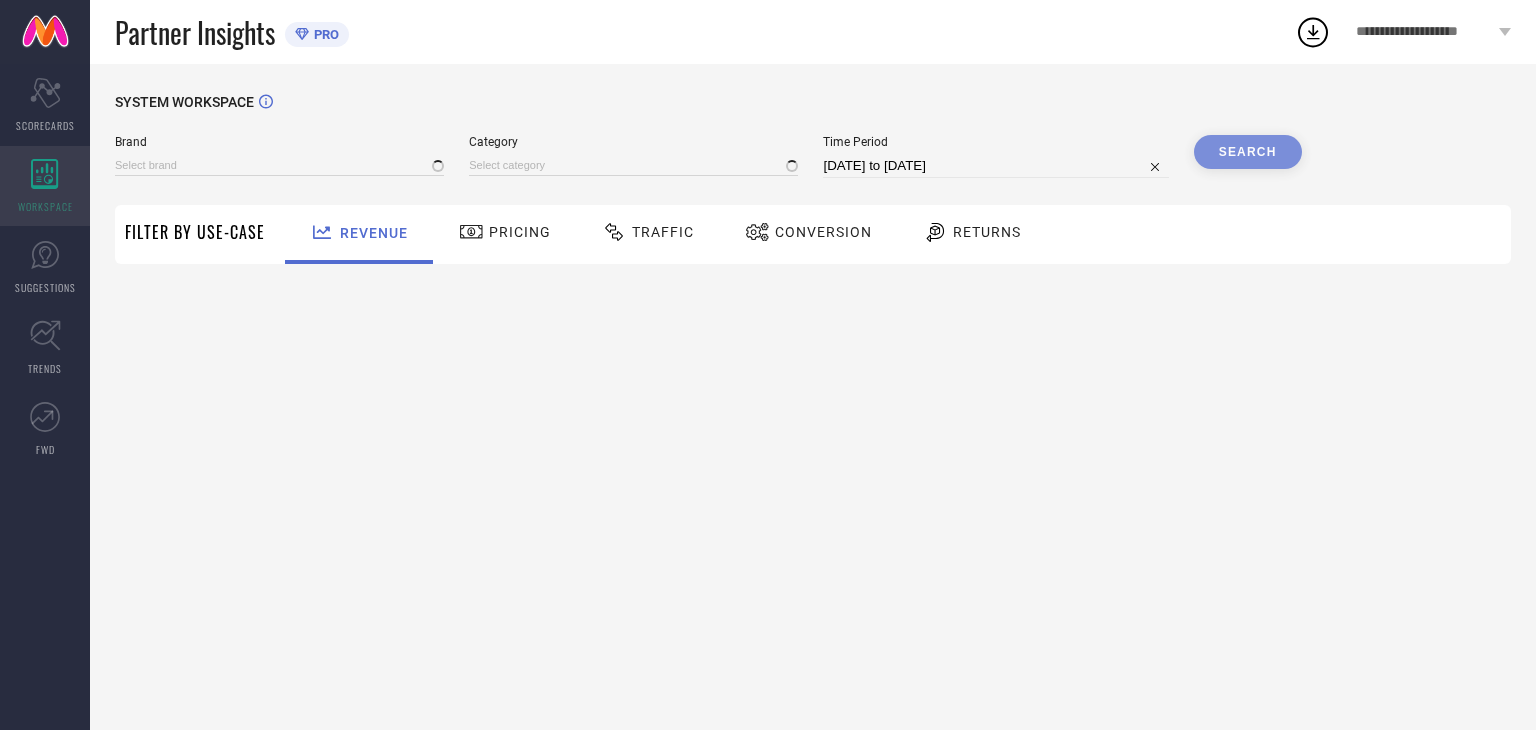 type on "GENIE" 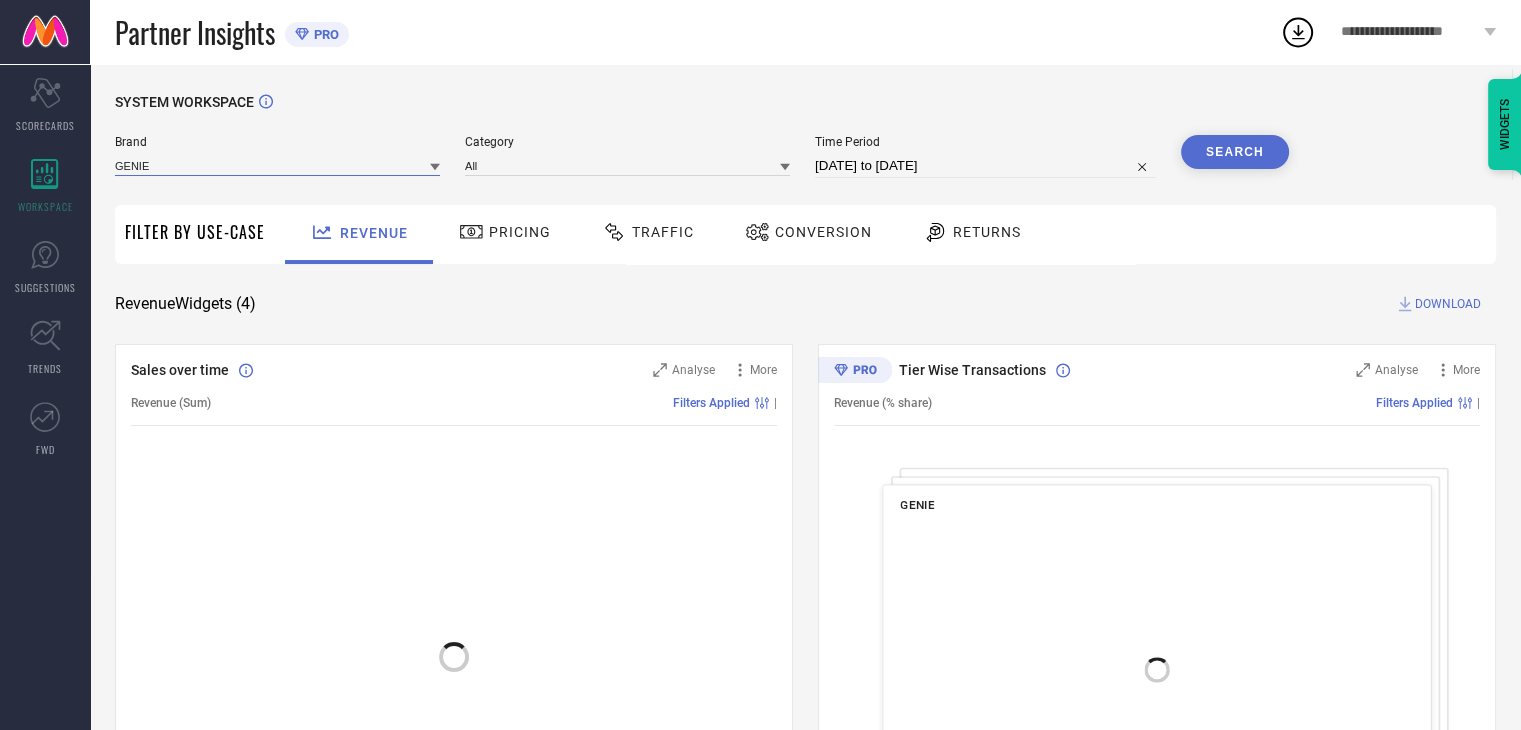 click at bounding box center (277, 165) 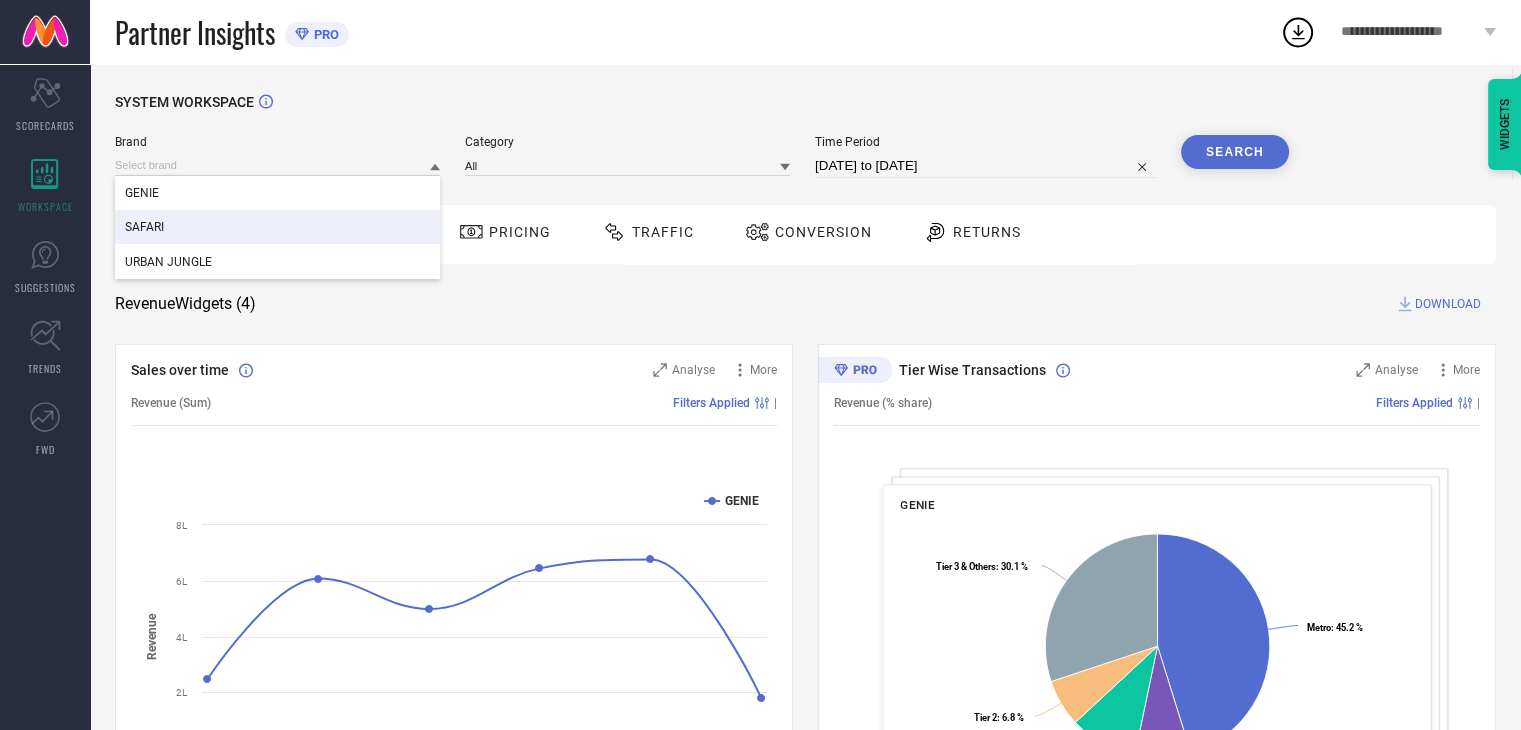 click on "SAFARI" at bounding box center [277, 227] 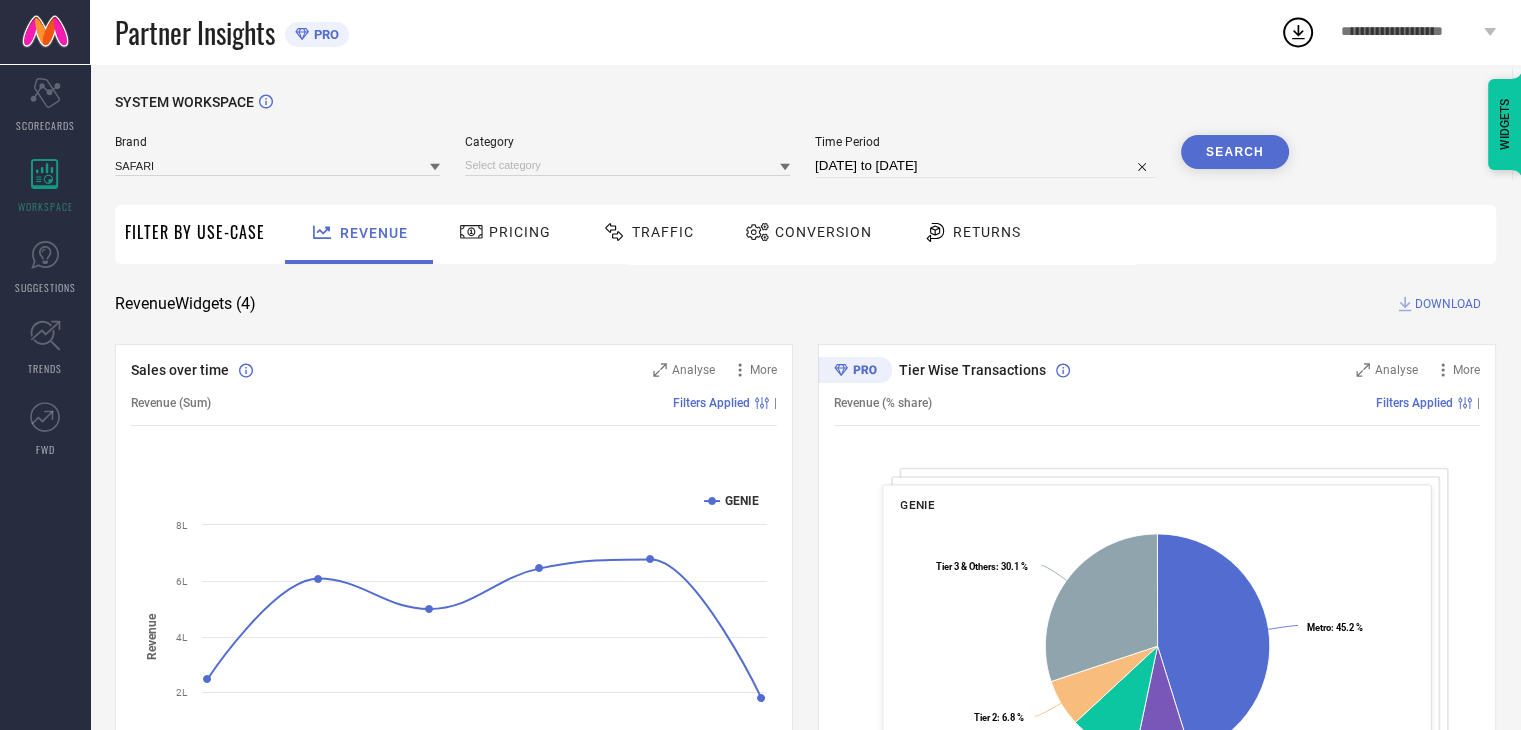 click on "Search" at bounding box center [1235, 152] 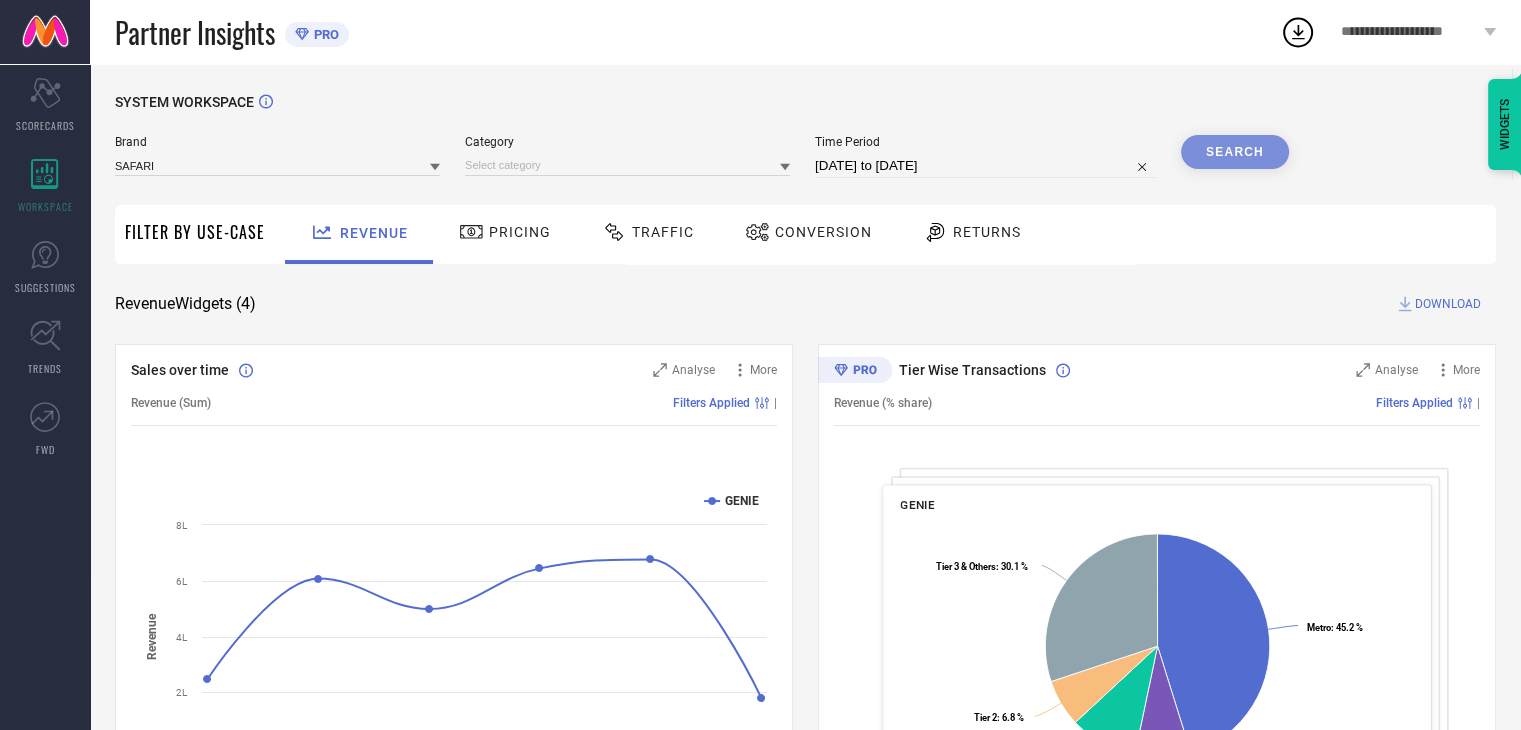 click on "Search" at bounding box center [1235, 152] 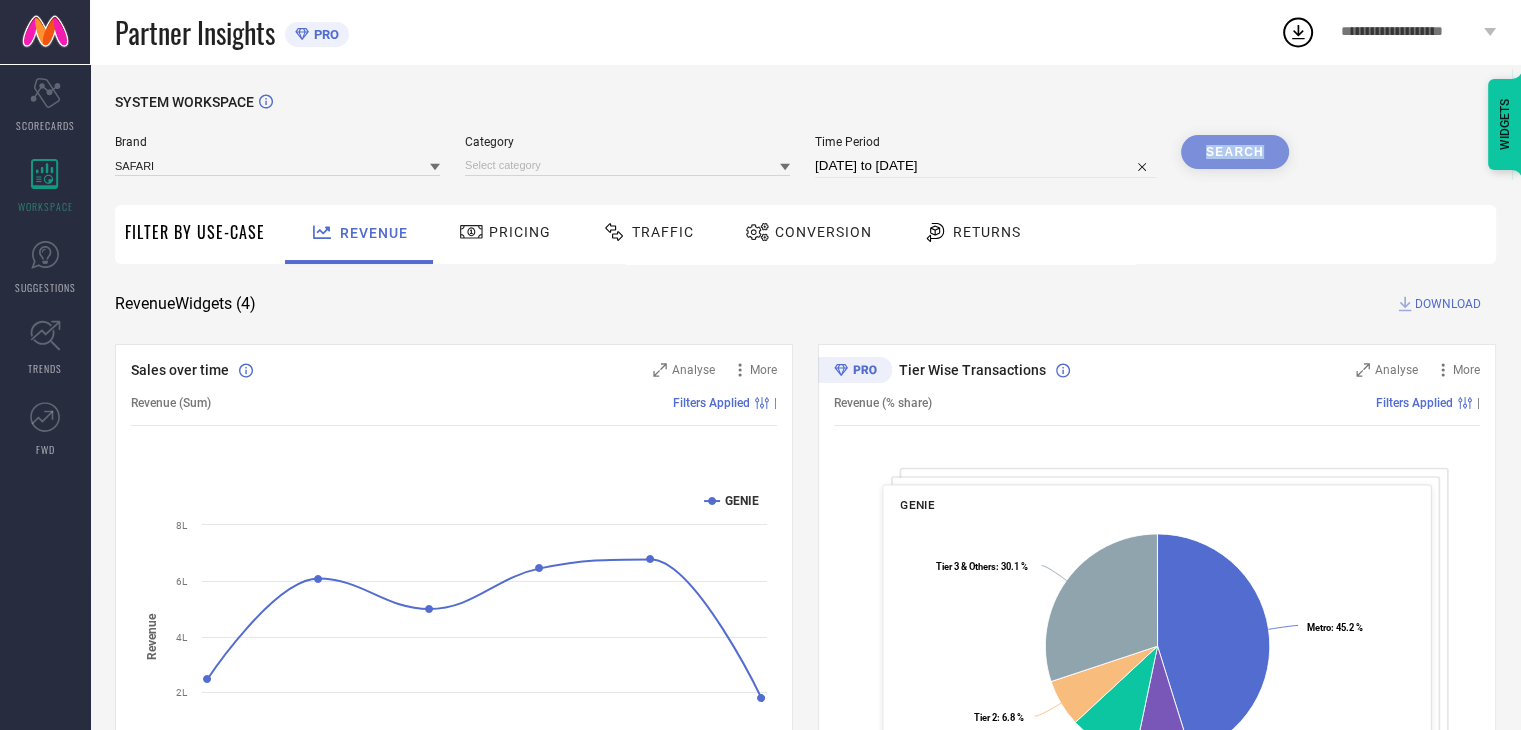 click on "Search" at bounding box center [1235, 152] 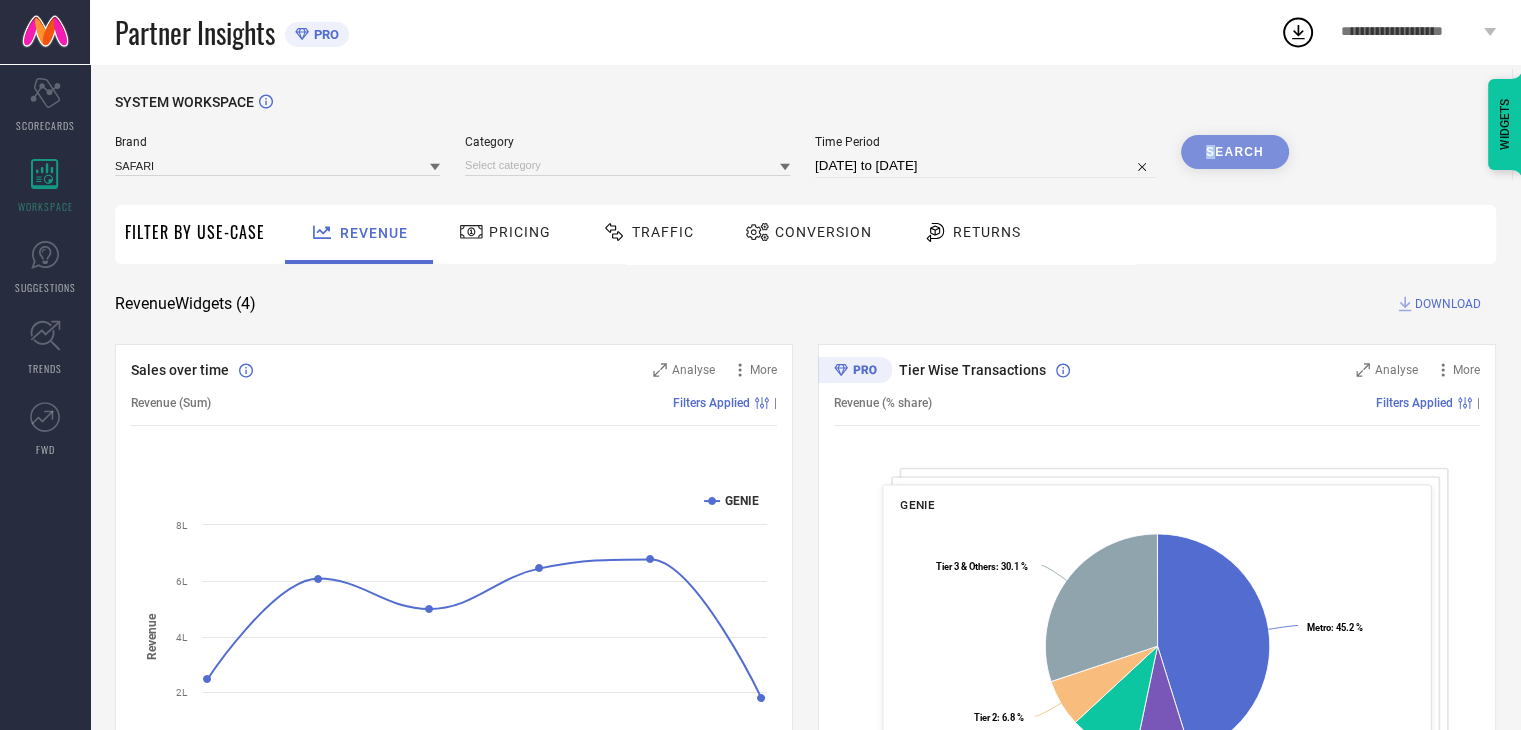 click on "Search" at bounding box center [1235, 152] 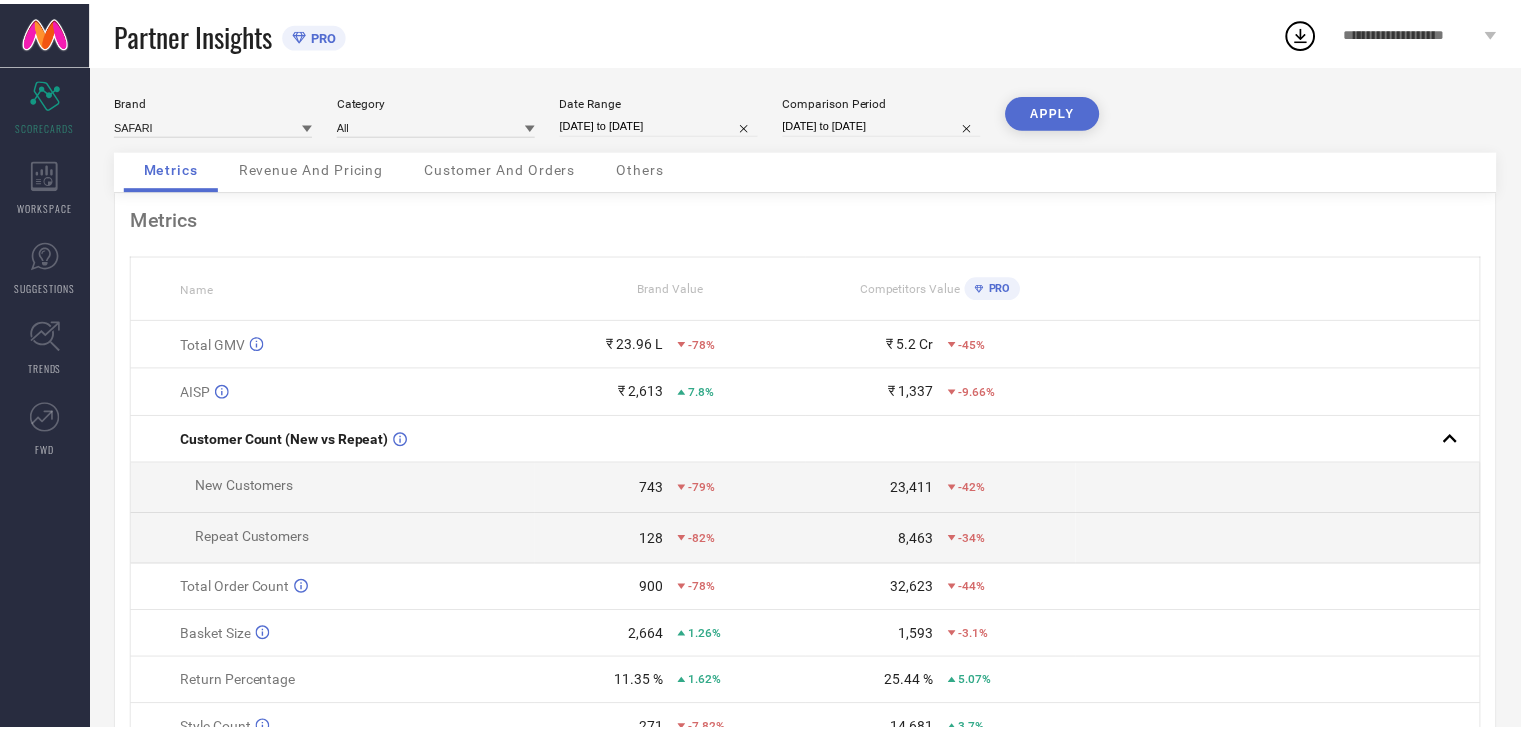 scroll, scrollTop: 0, scrollLeft: 0, axis: both 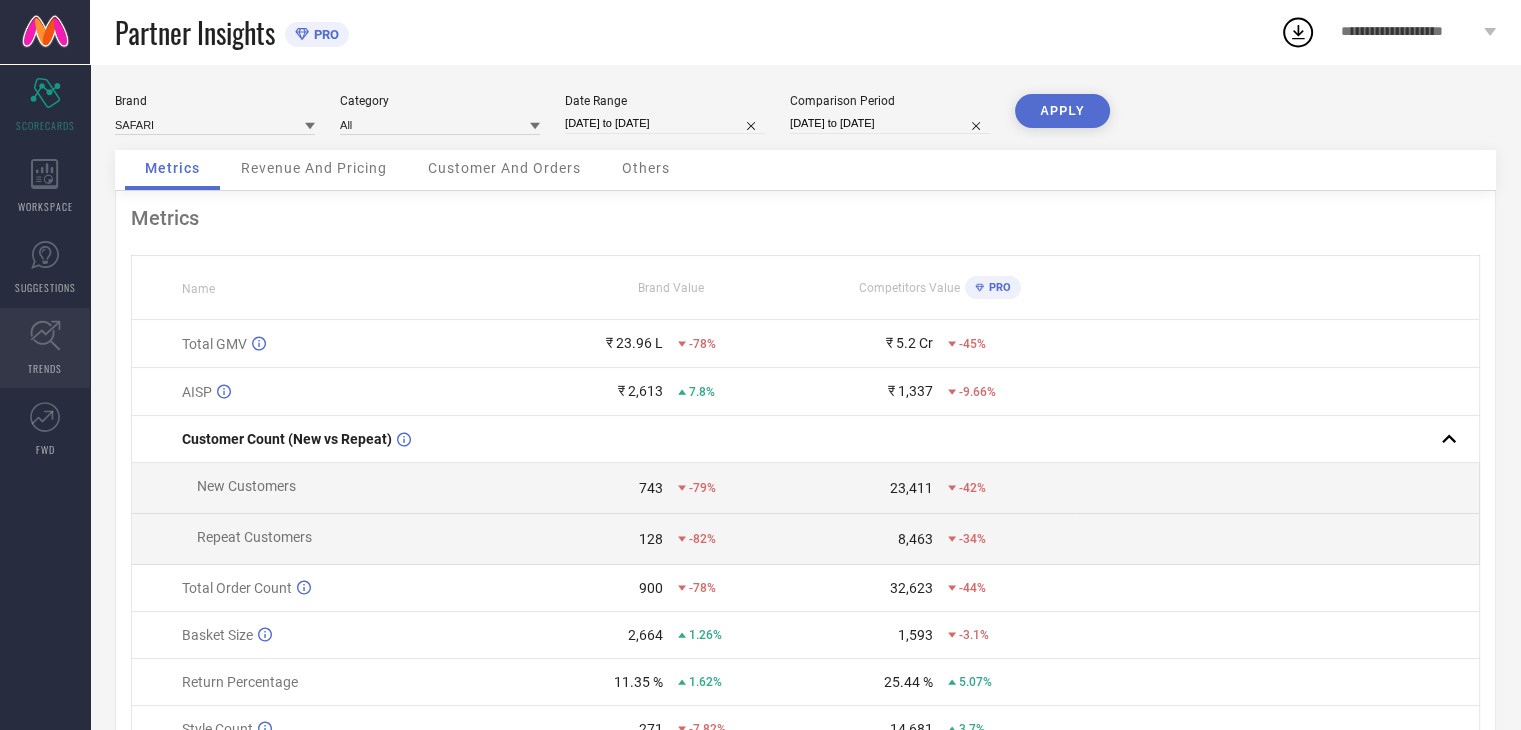 click 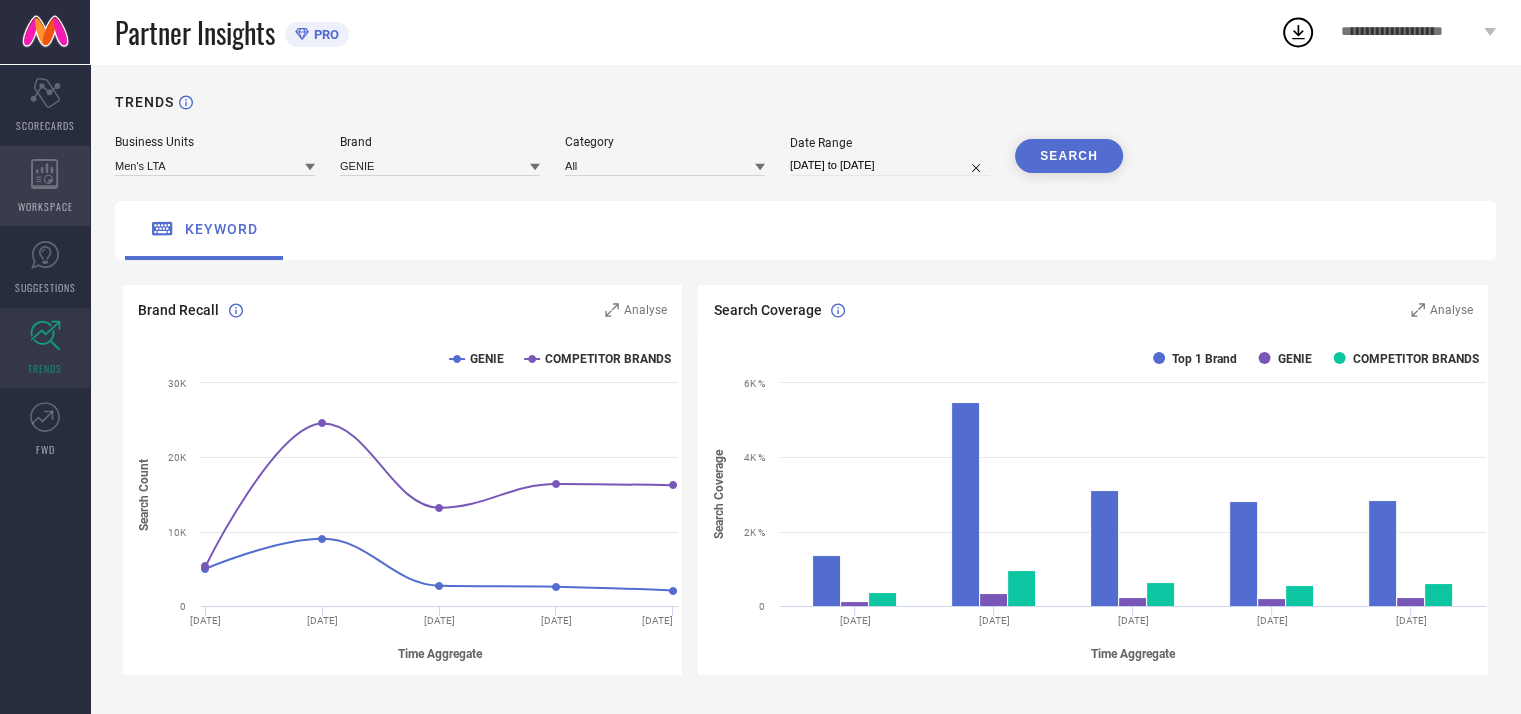 click 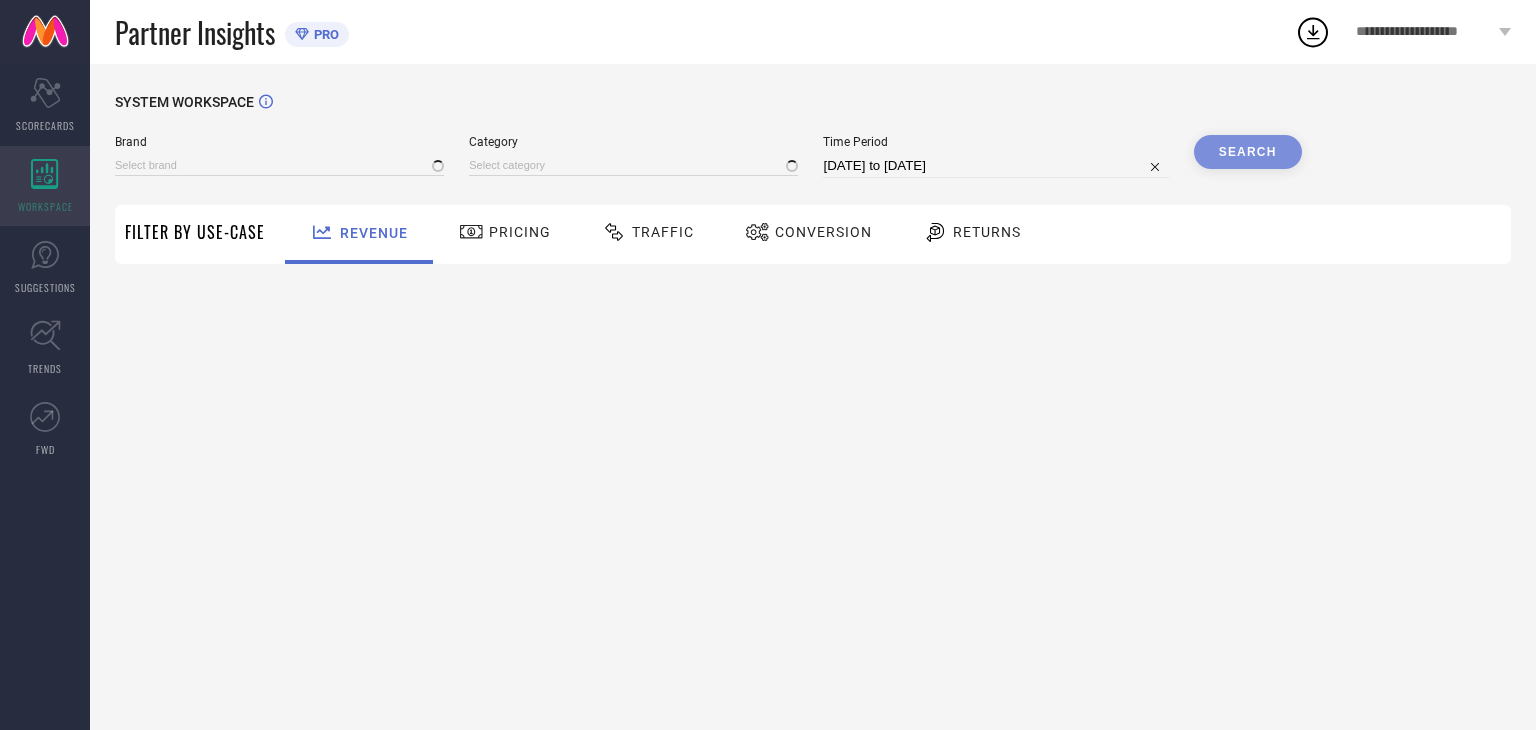 type on "GENIE" 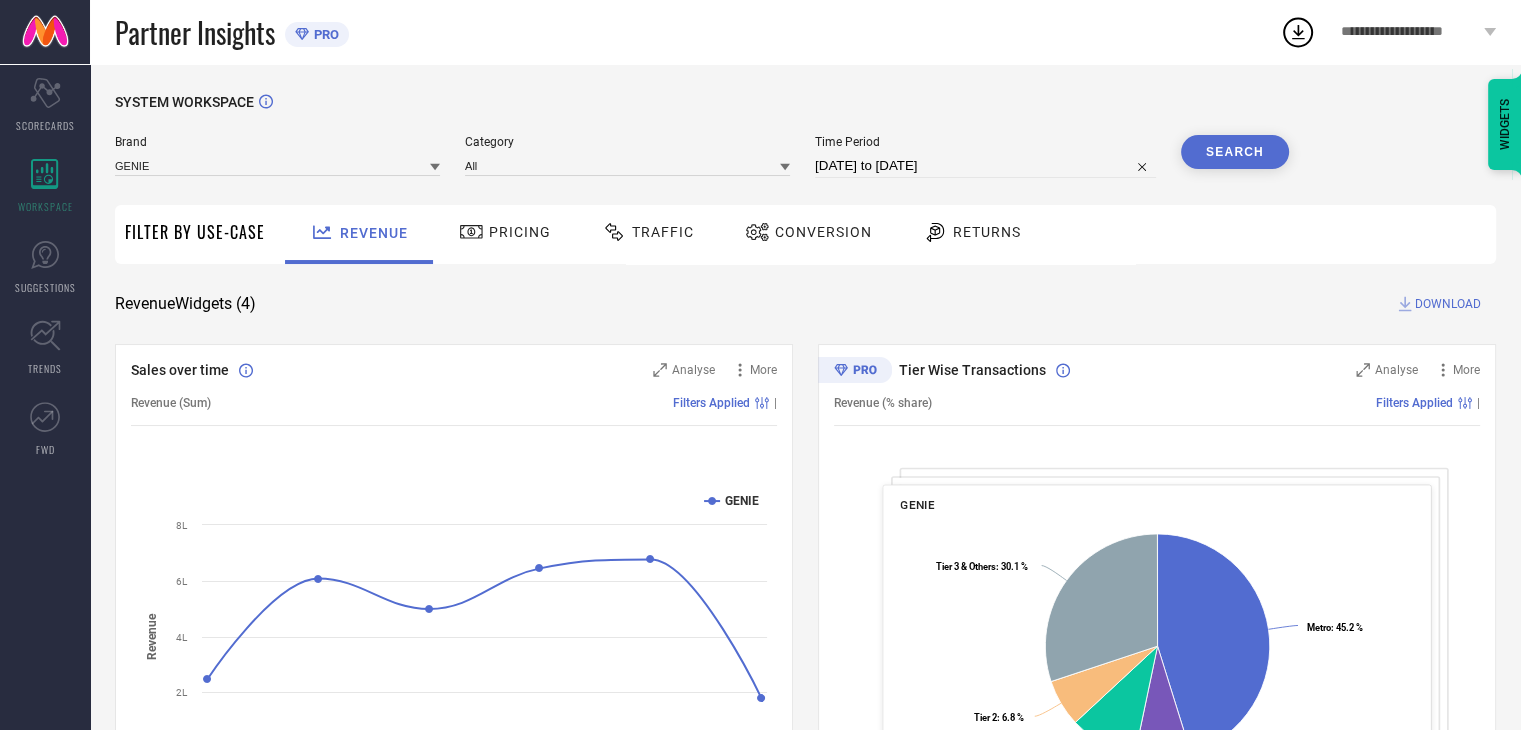 click on "Traffic" at bounding box center (663, 232) 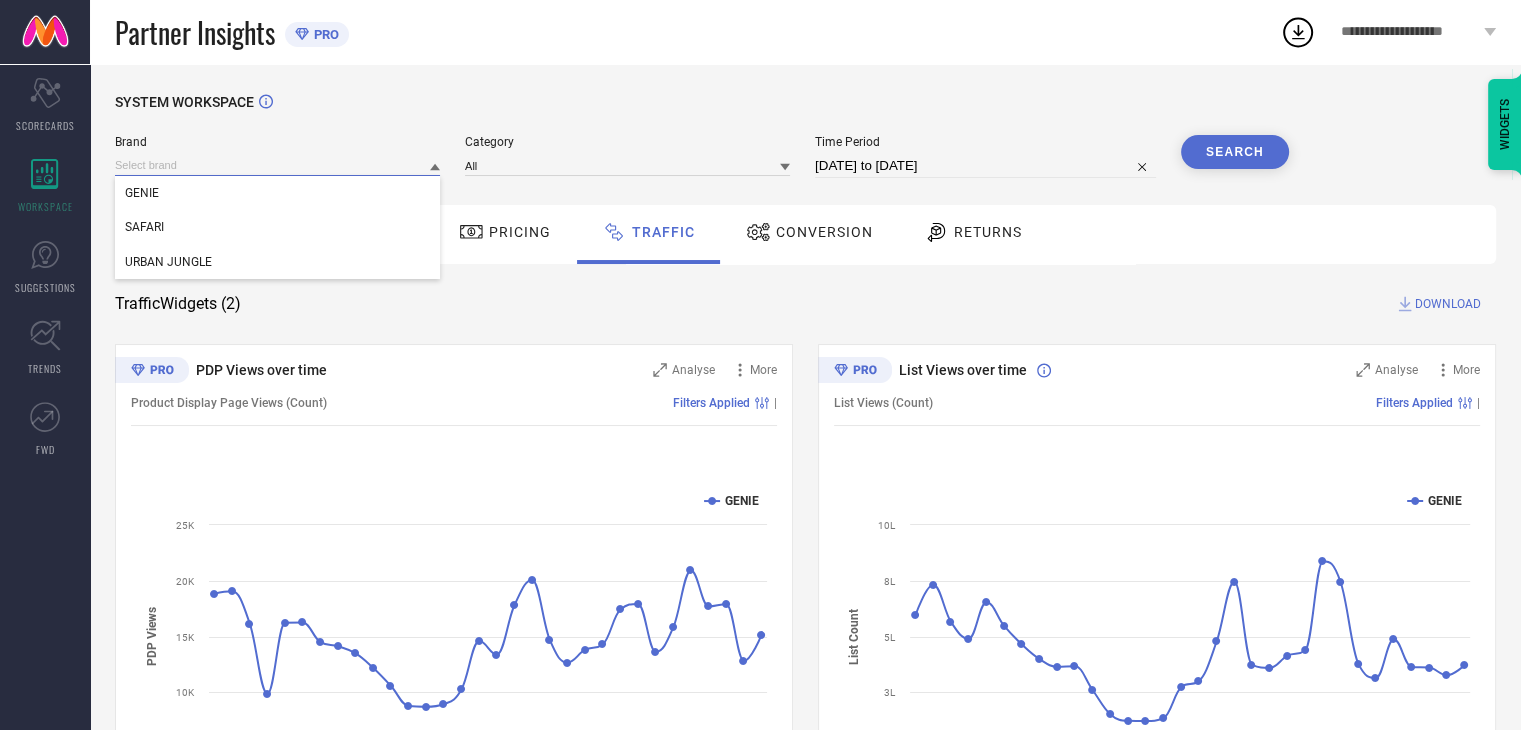 click at bounding box center [277, 165] 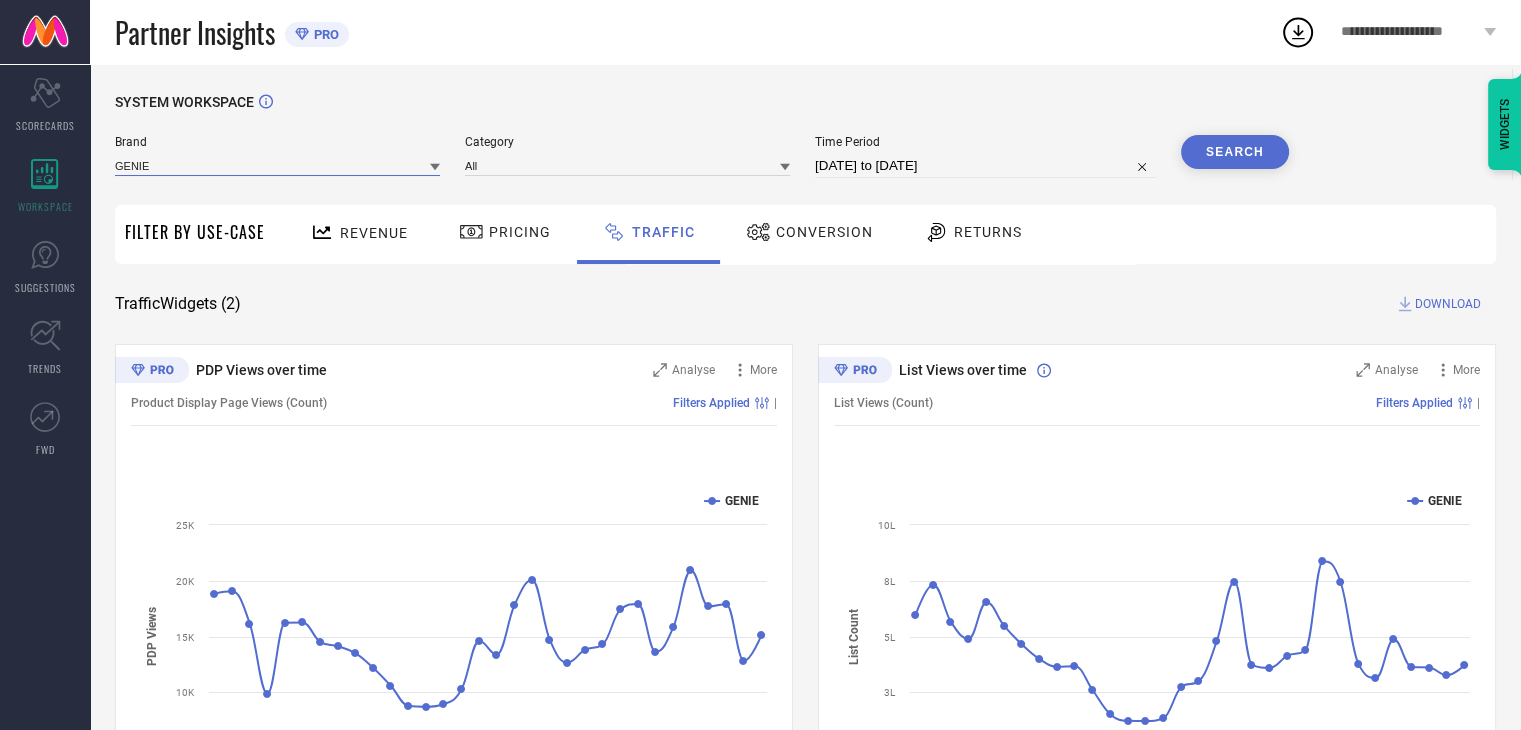 click at bounding box center [277, 165] 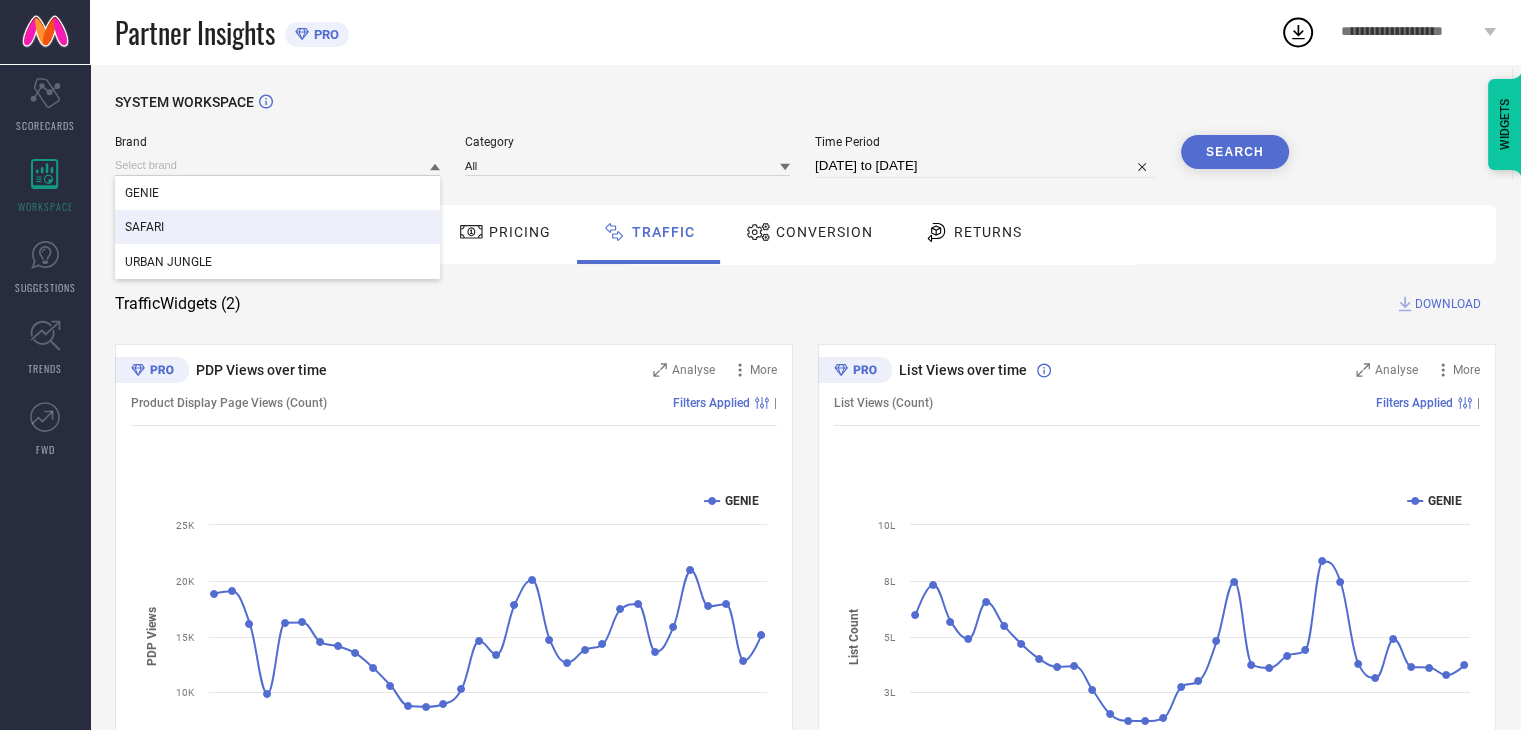 click on "SAFARI" at bounding box center [277, 227] 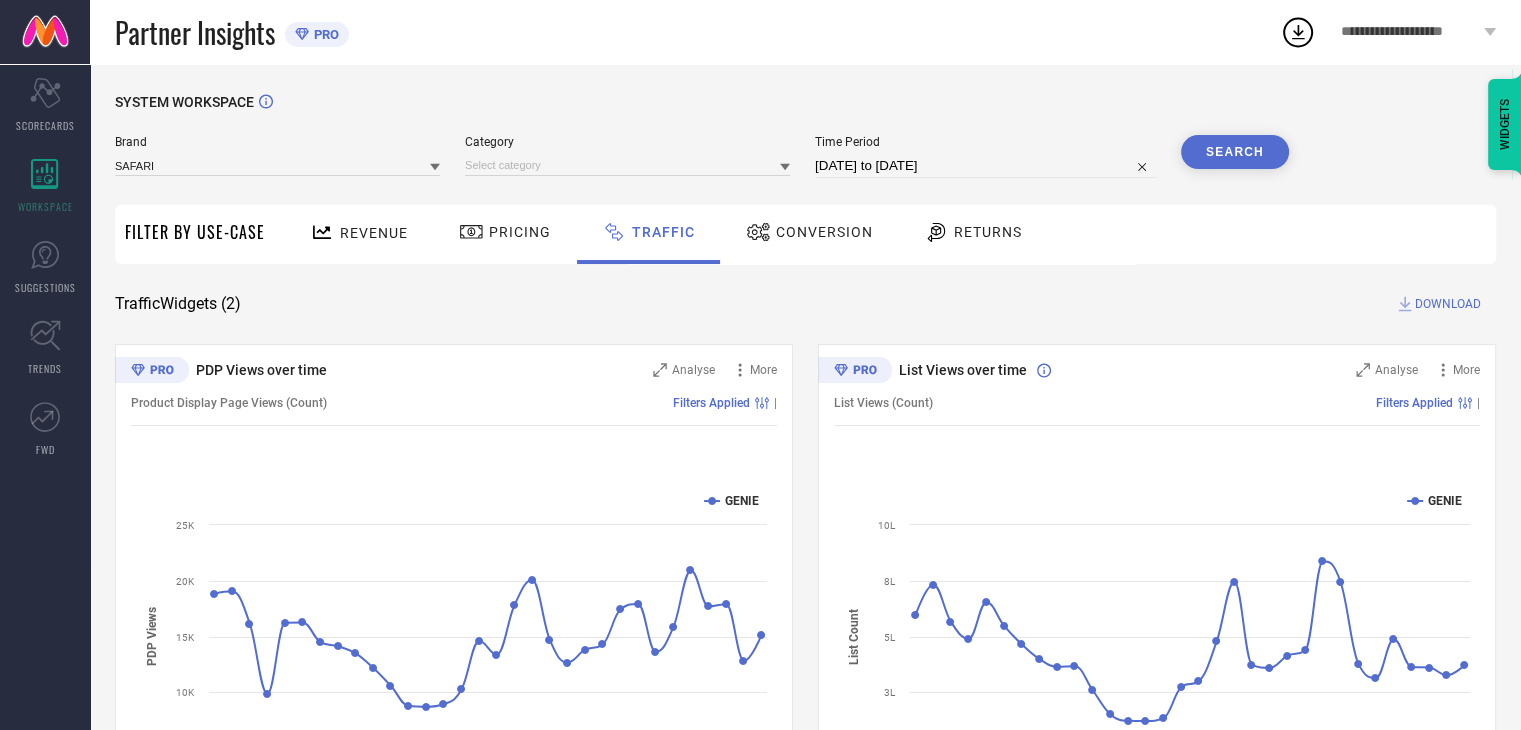 click on "[DATE] to [DATE]" at bounding box center (985, 166) 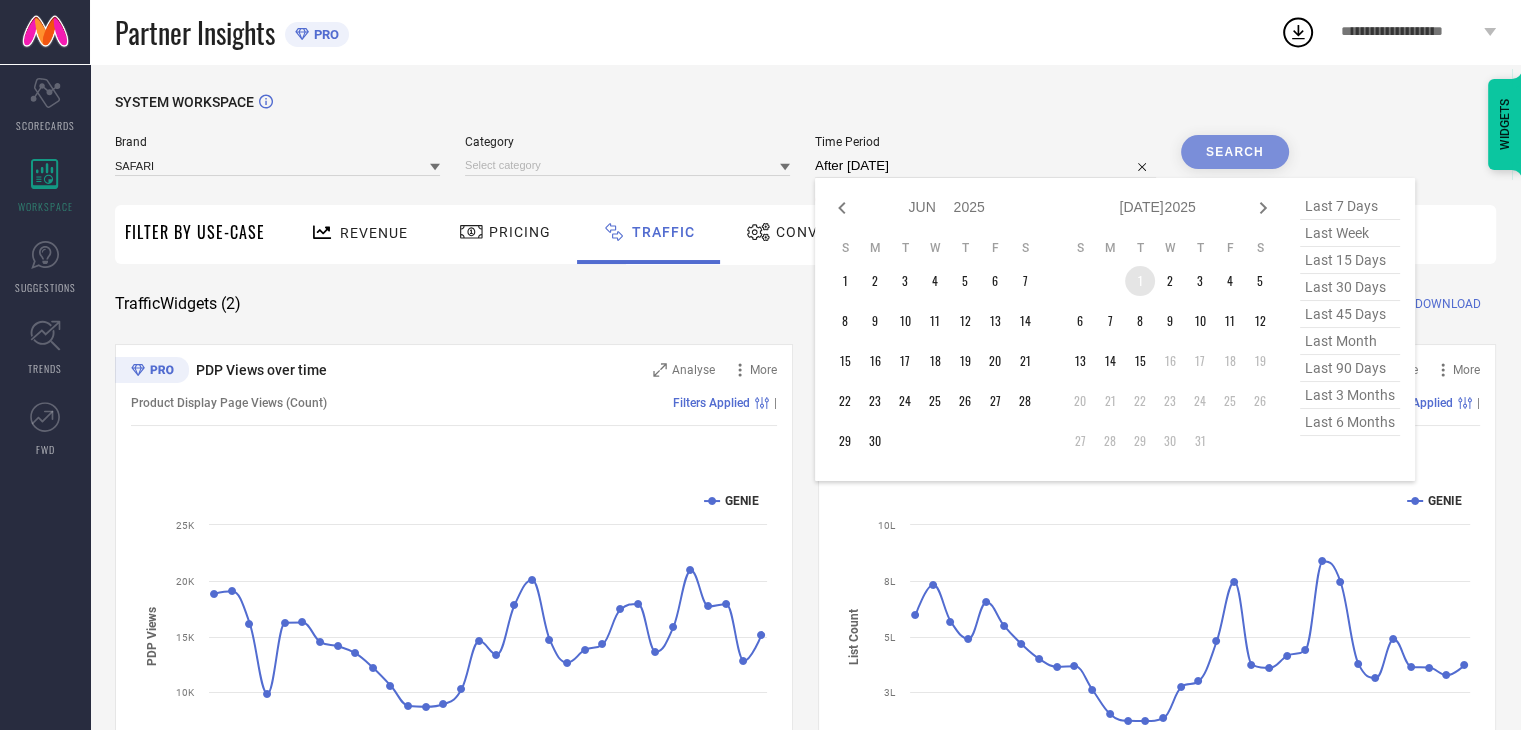 click on "1" at bounding box center [1140, 281] 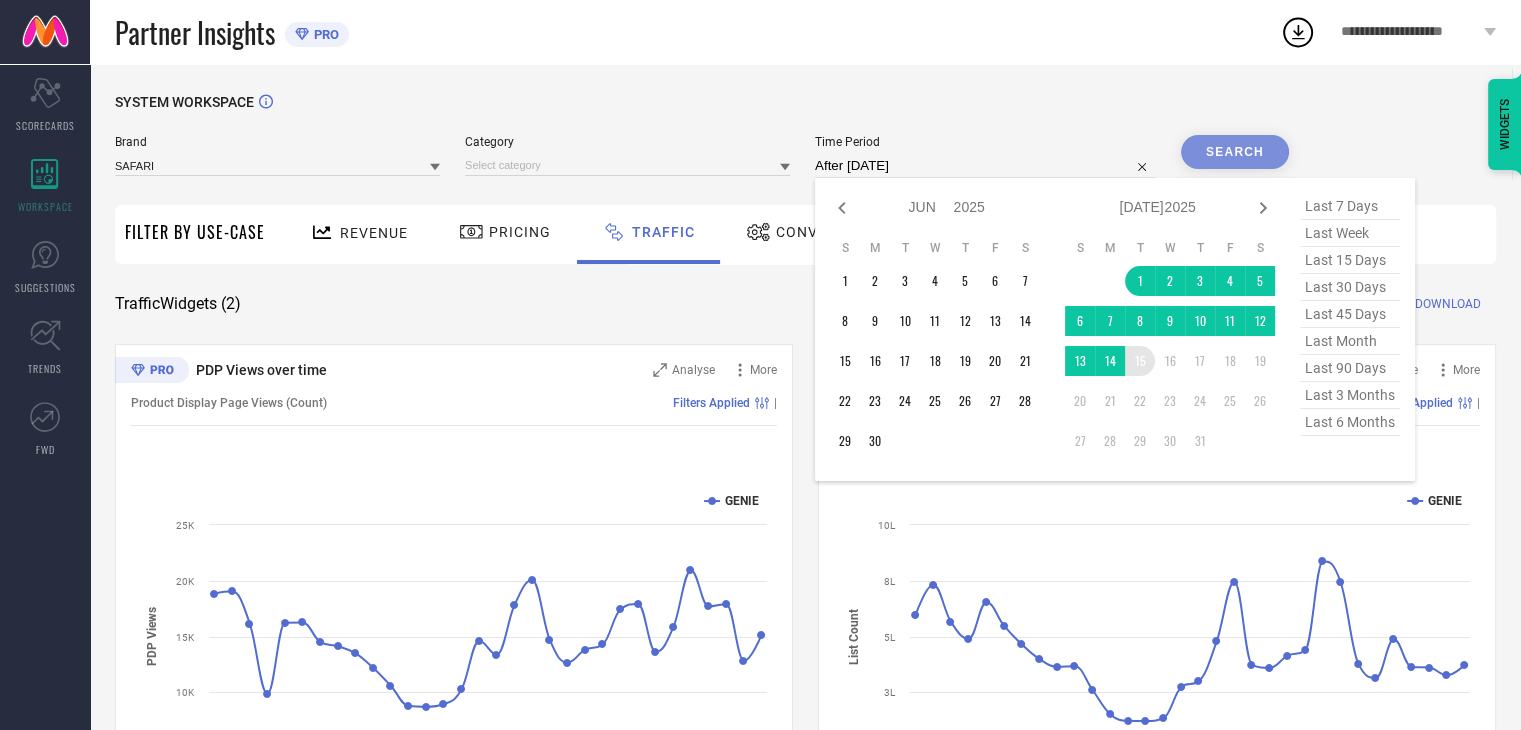 type on "[DATE] to [DATE]" 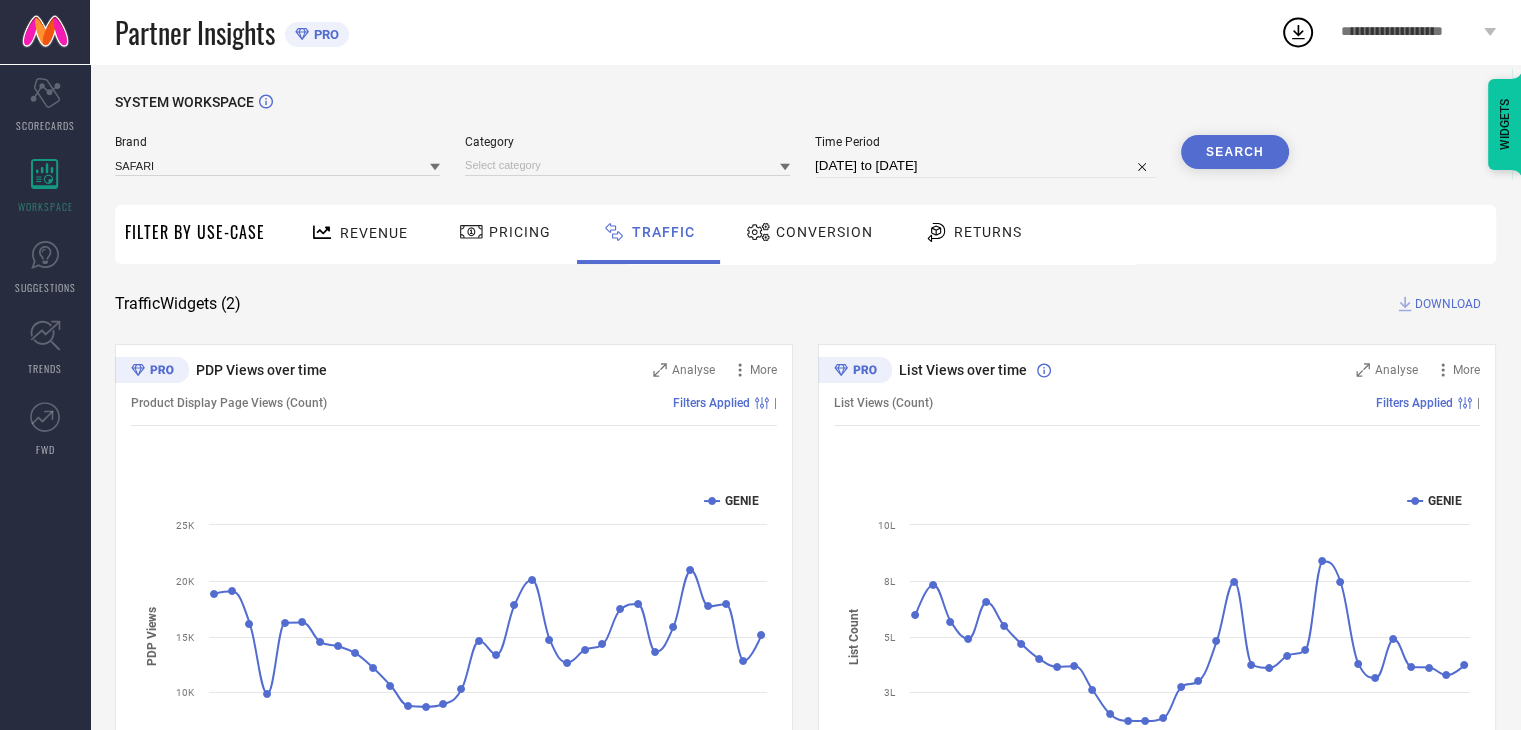 click on "Search" at bounding box center (1235, 152) 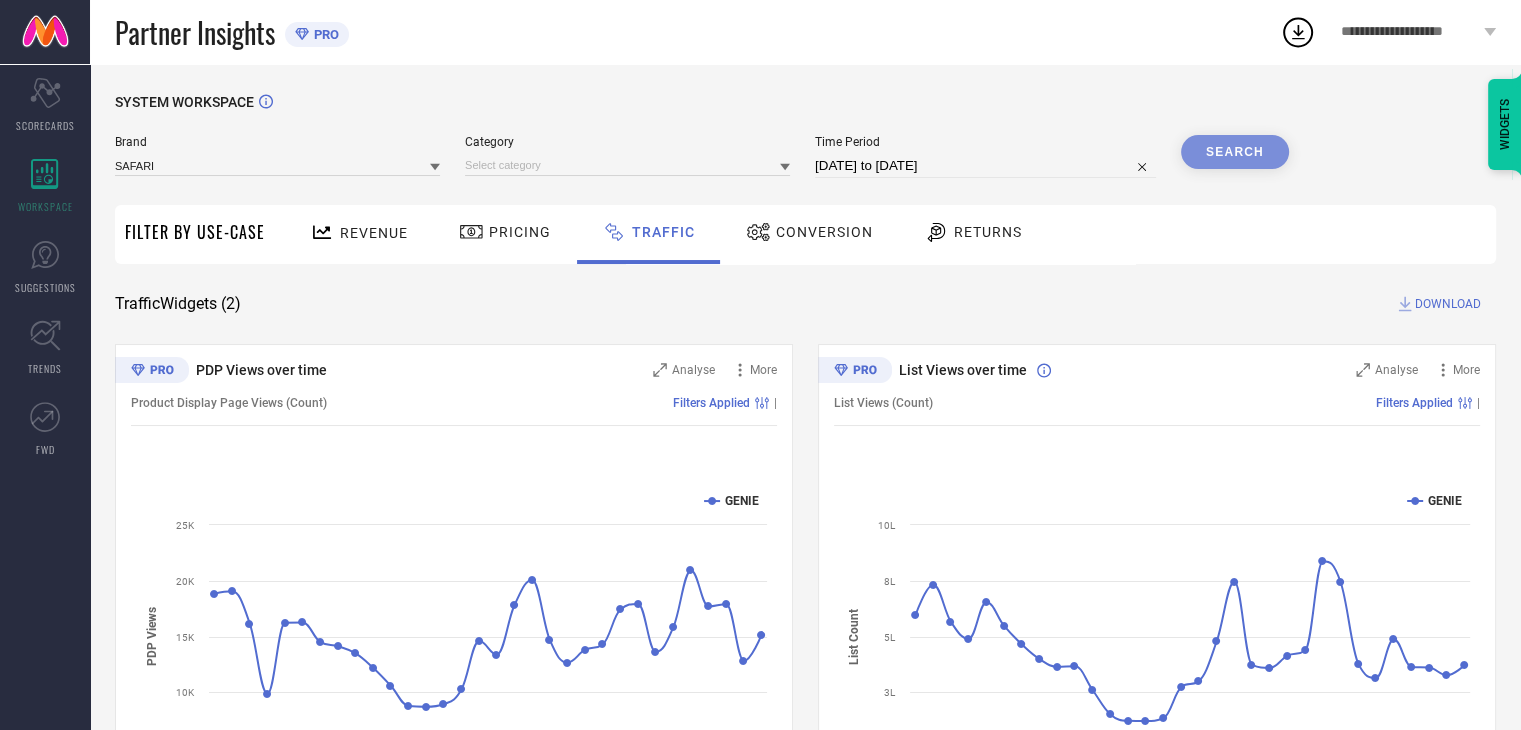 click on "Search" at bounding box center [1235, 152] 